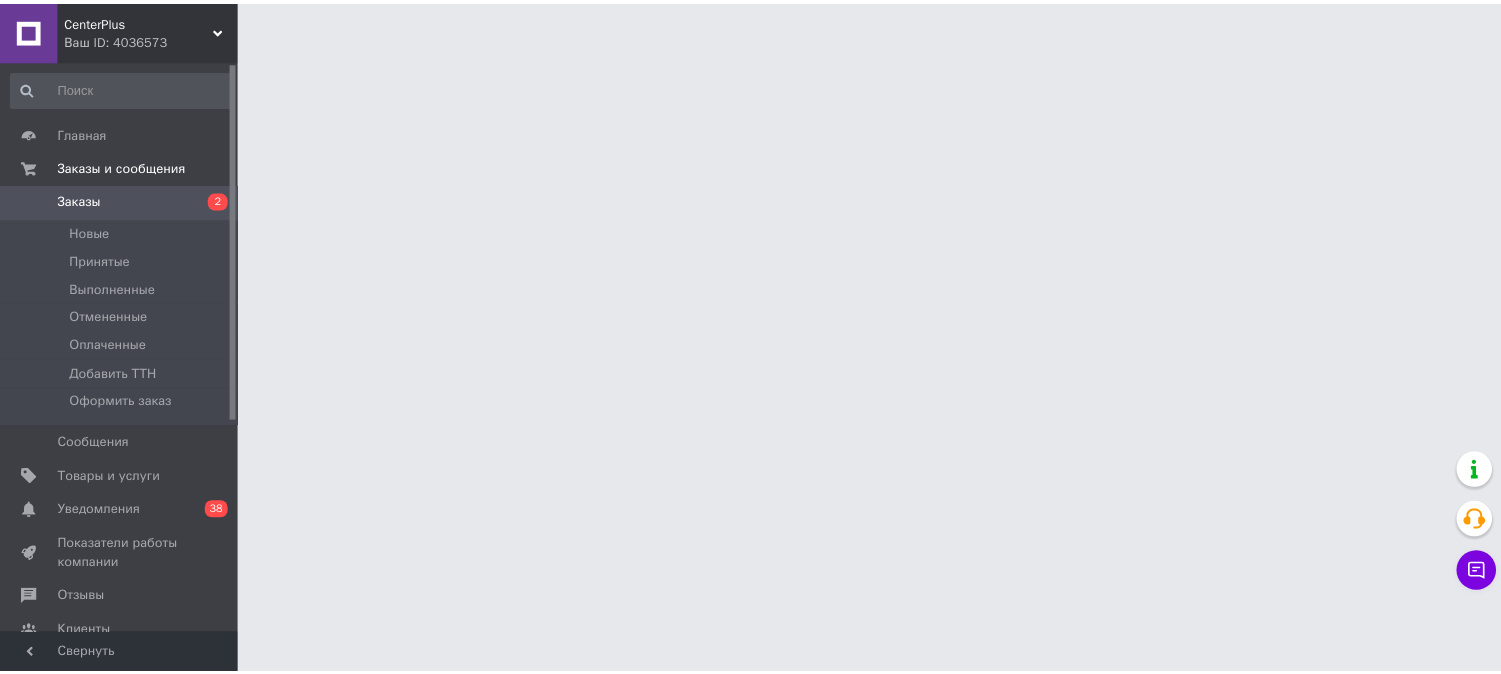 scroll, scrollTop: 0, scrollLeft: 0, axis: both 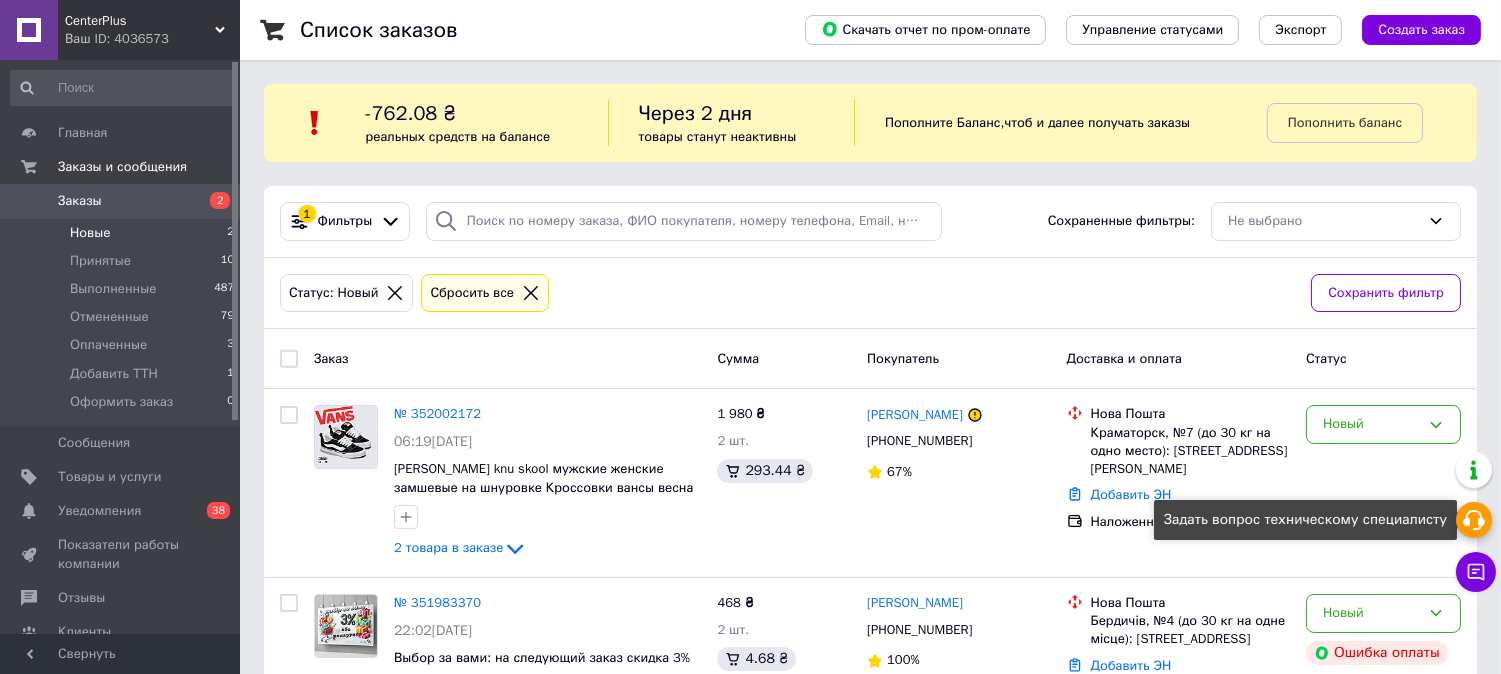 click 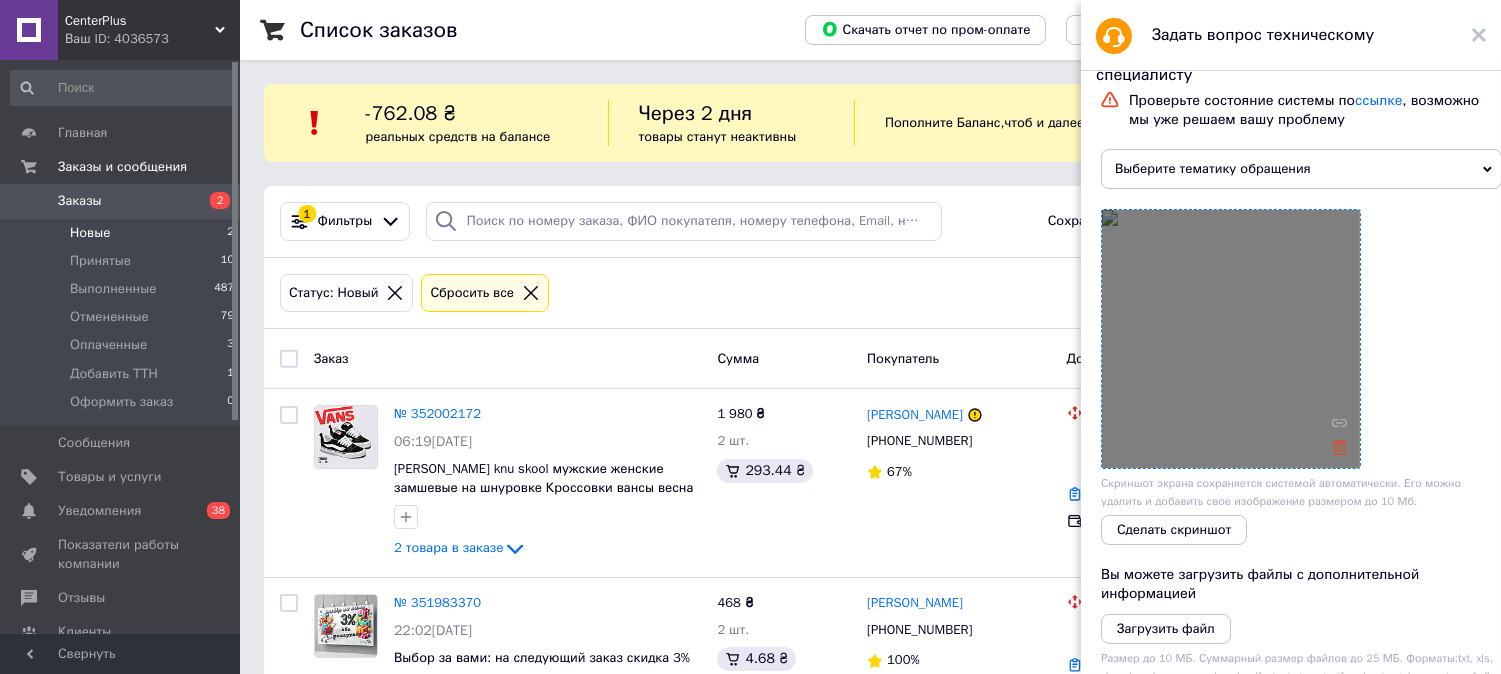 click 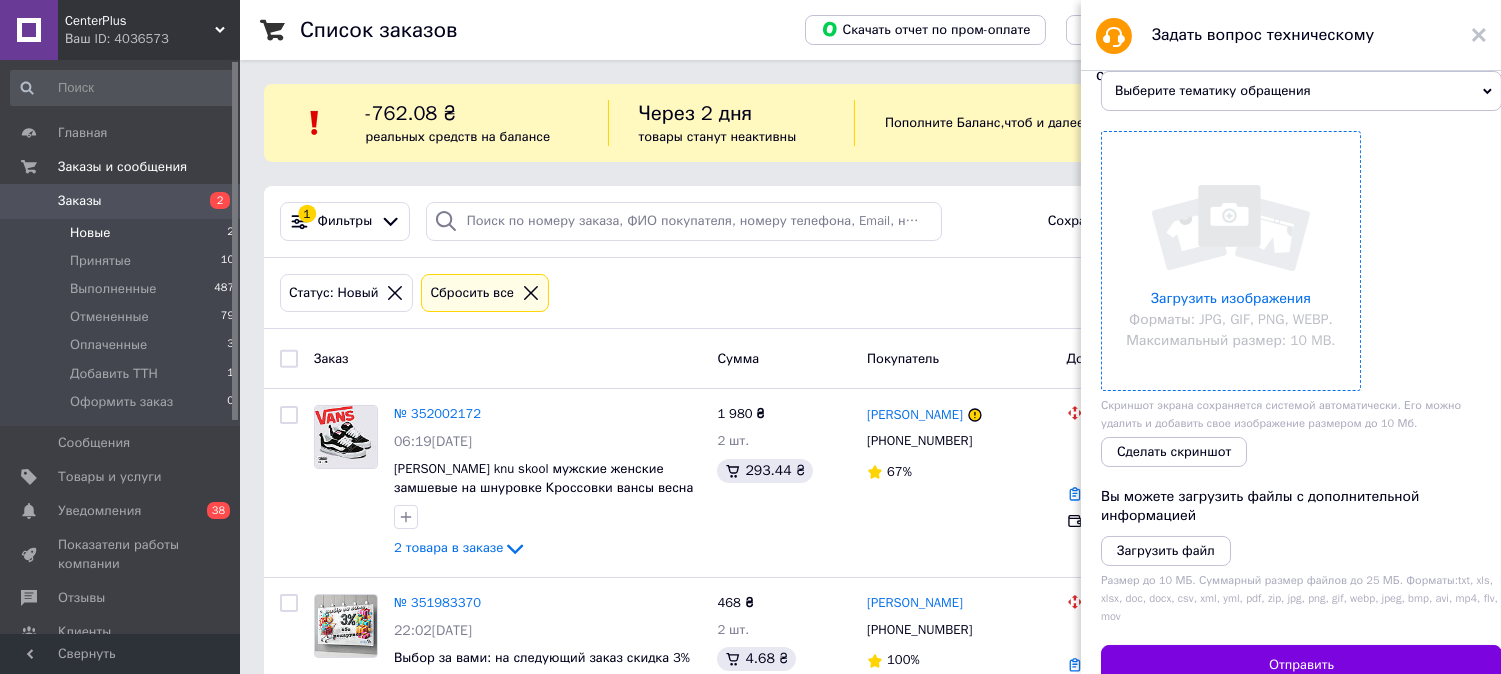 scroll, scrollTop: 0, scrollLeft: 0, axis: both 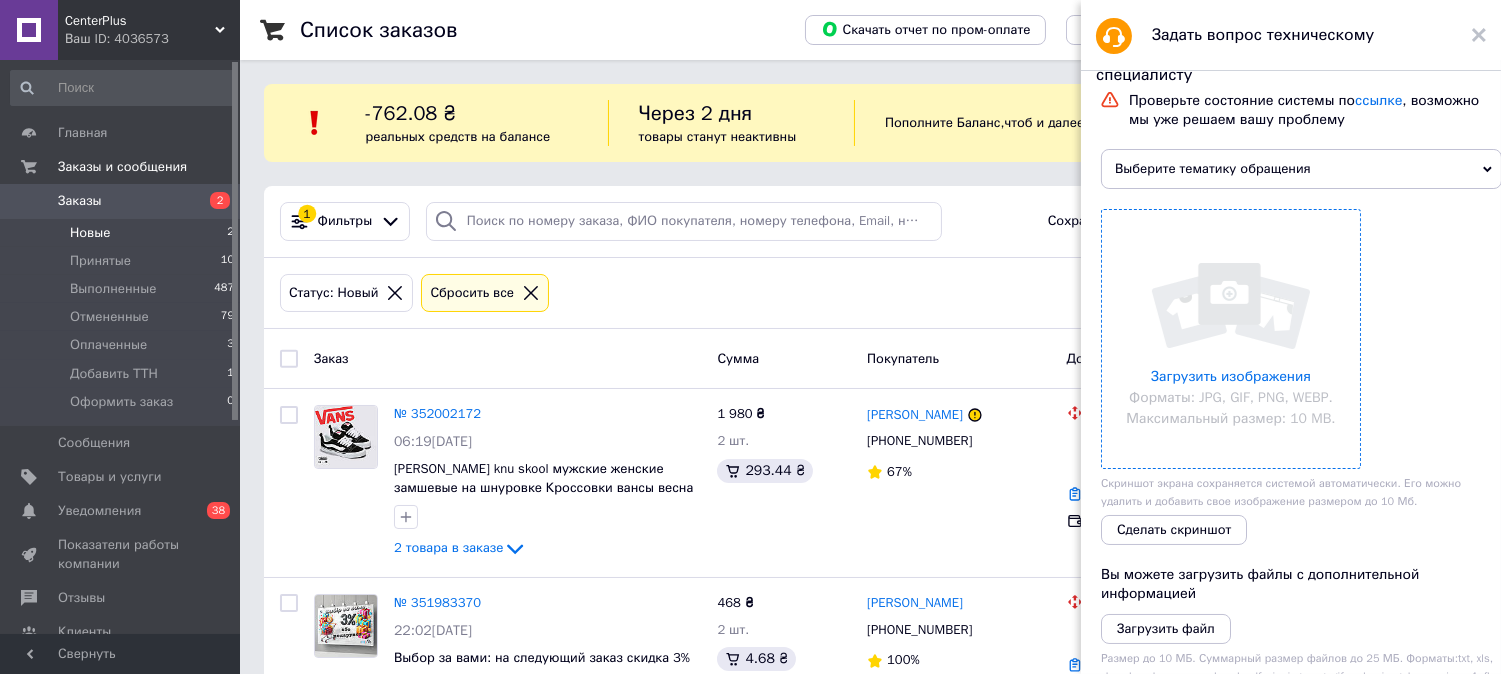 click on "Выберите тематику обращения" at bounding box center (1301, 169) 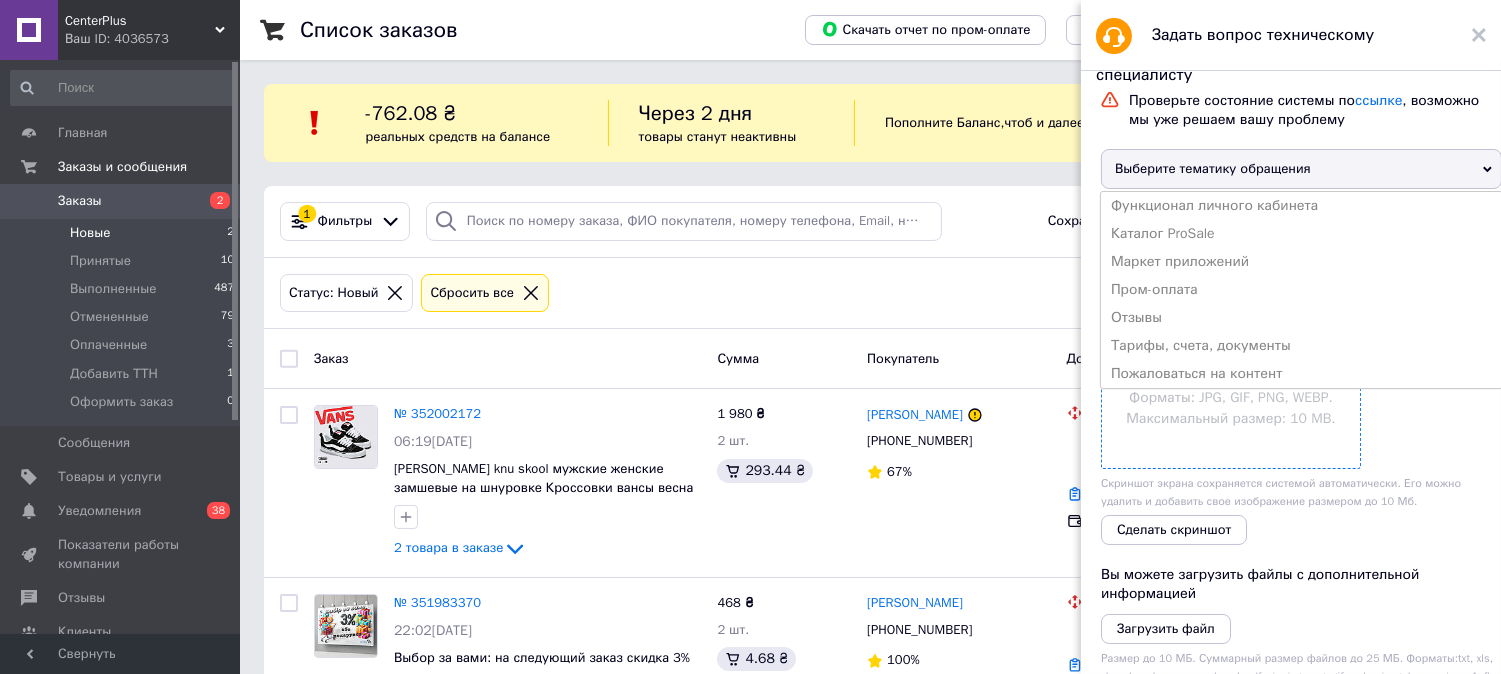 click on "Выберите тематику обращения" at bounding box center (1301, 169) 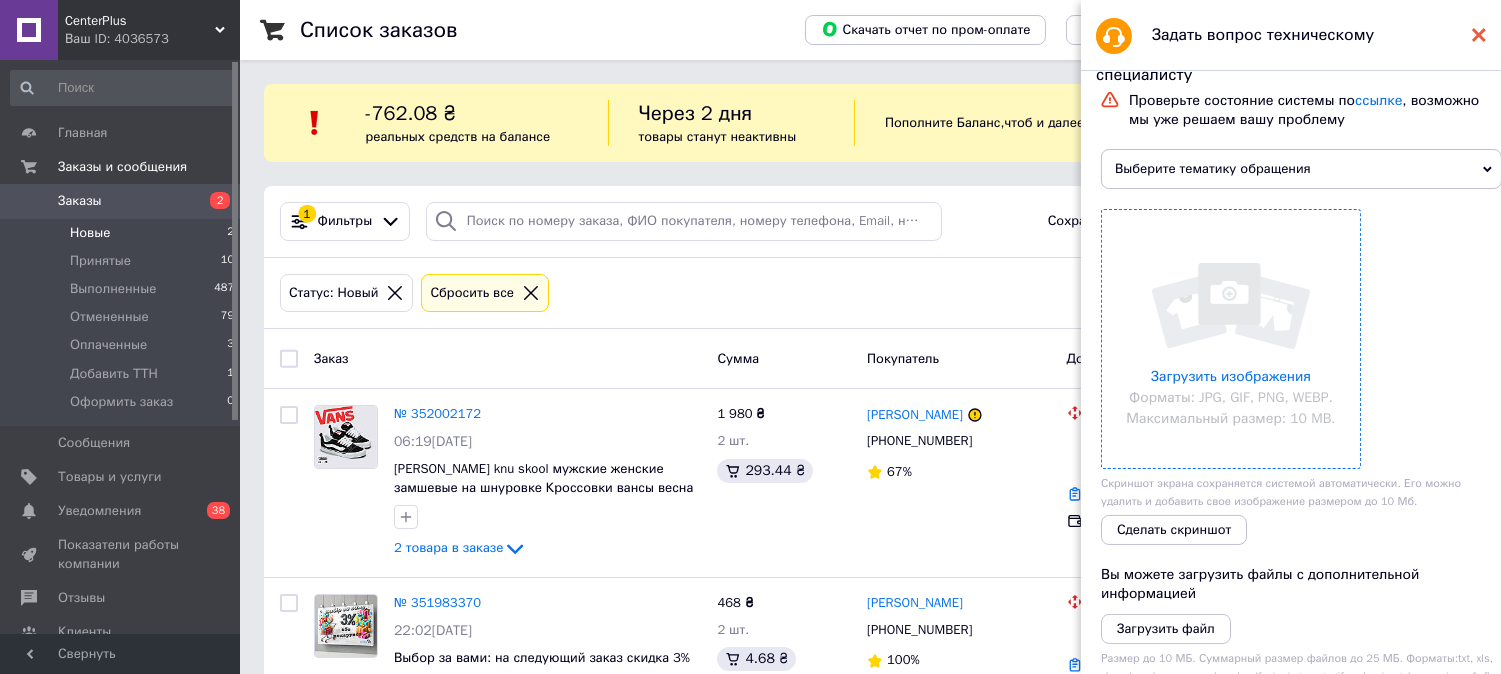 click 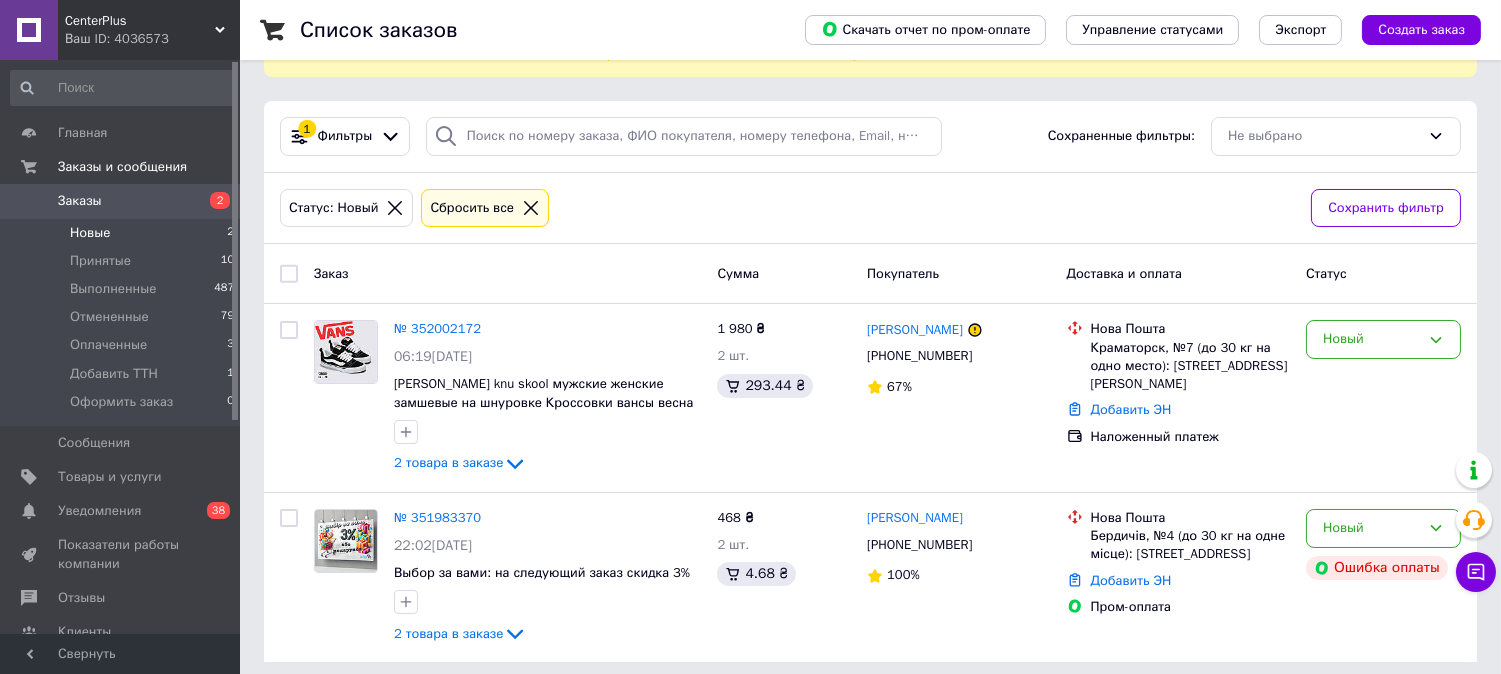 scroll, scrollTop: 97, scrollLeft: 0, axis: vertical 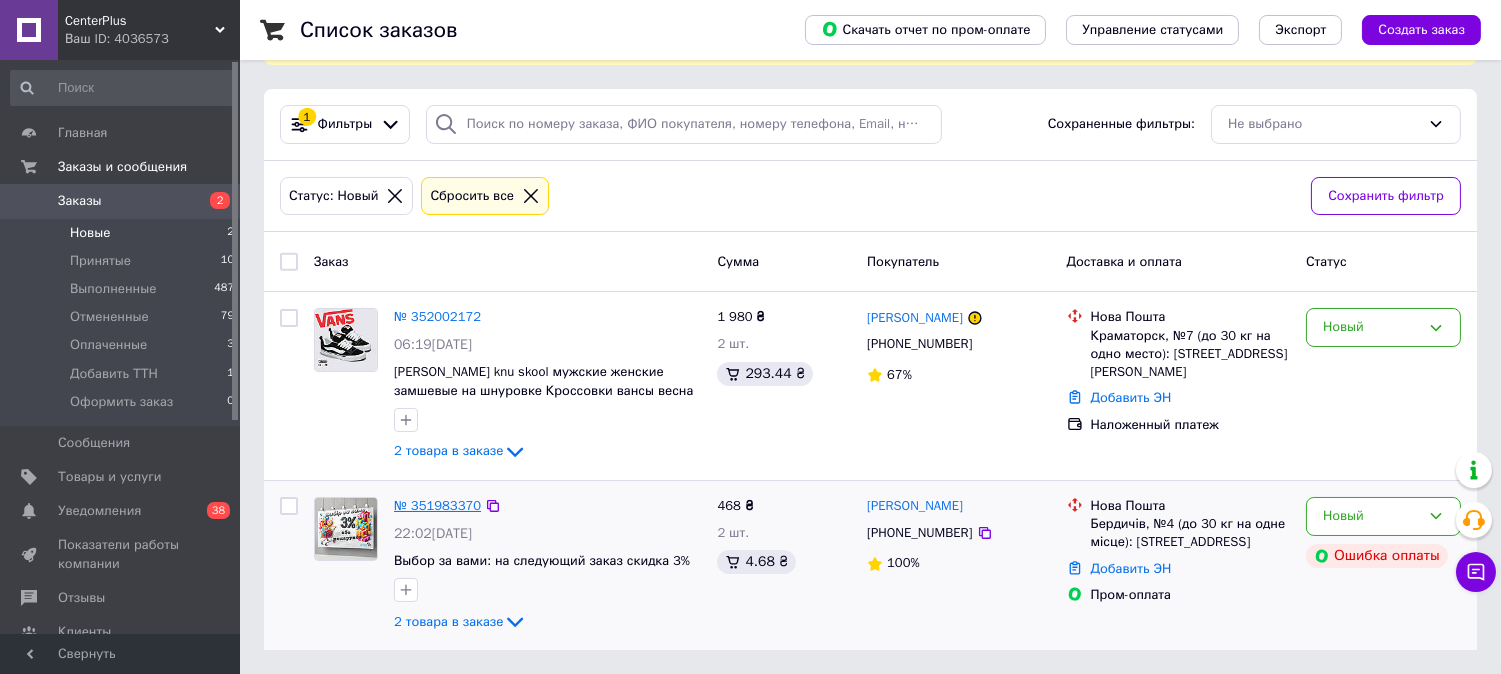 click on "№ 351983370" at bounding box center [437, 505] 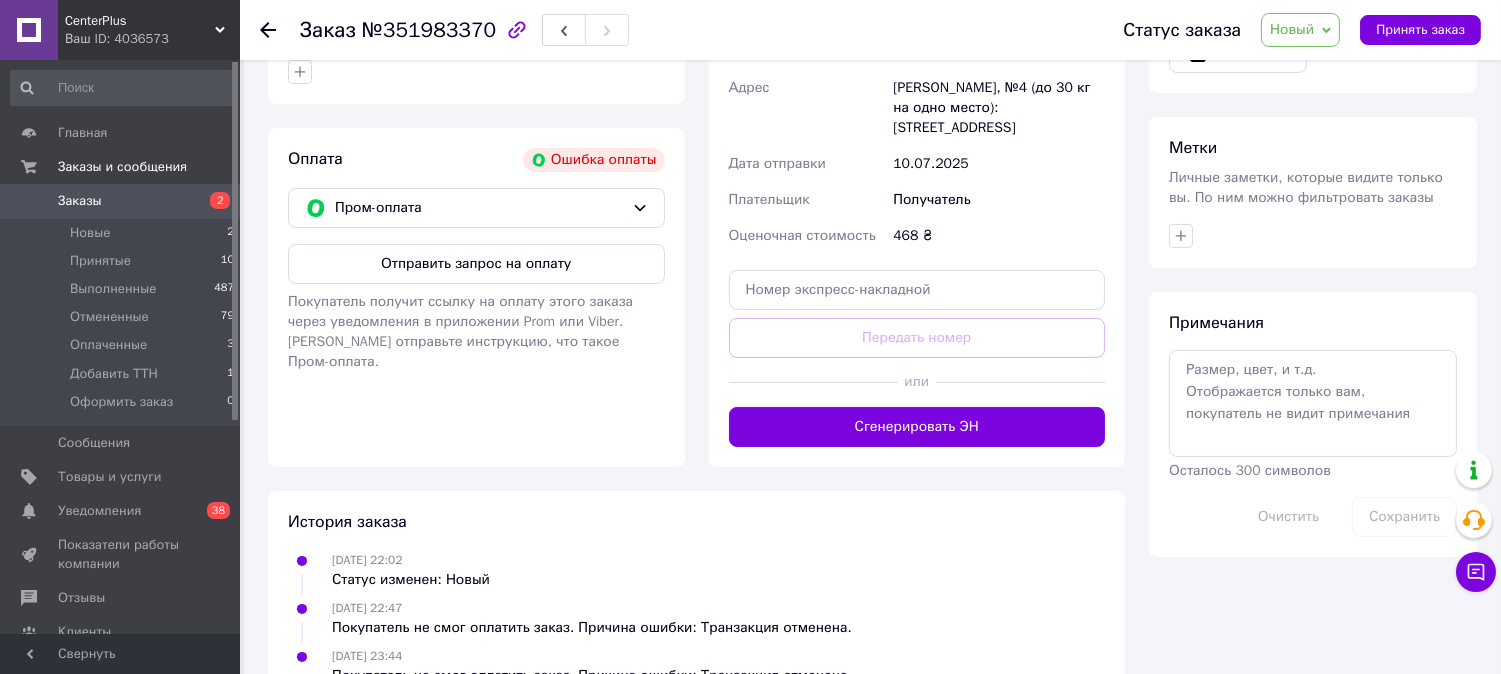 scroll, scrollTop: 640, scrollLeft: 0, axis: vertical 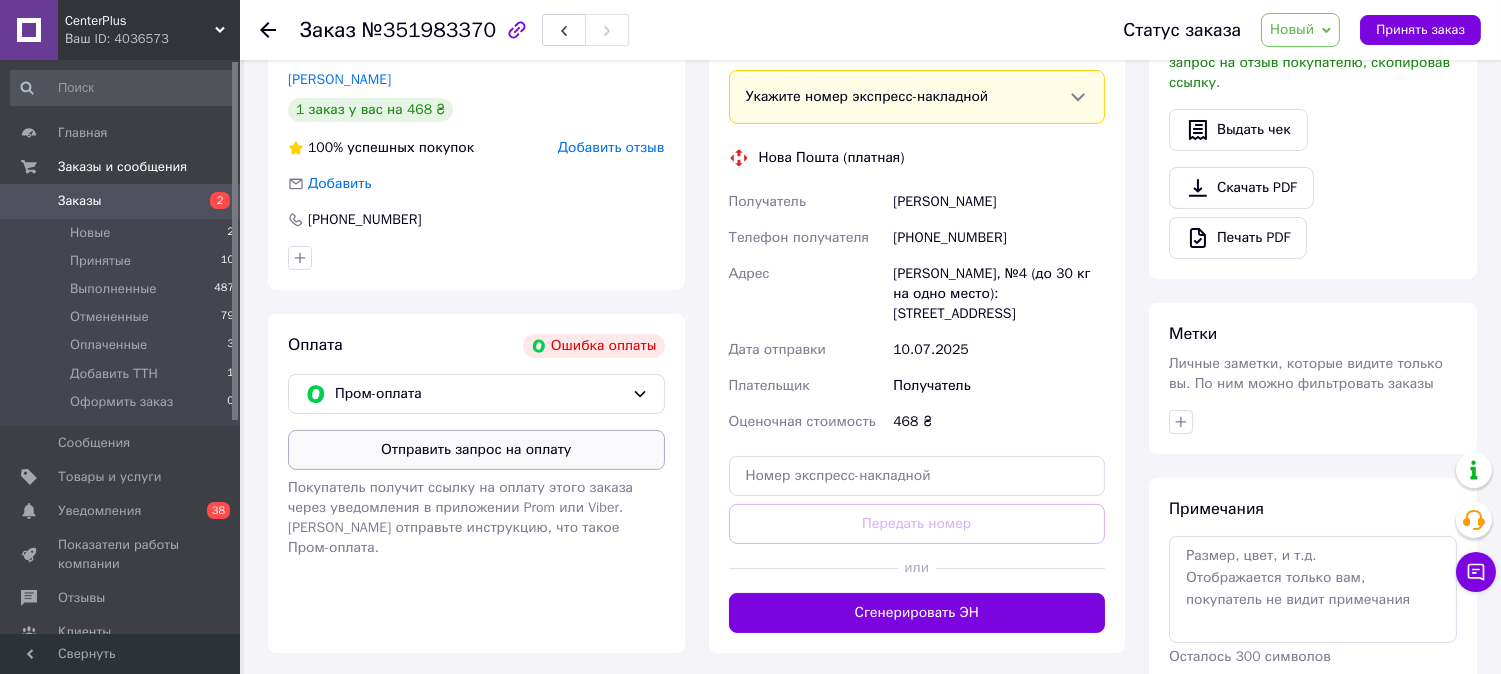 click on "Отправить запрос на оплату" at bounding box center [476, 450] 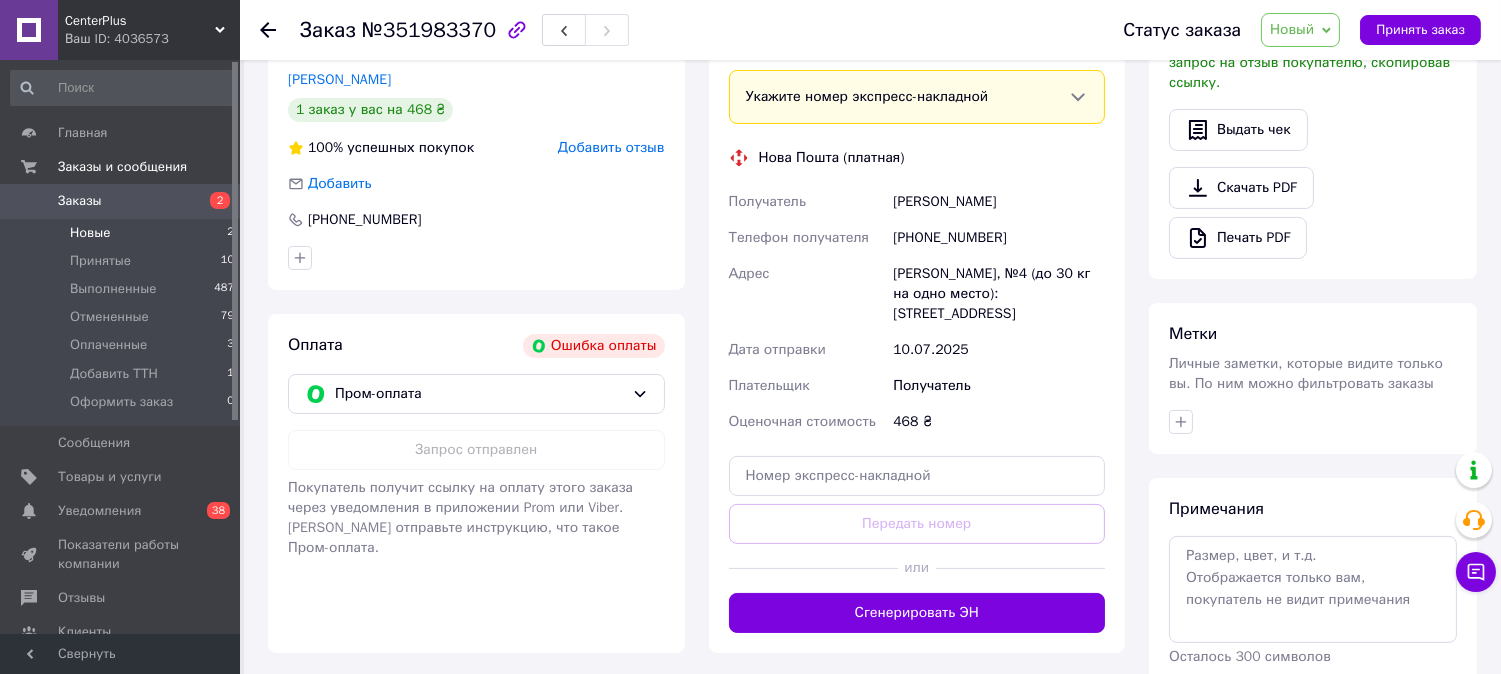 click on "Новые" at bounding box center [90, 233] 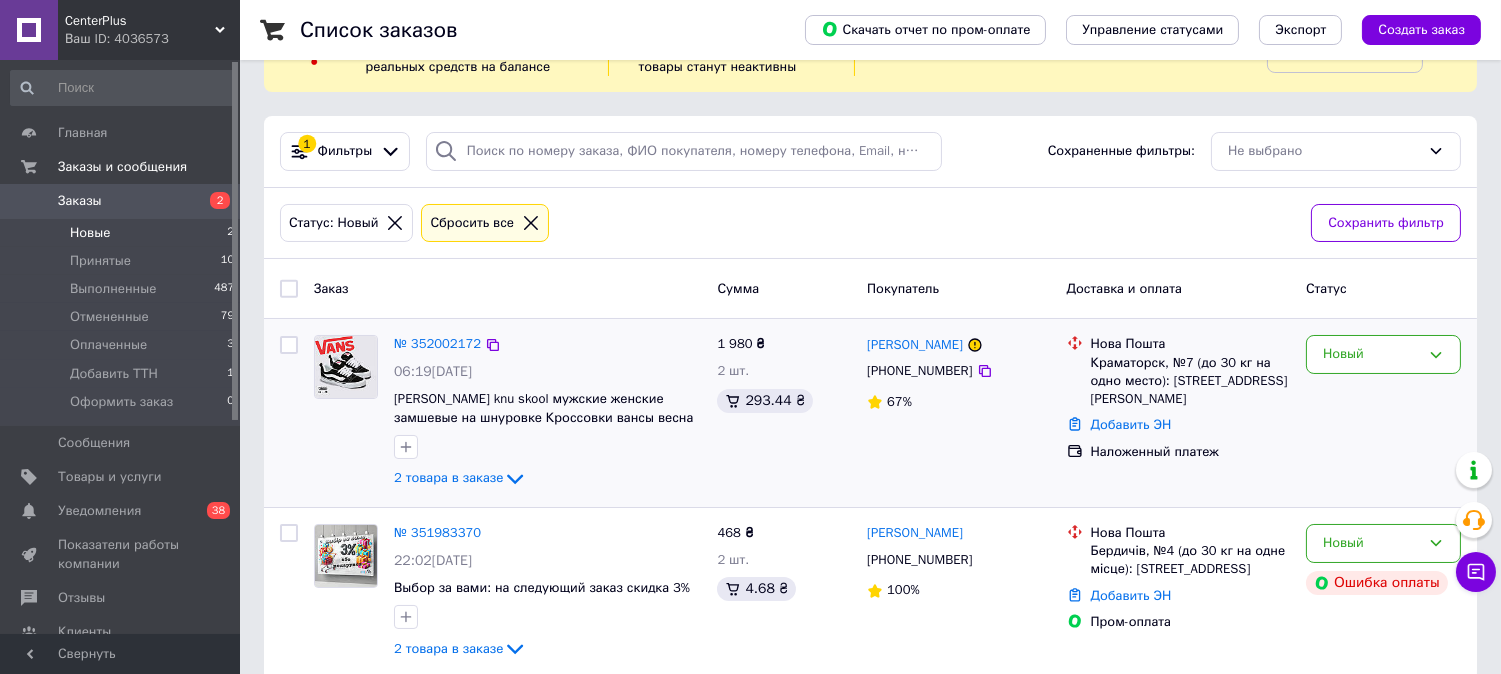 scroll, scrollTop: 97, scrollLeft: 0, axis: vertical 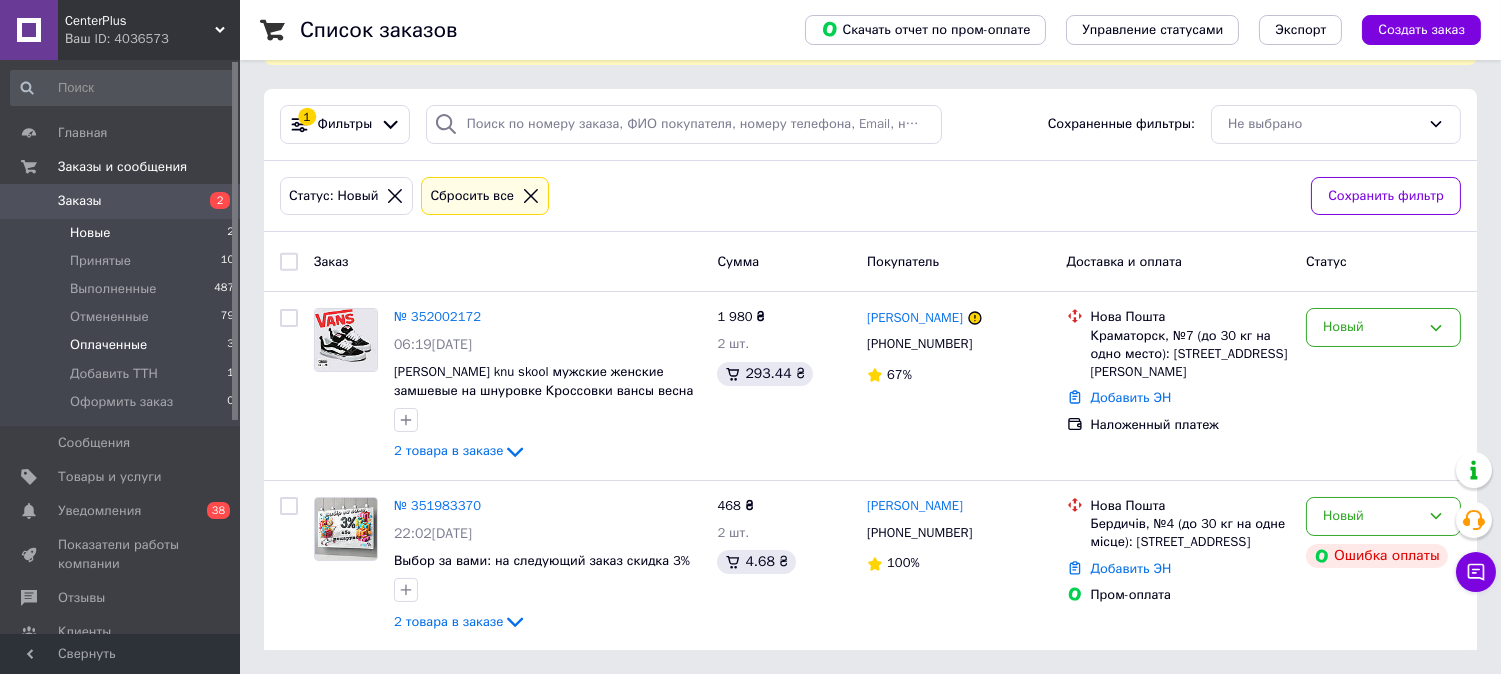 click on "Оплаченные" at bounding box center [108, 345] 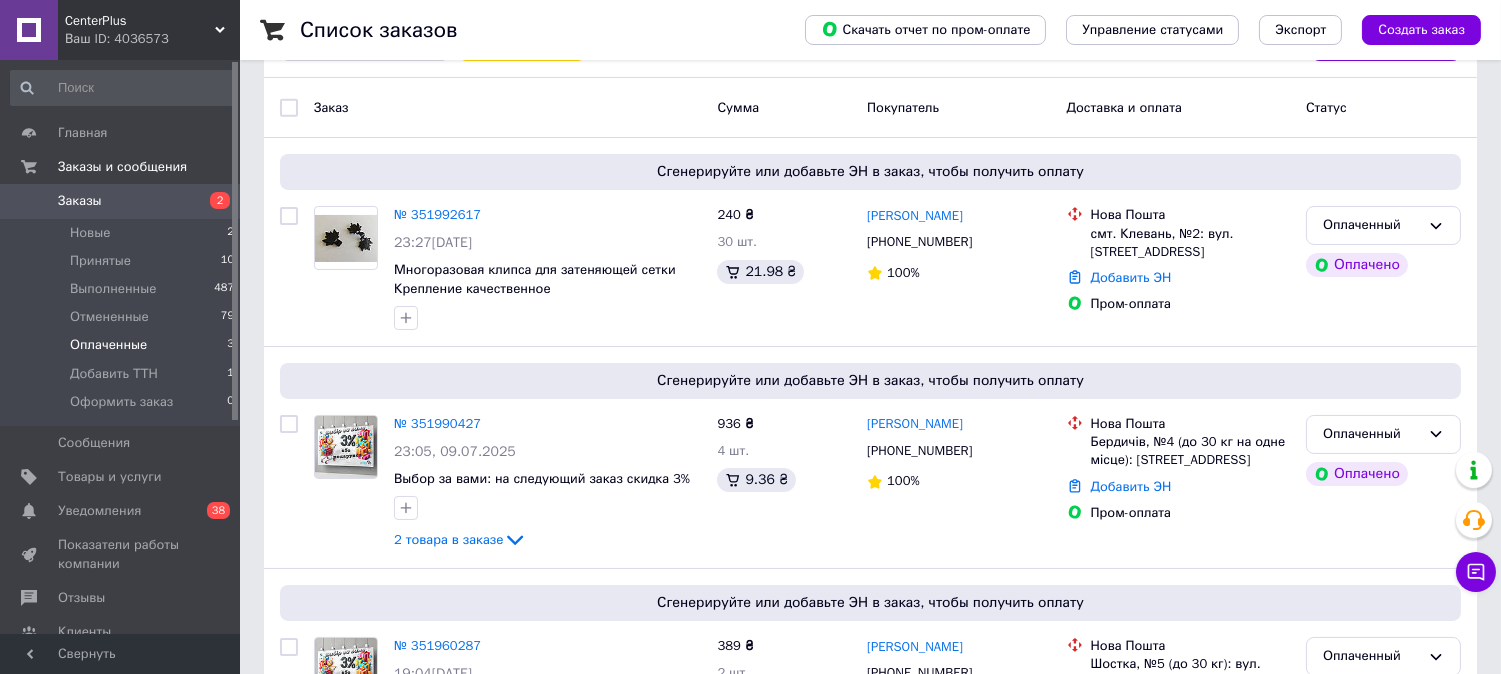 scroll, scrollTop: 391, scrollLeft: 0, axis: vertical 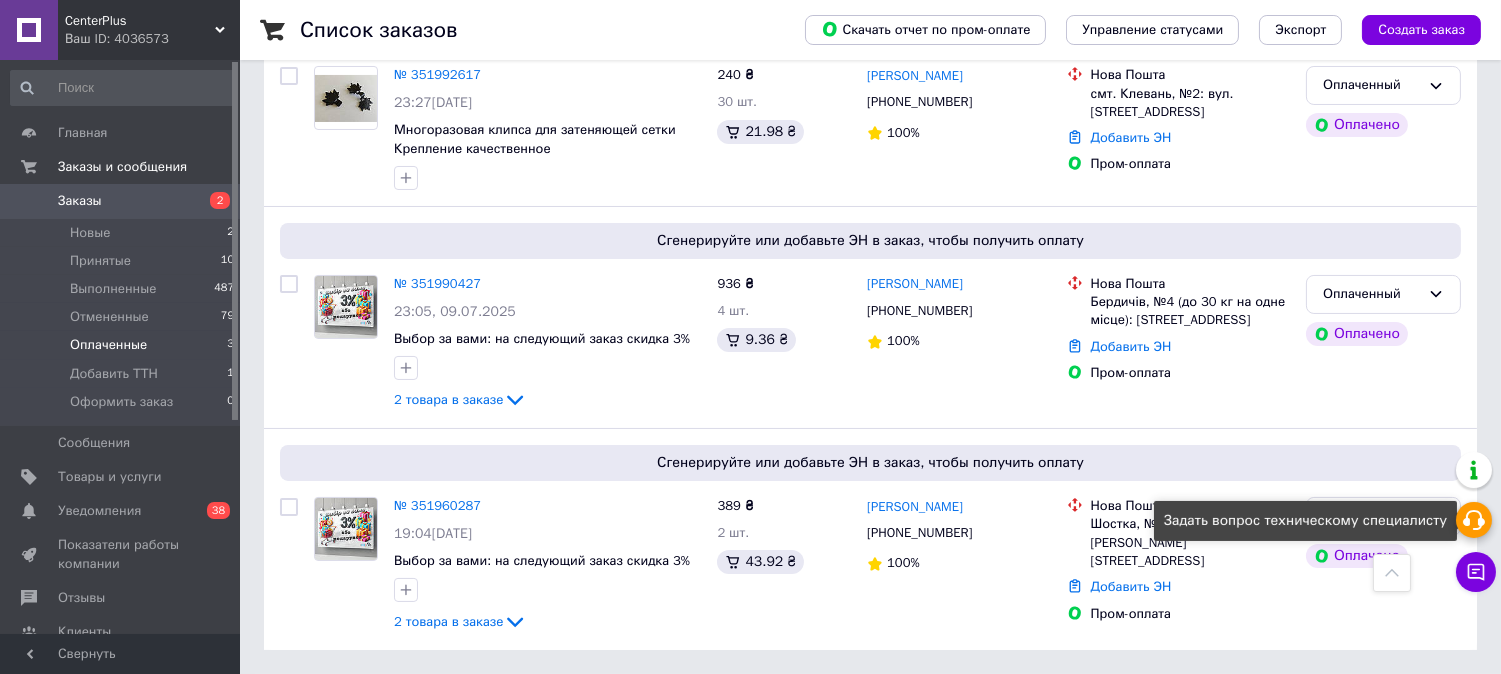 click 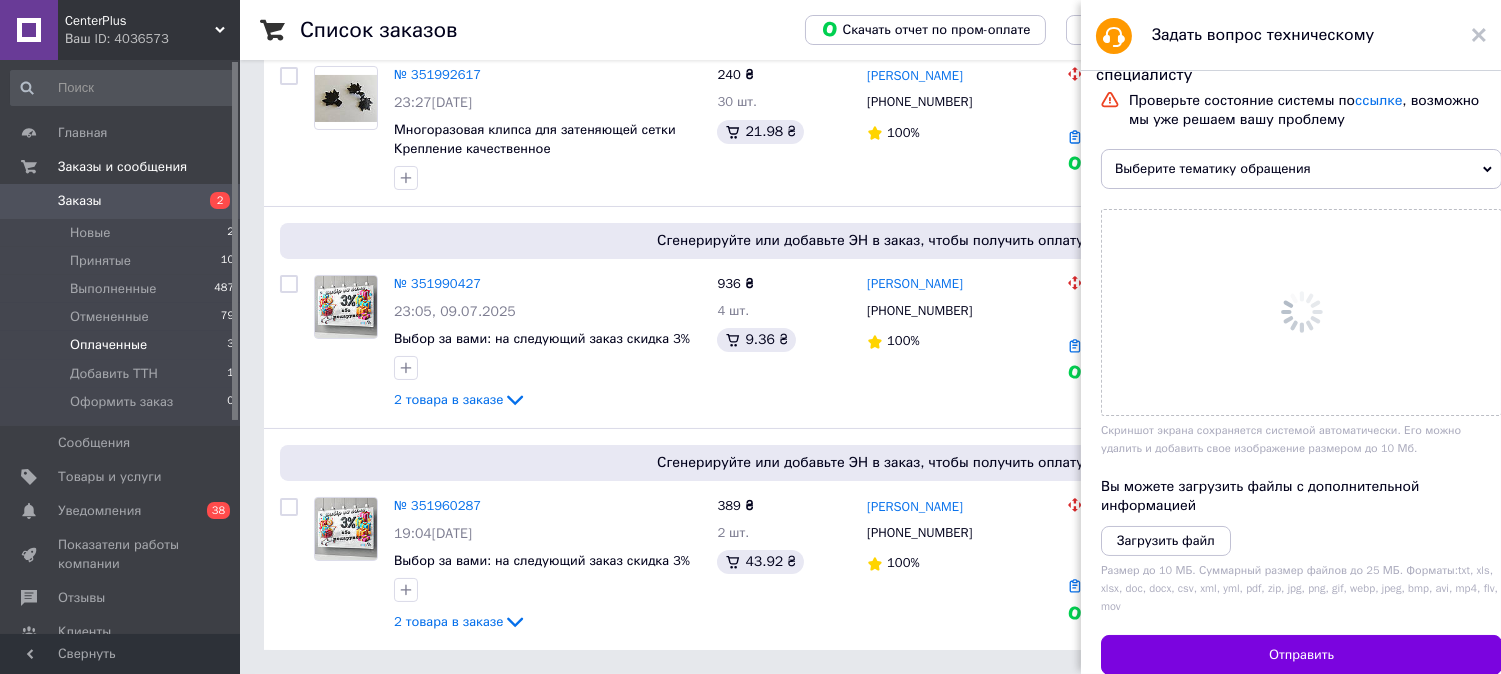 scroll, scrollTop: 391, scrollLeft: 0, axis: vertical 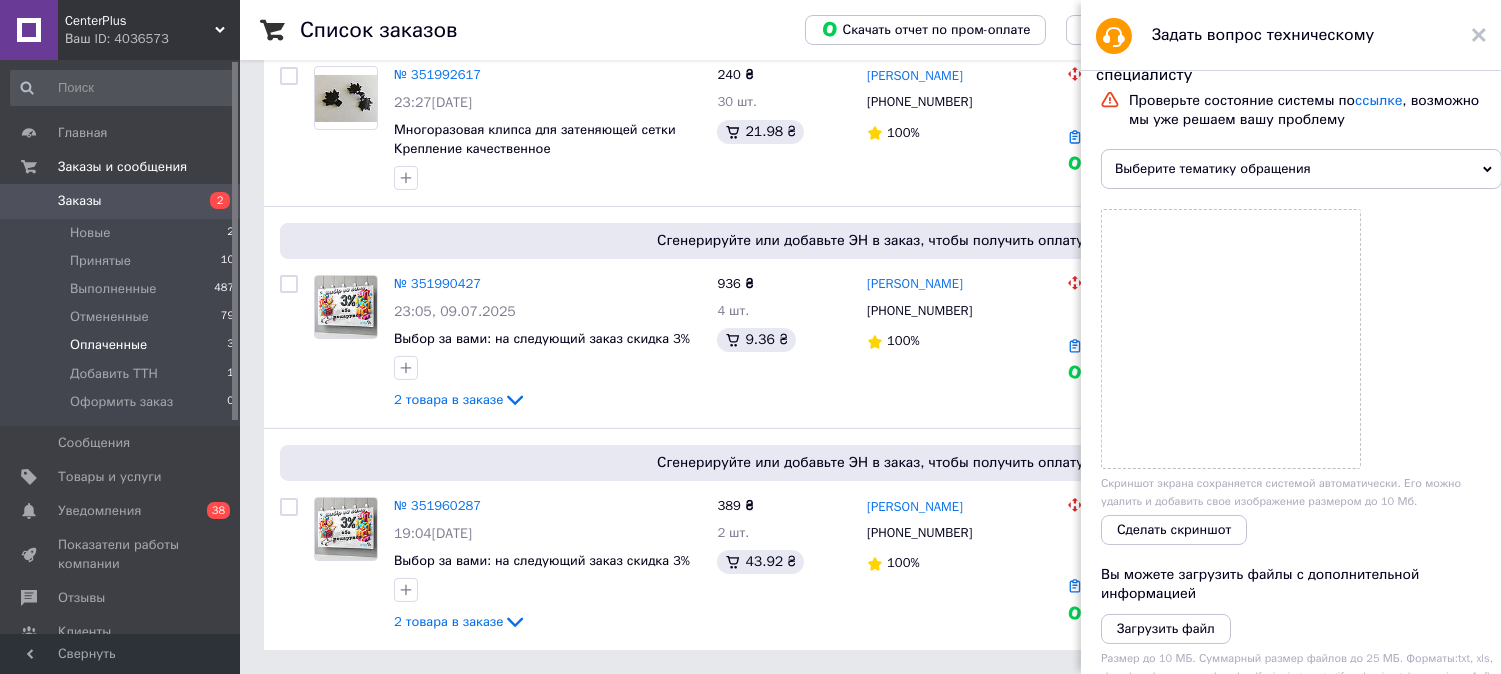 click on "Выберите тематику обращения" at bounding box center (1301, 169) 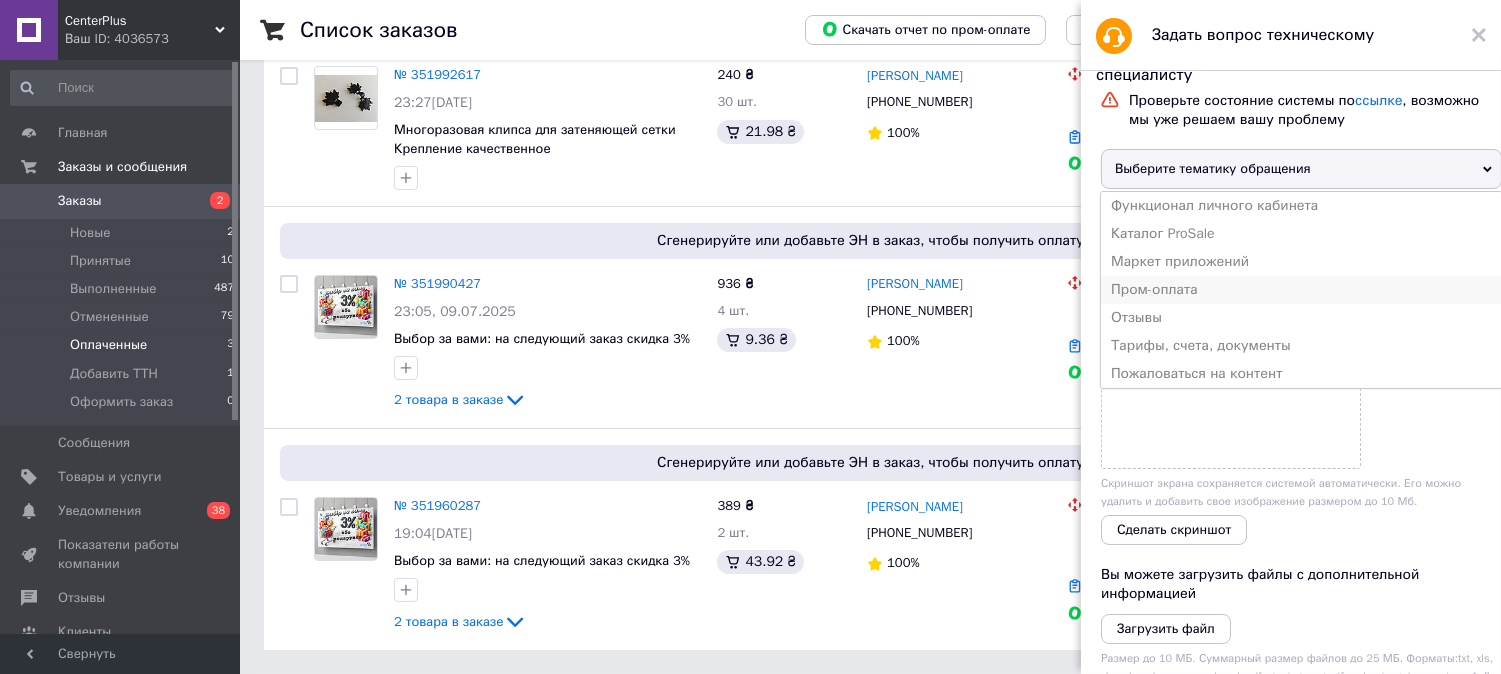 click on "Пром-оплата" at bounding box center (1301, 290) 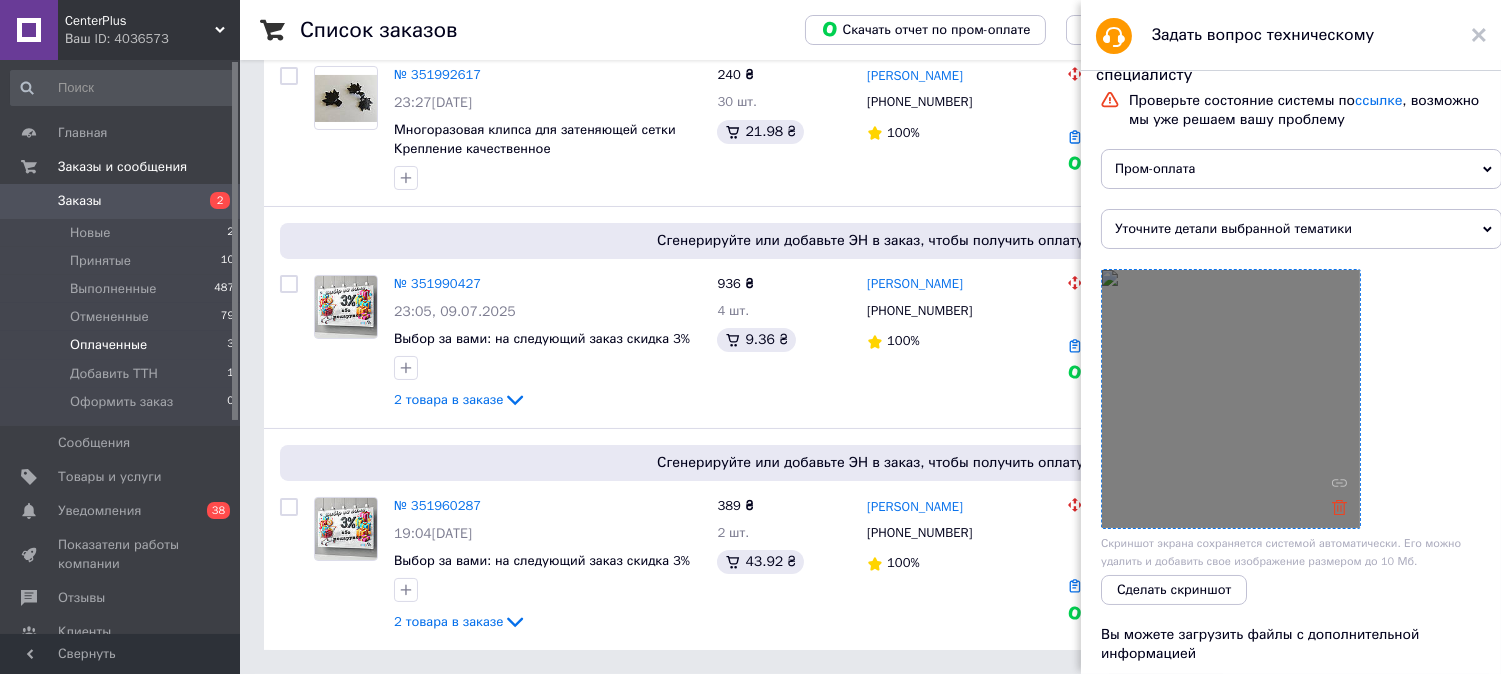 click 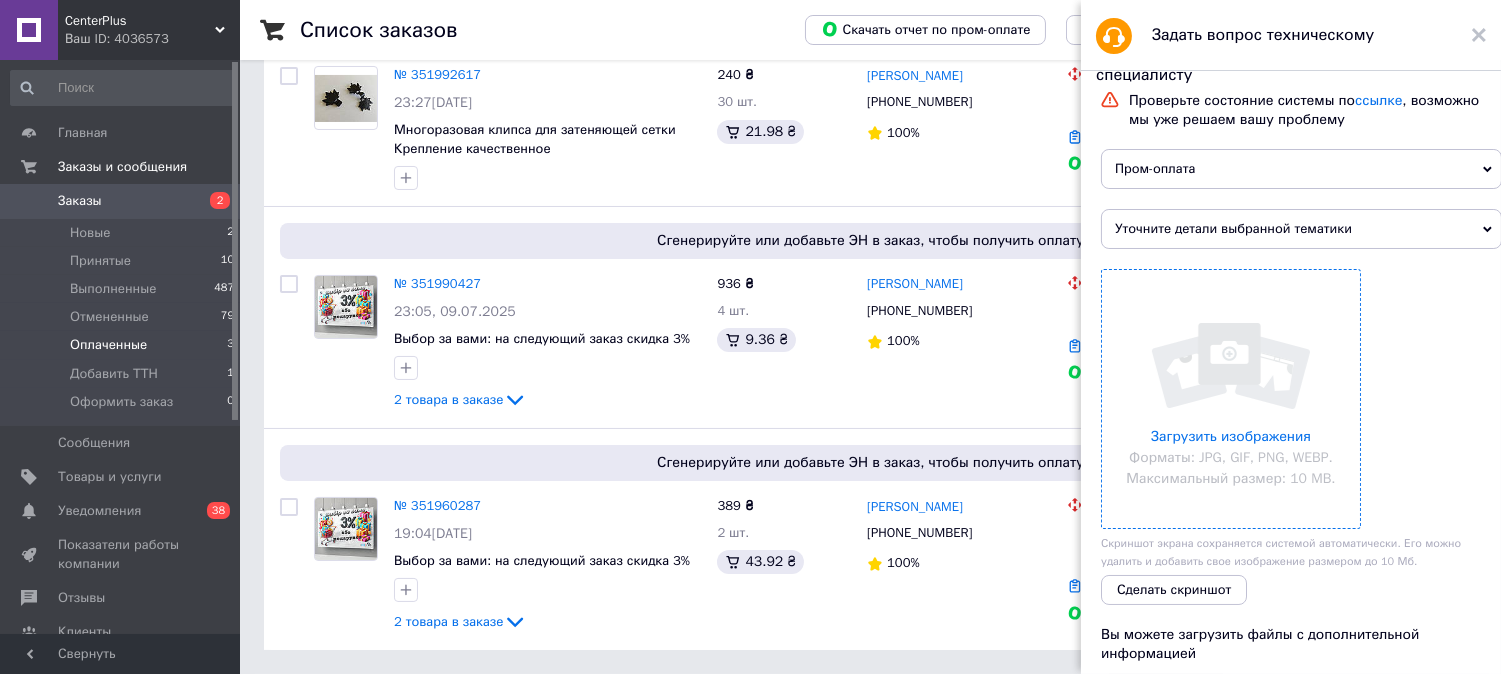 click on "Уточните детали выбранной тематики" at bounding box center (1301, 229) 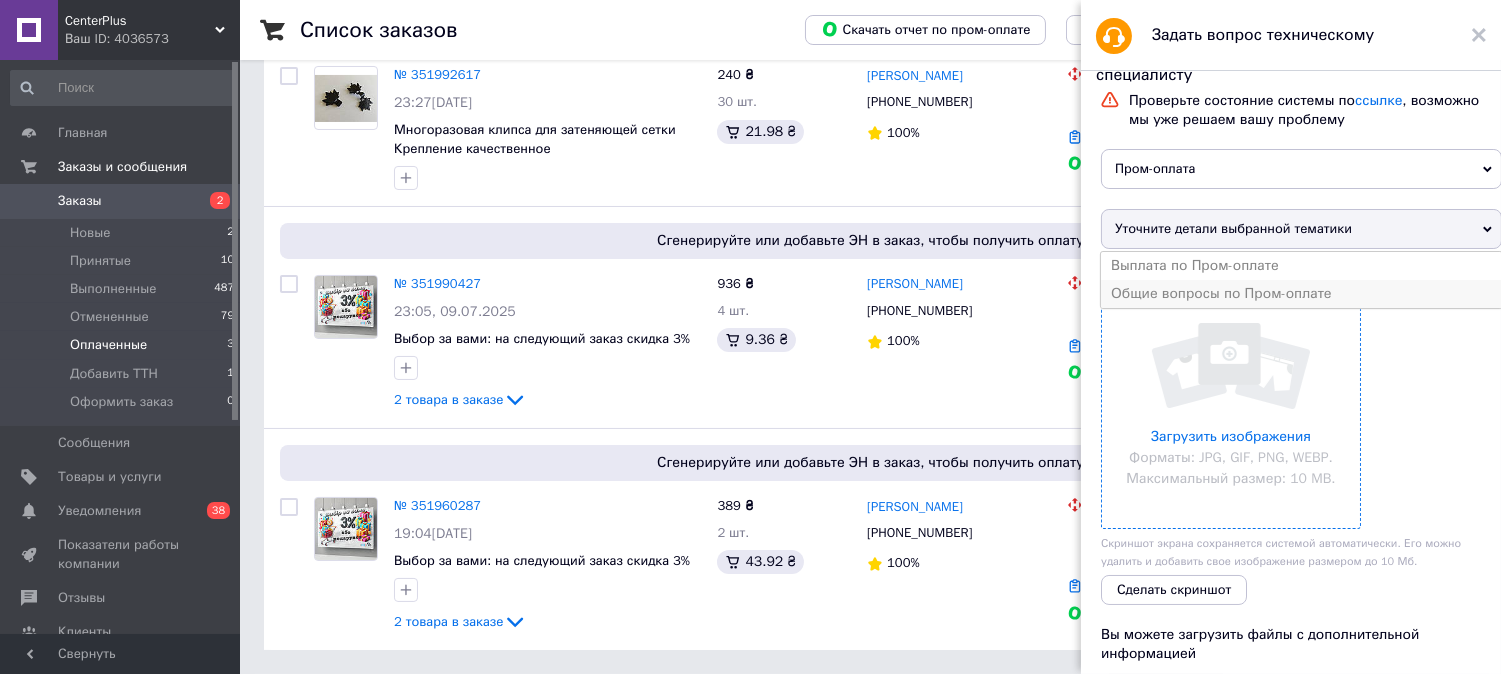 click on "Общие вопросы по Пром-оплате" at bounding box center (1301, 294) 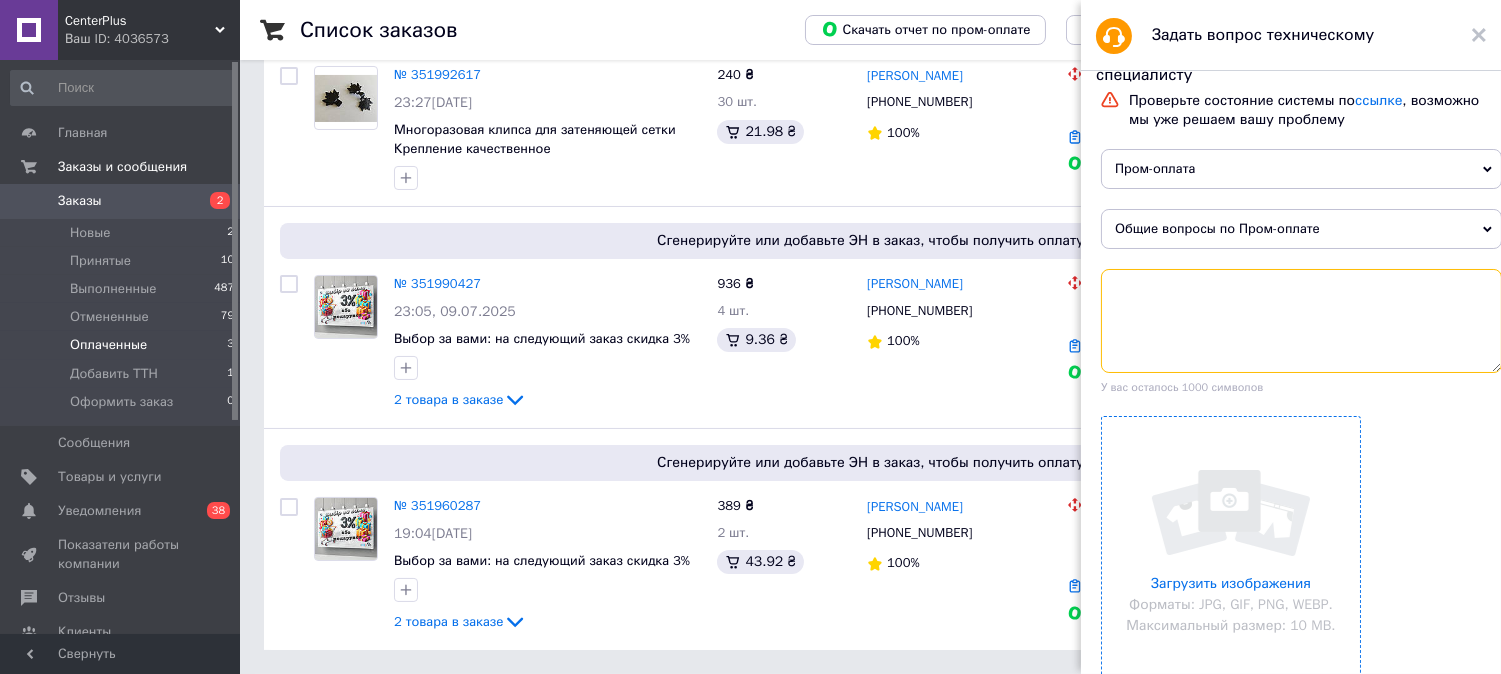 click at bounding box center [1301, 321] 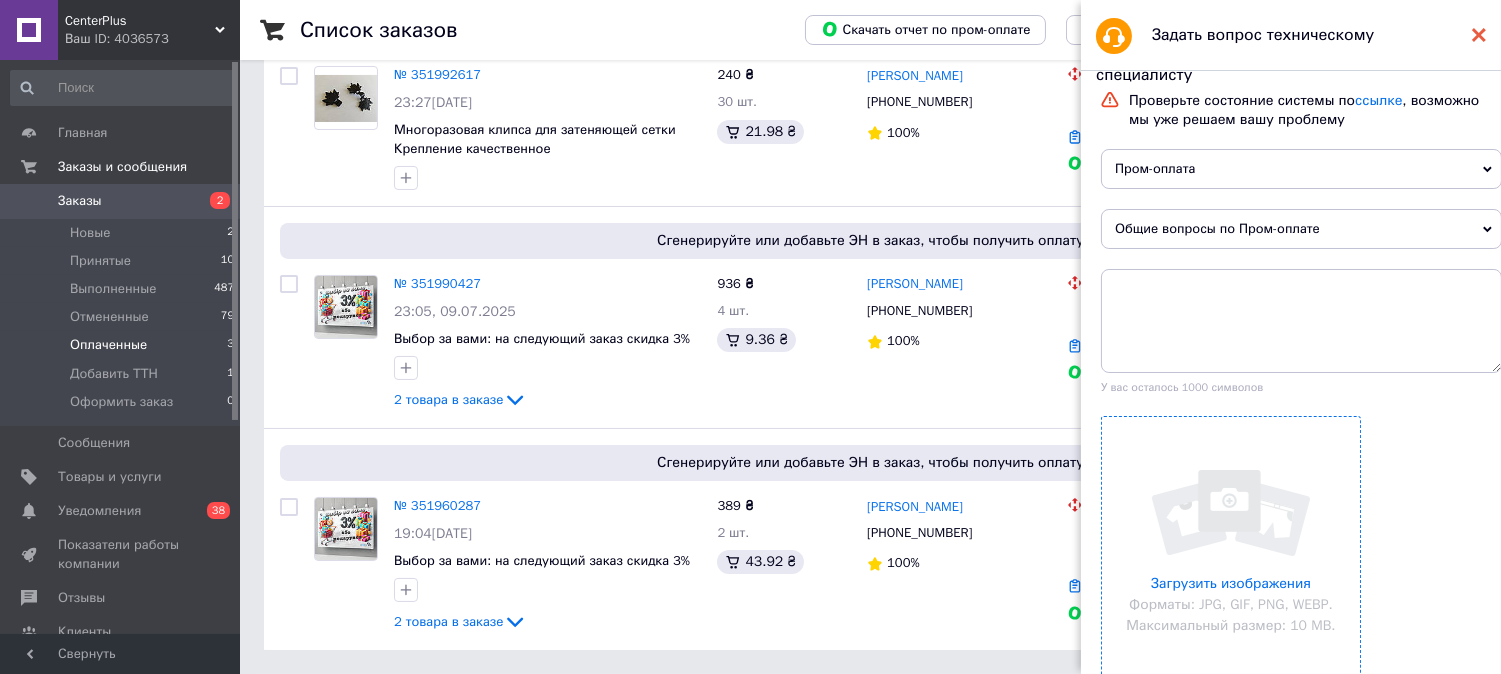 click 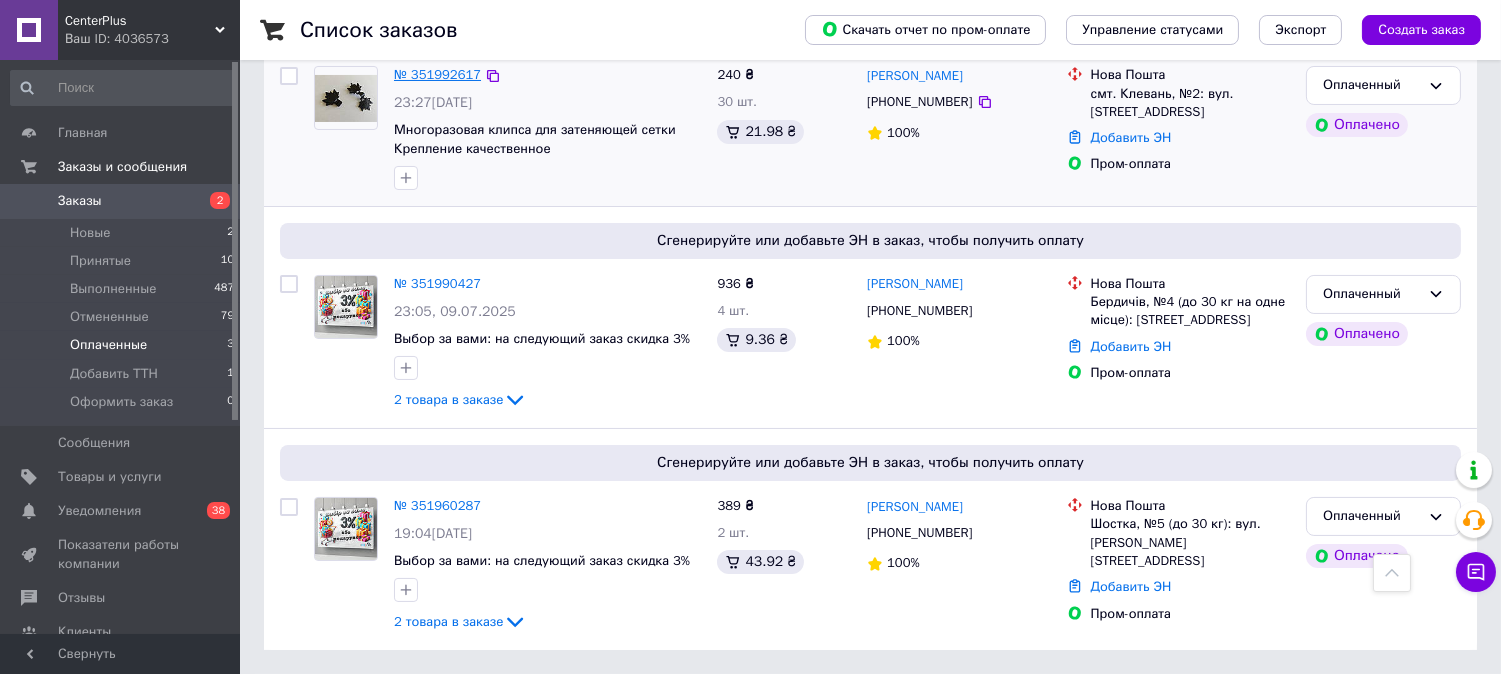 click on "№ 351992617" at bounding box center [437, 74] 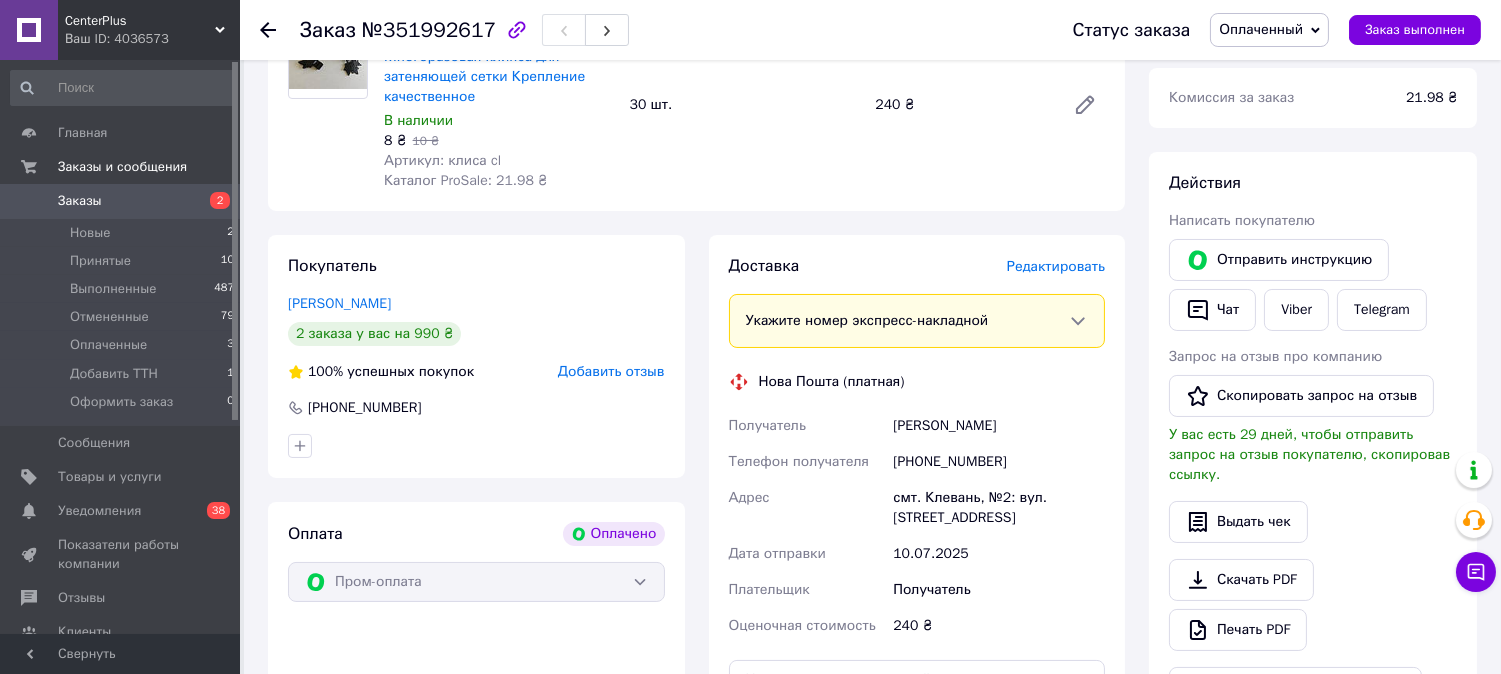 scroll, scrollTop: 391, scrollLeft: 0, axis: vertical 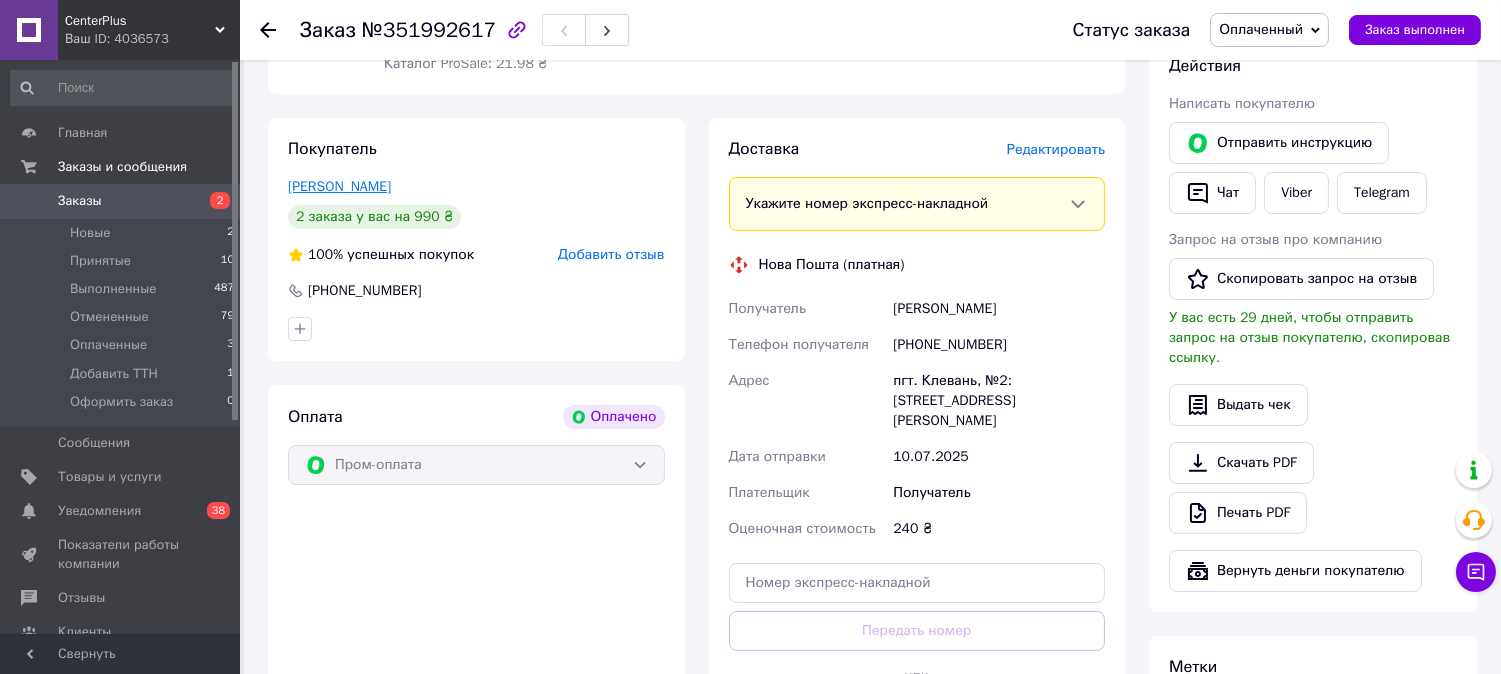 click on "Огороднік Марія" at bounding box center (339, 186) 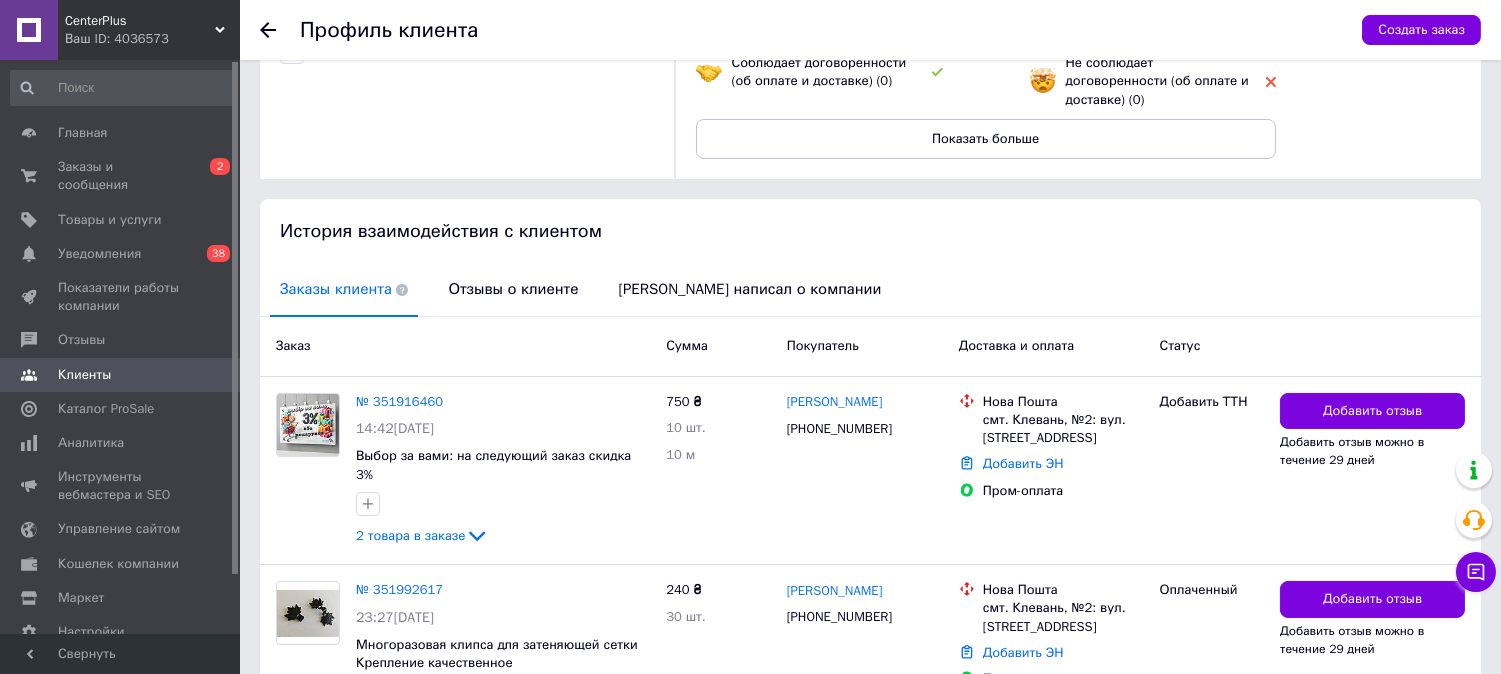 scroll, scrollTop: 345, scrollLeft: 0, axis: vertical 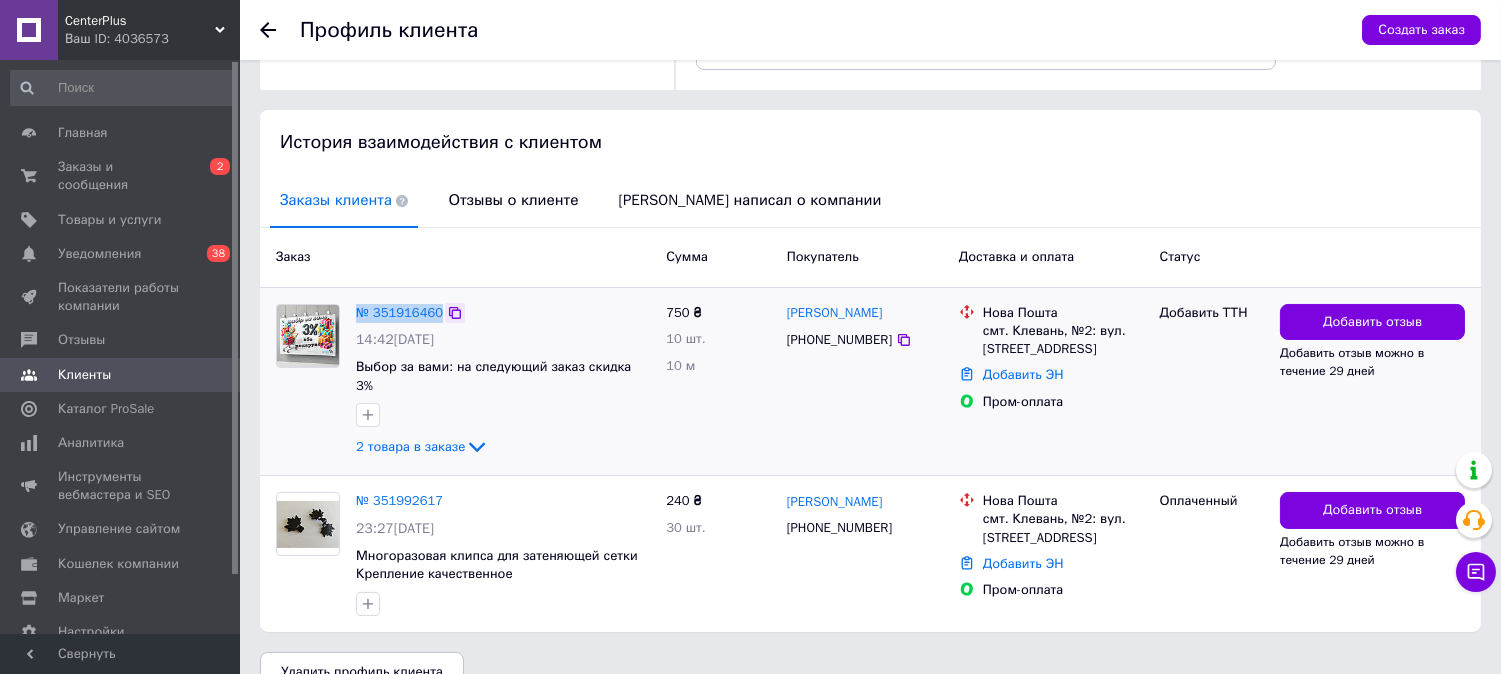 drag, startPoint x: 347, startPoint y: 294, endPoint x: 443, endPoint y: 293, distance: 96.00521 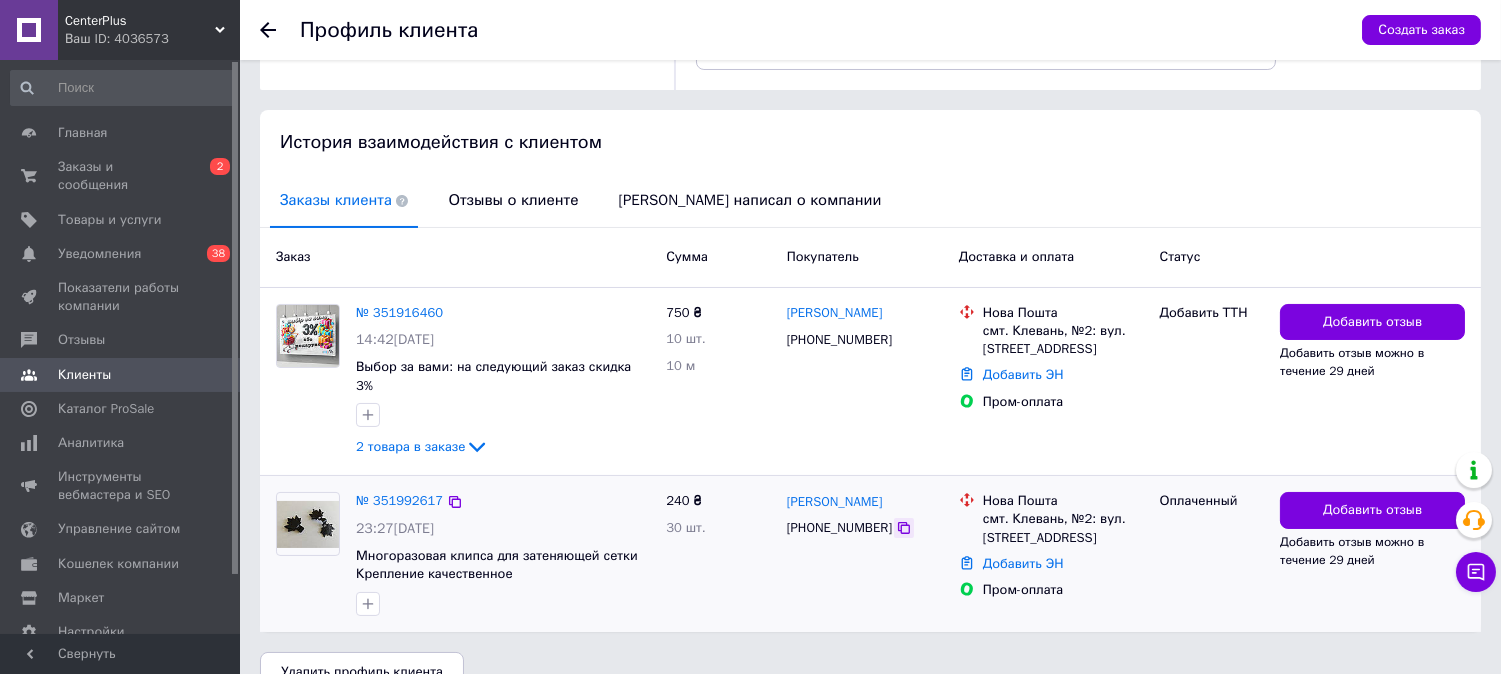 click 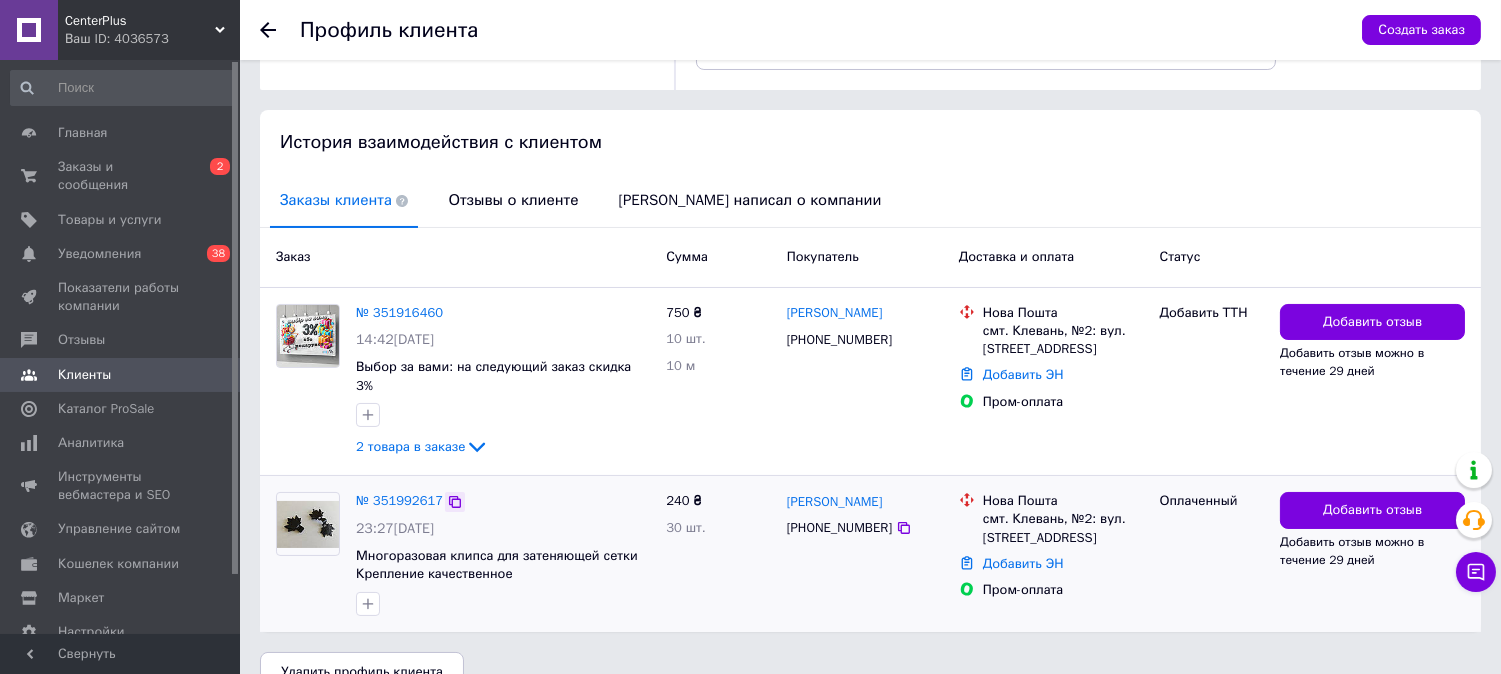 click 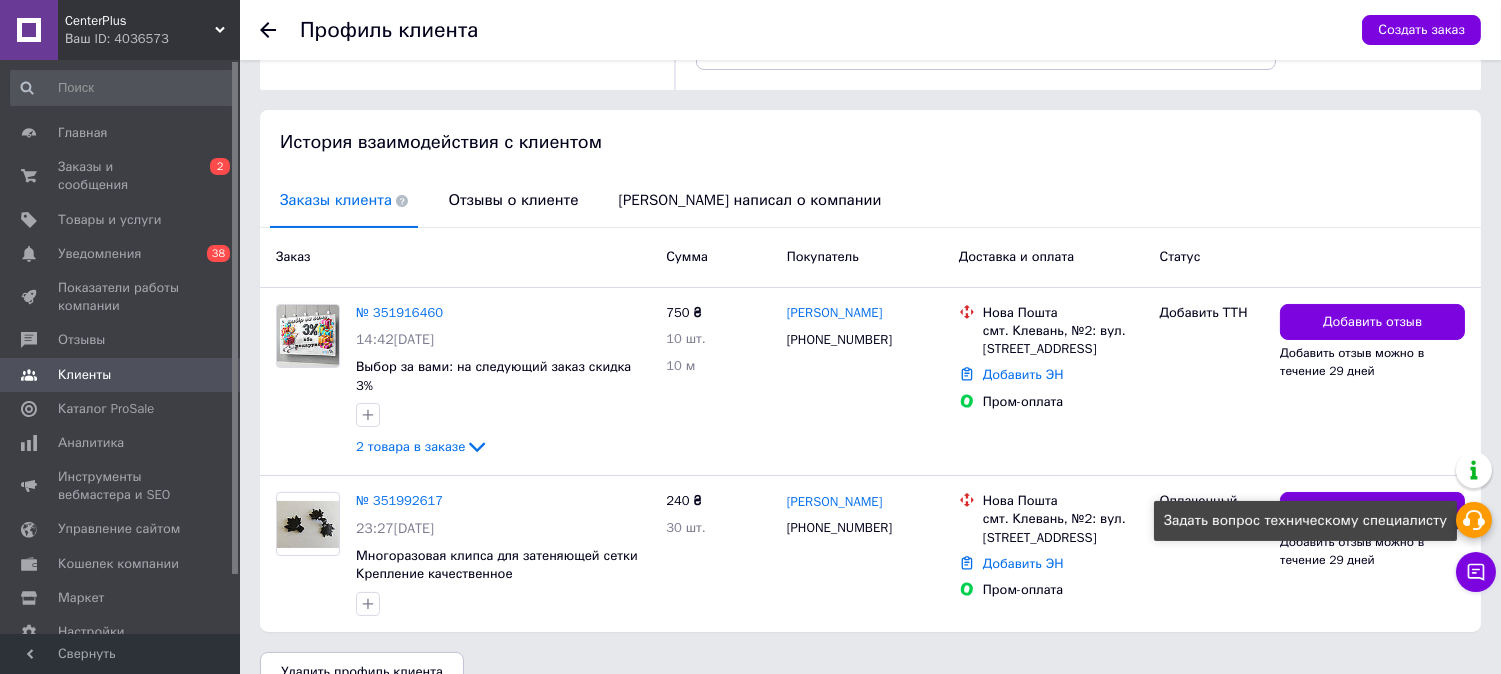 click 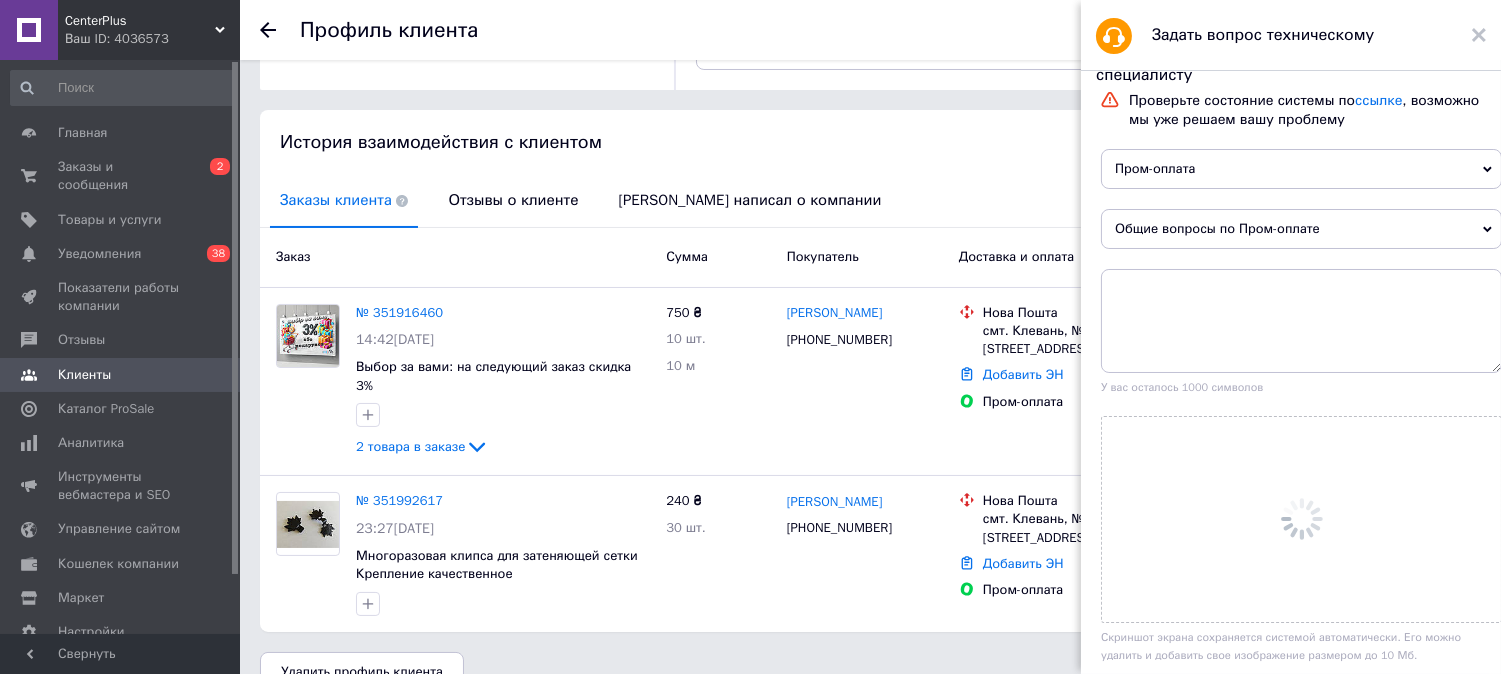 click on "Общие вопросы по Пром-оплате" at bounding box center (1301, 229) 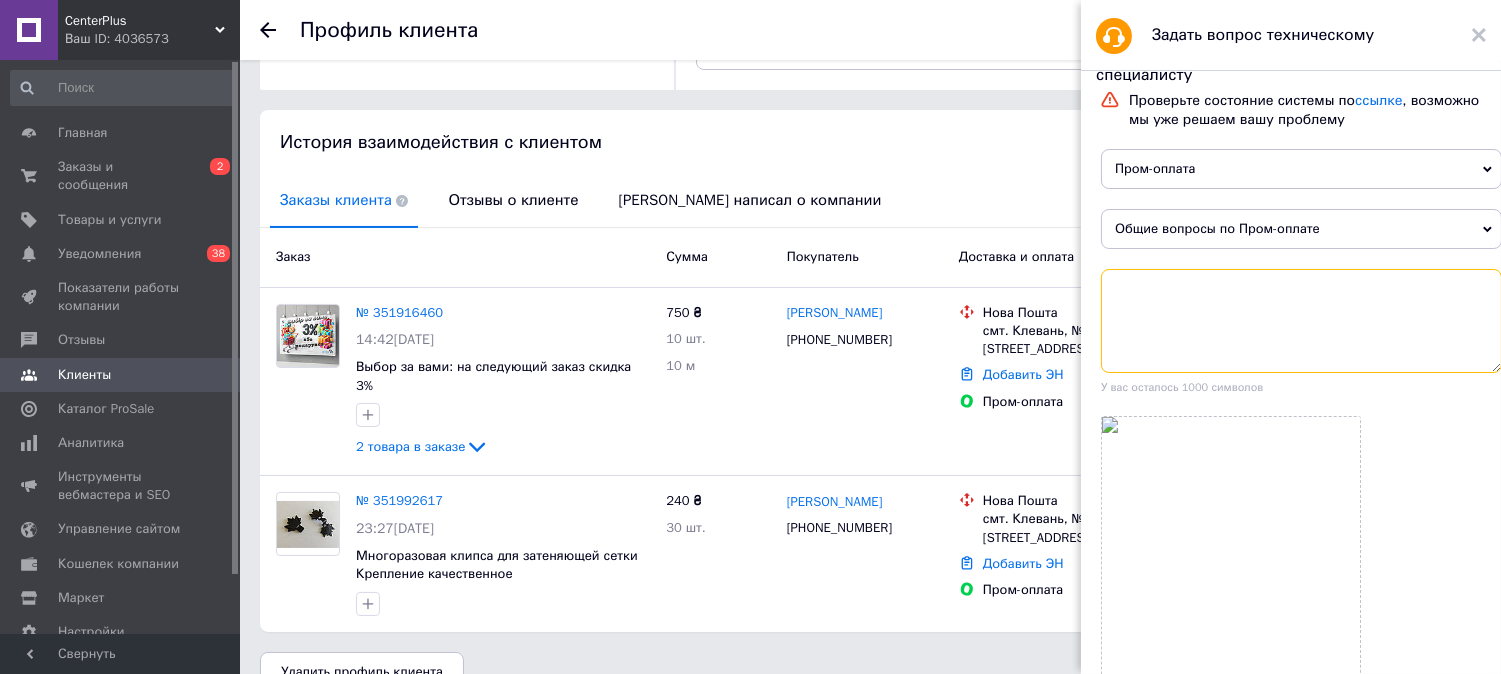 click at bounding box center (1301, 321) 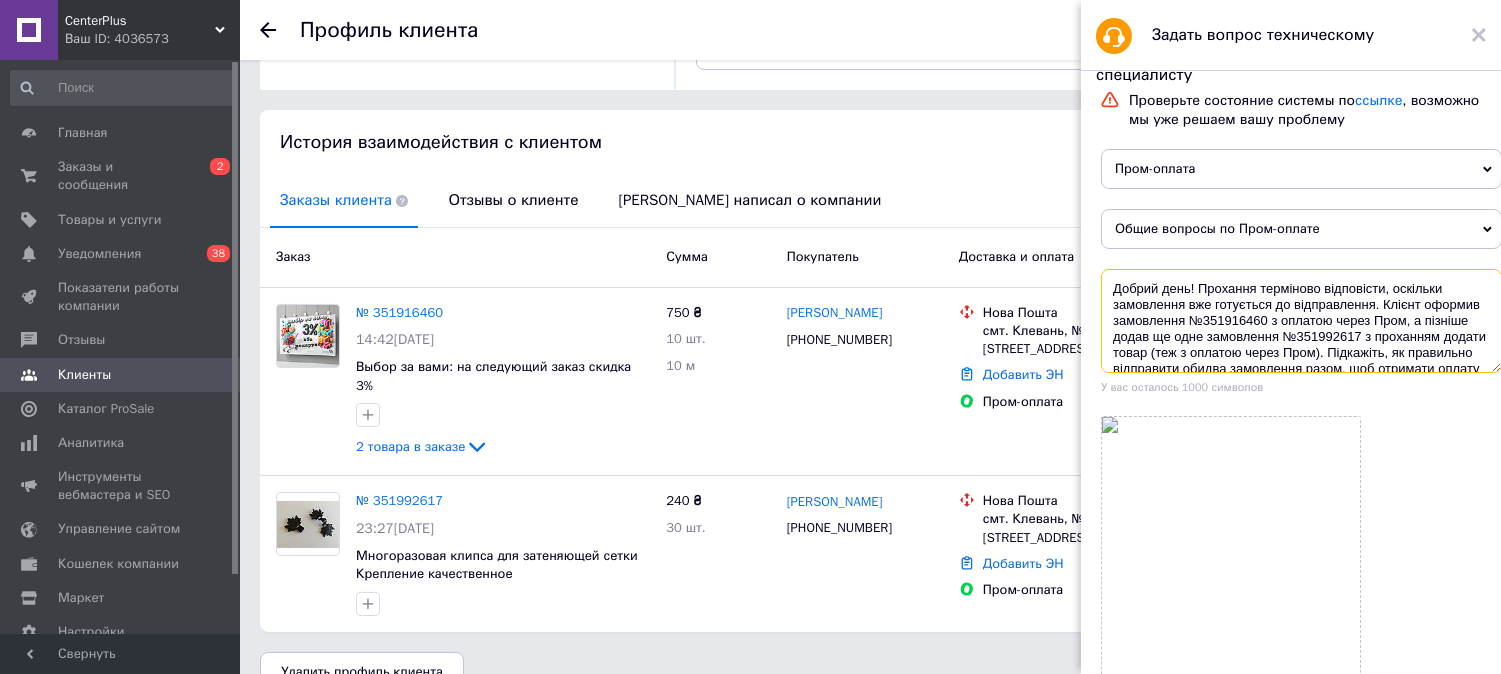 scroll, scrollTop: 52, scrollLeft: 0, axis: vertical 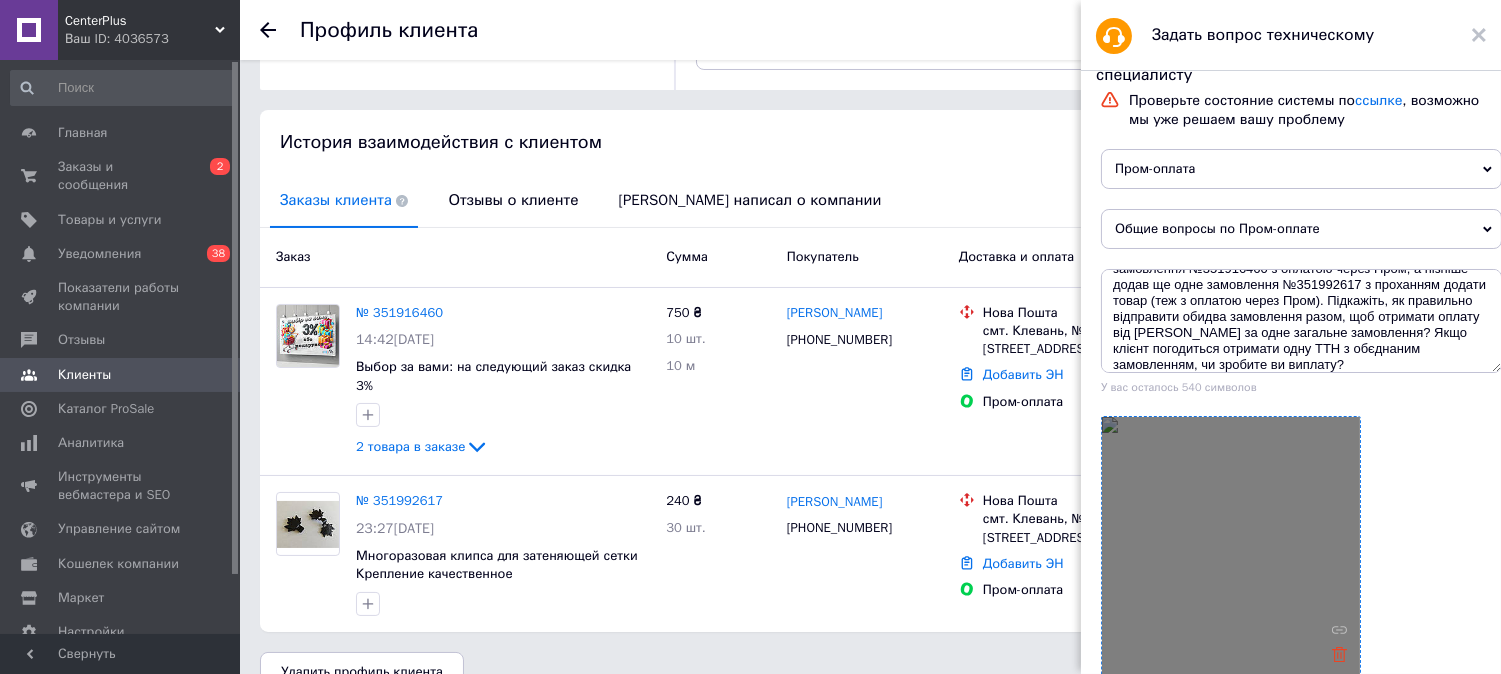 click 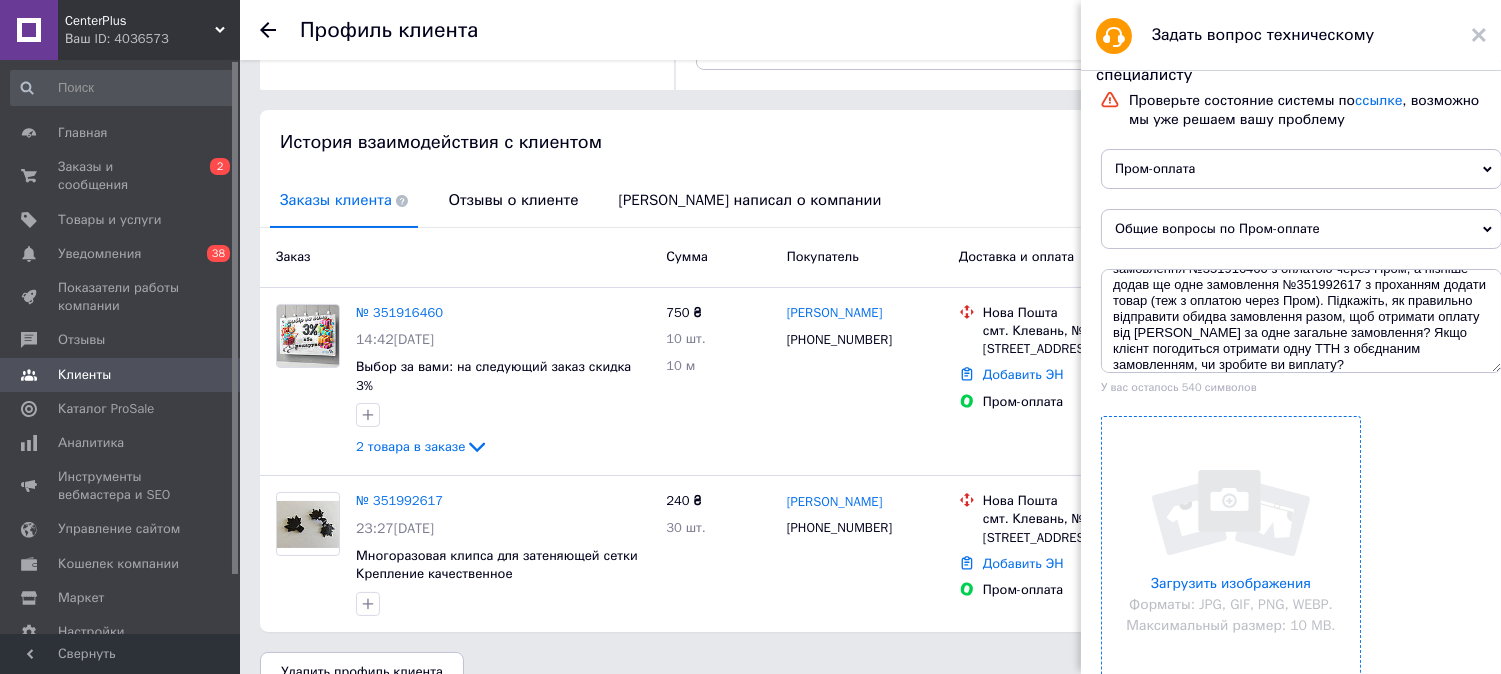 scroll, scrollTop: 0, scrollLeft: 0, axis: both 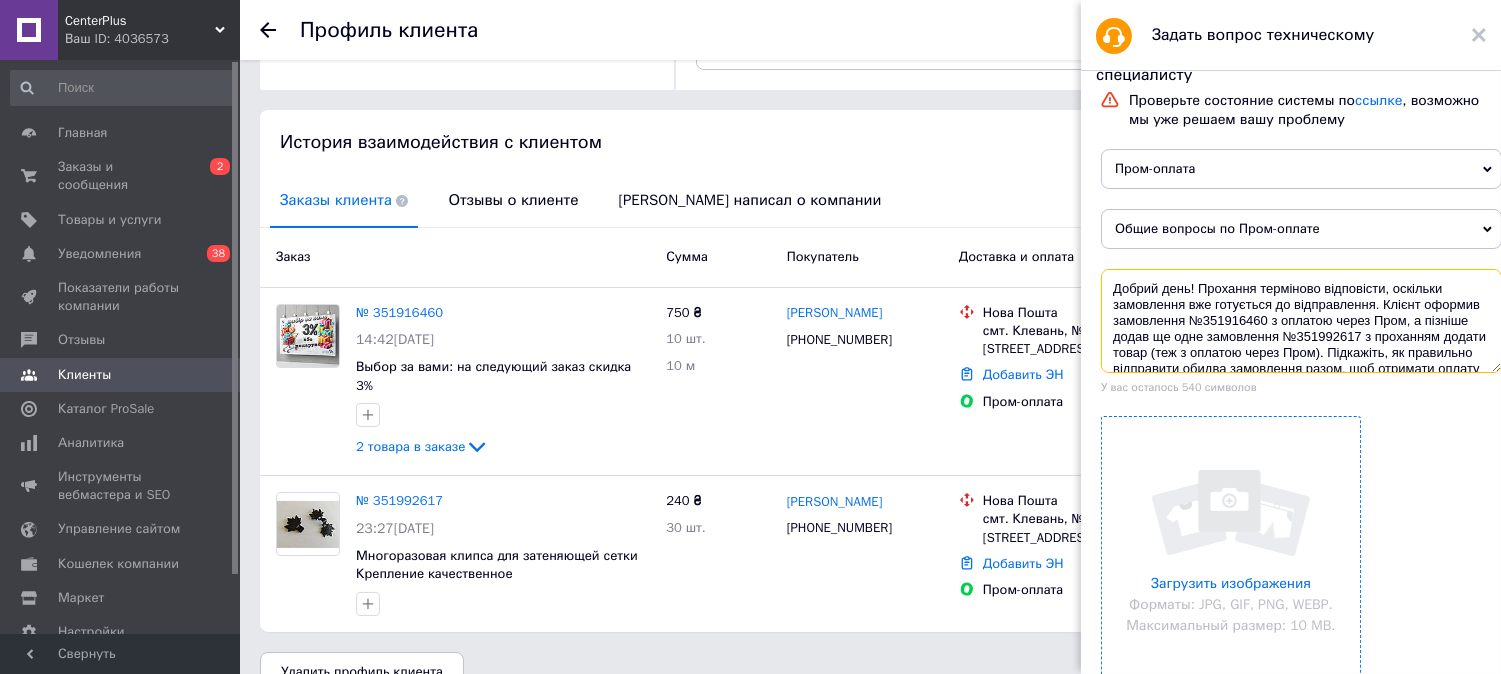 click on "Добрий день! Прохання терміново відповісти, оскільки замовлення вже готується до відправлення. Клієнт оформив замовлення №351916460 з оплатою через Пром, а пізніше додав ще одне замовлення №351992617 з проханням додати товар (теж з оплатою через Пром). Підкажіть, як правильно відправити обидва замовлення разом, щоб отримати оплату від Прома за одне загальне замовлення? Якщо клієнт погодиться отримати одну ТТН з обєднаним замовленням, чи зробите ви виплату?" at bounding box center (1301, 321) 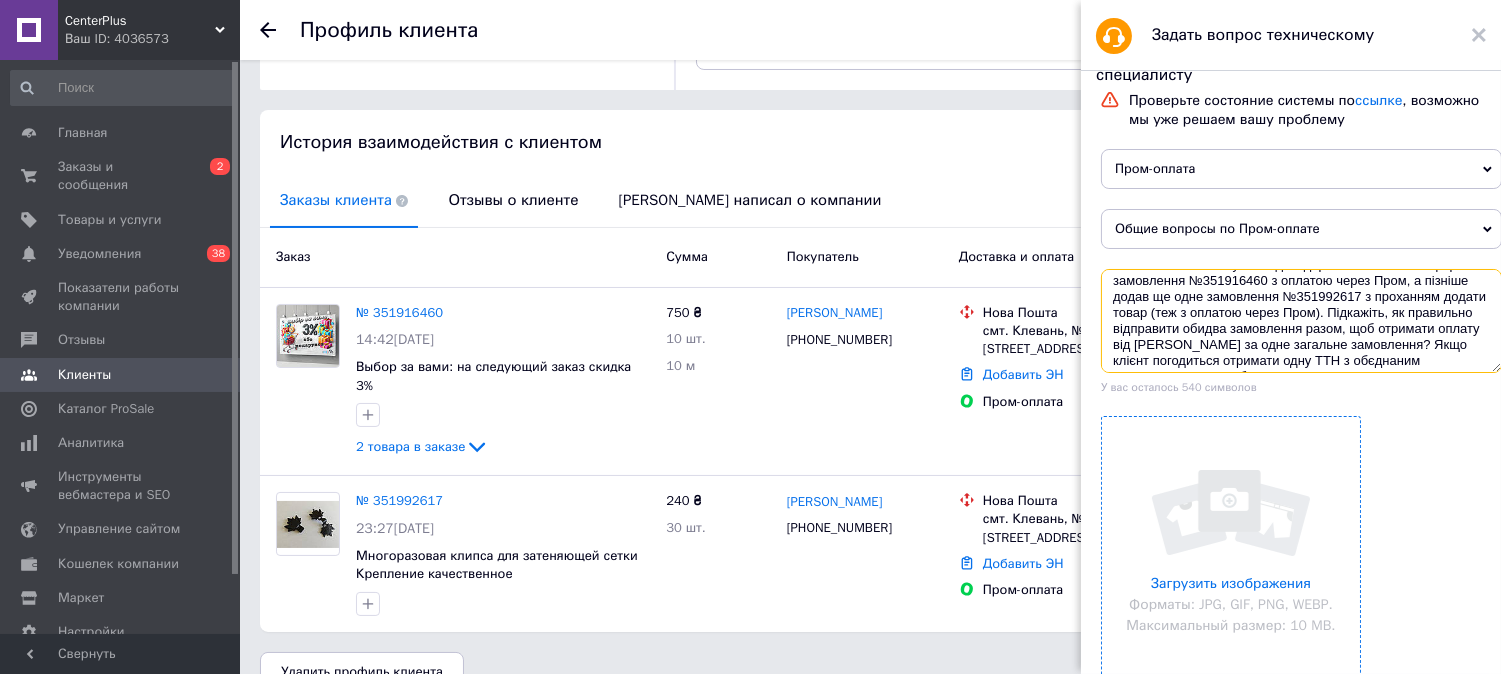 scroll, scrollTop: 44, scrollLeft: 0, axis: vertical 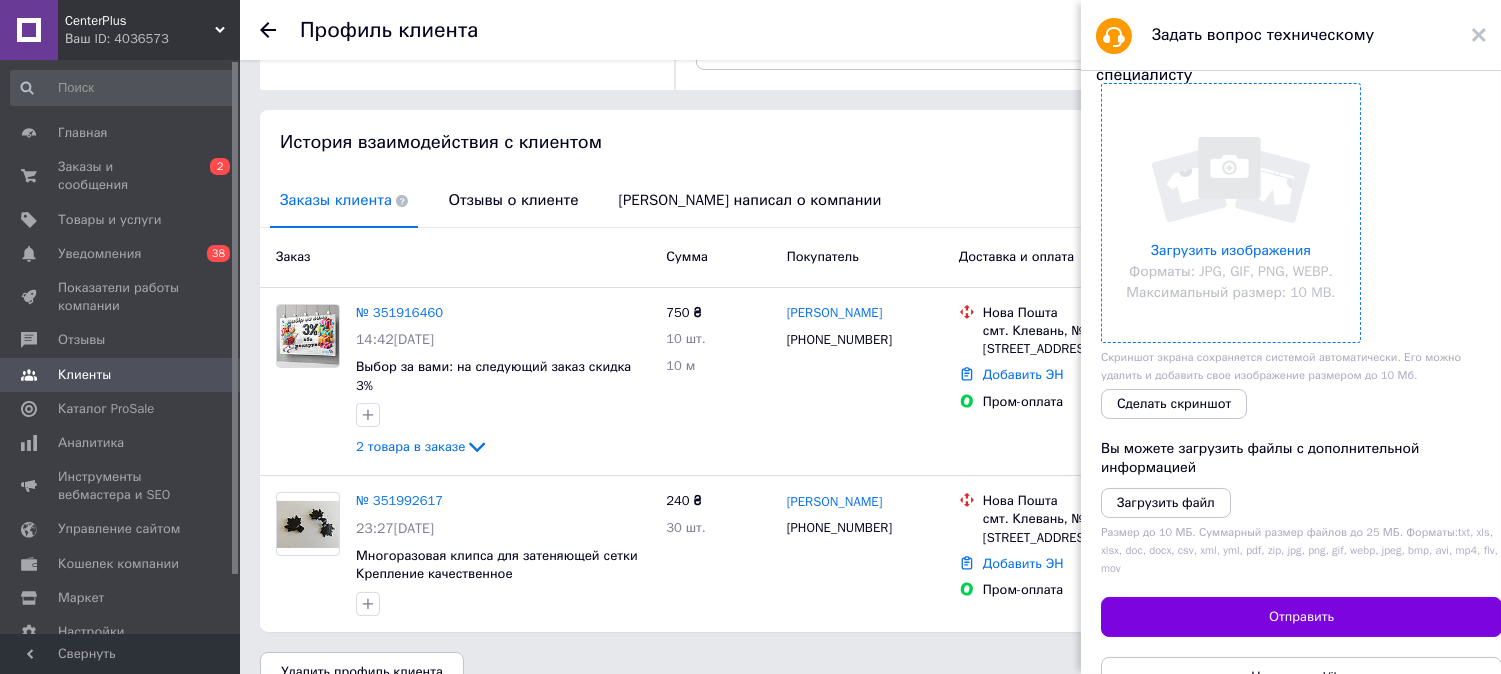 type on "Добрий день. Прохання терміново відповісти, оскільки замовлення вже готується до відправлення. Клієнт оформив замовлення №351916460 з оплатою через Пром, а пізніше додав ще одне замовлення №351992617 з проханням додати товар (теж з оплатою через Пром). Підкажіть, як правильно відправити обидва замовлення разом, щоб отримати оплату від Прома за одне загальне замовлення? Якщо клієнт погодиться отримати одну ТТН з обєднаним замовленням, чи зробите ви виплату?" 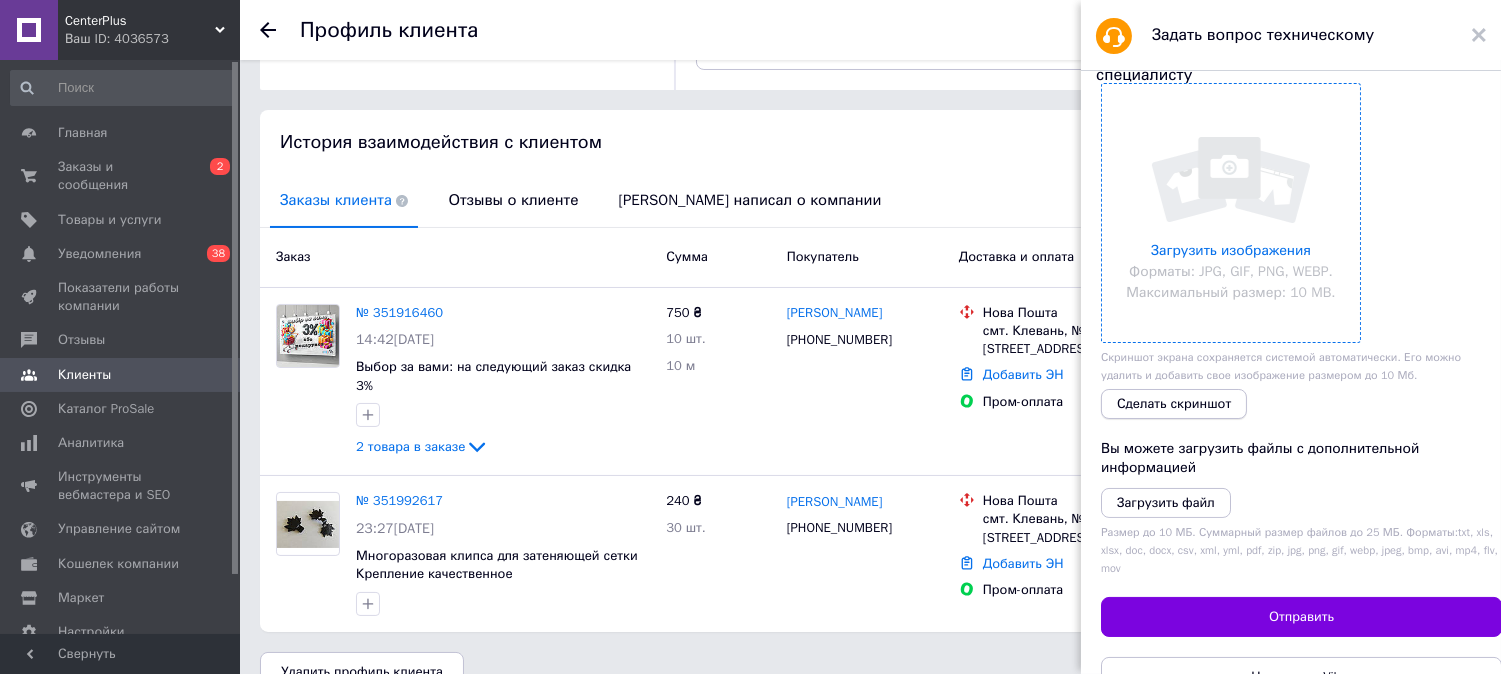 click on "Сделать скриншот" at bounding box center [1174, 404] 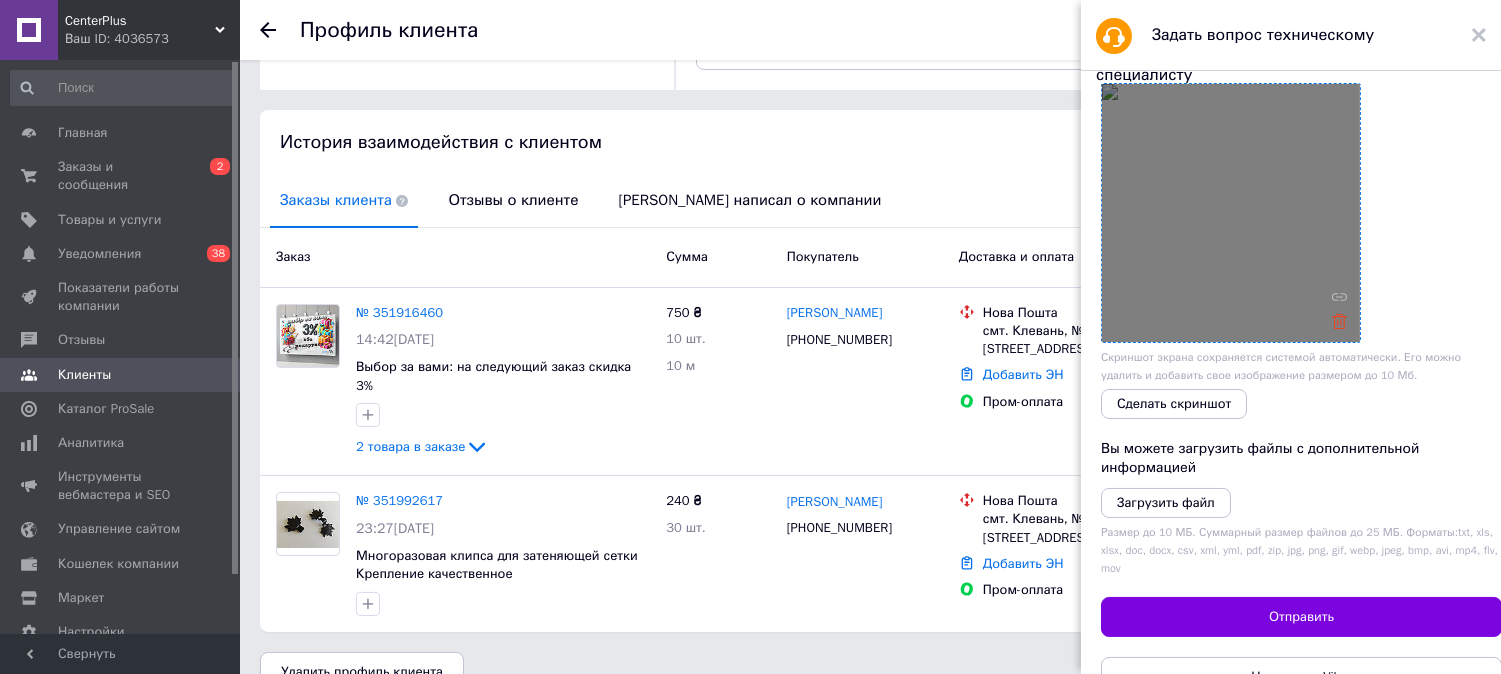 click 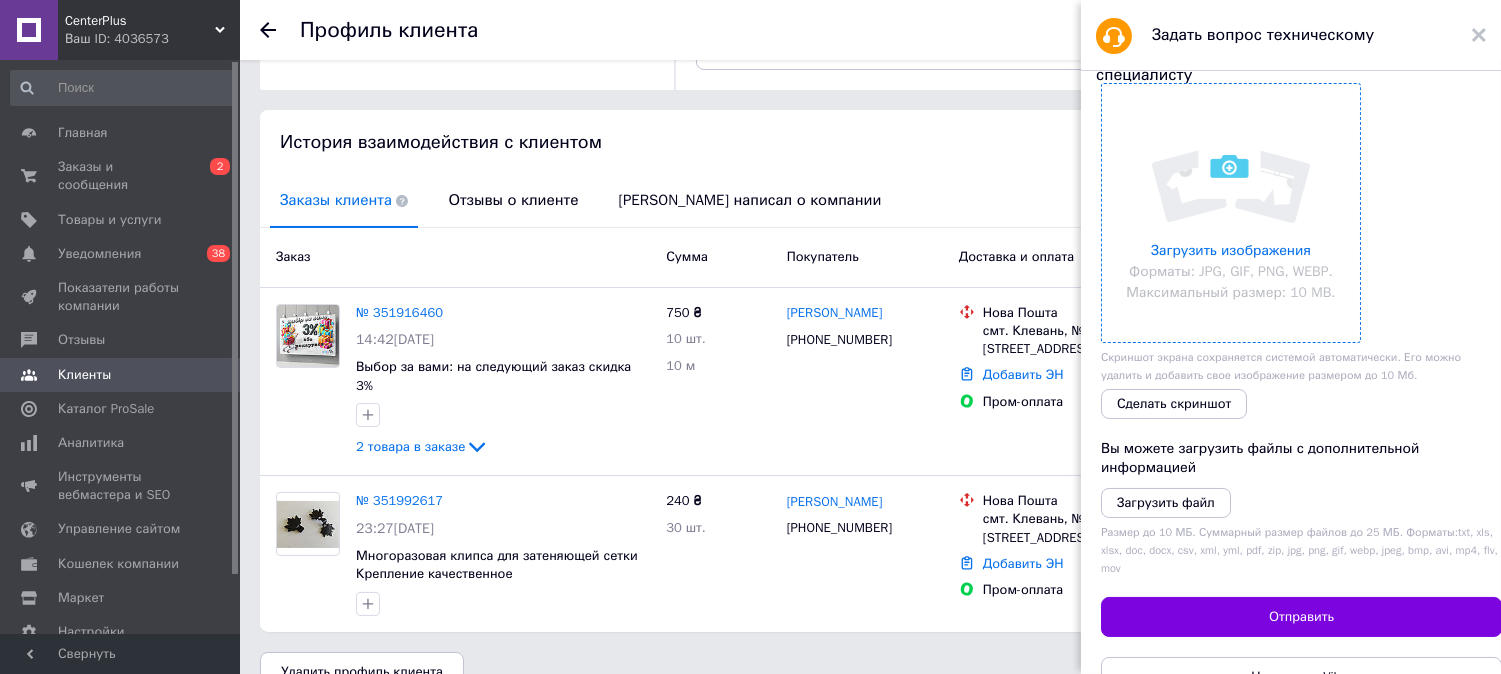 click at bounding box center [1231, 213] 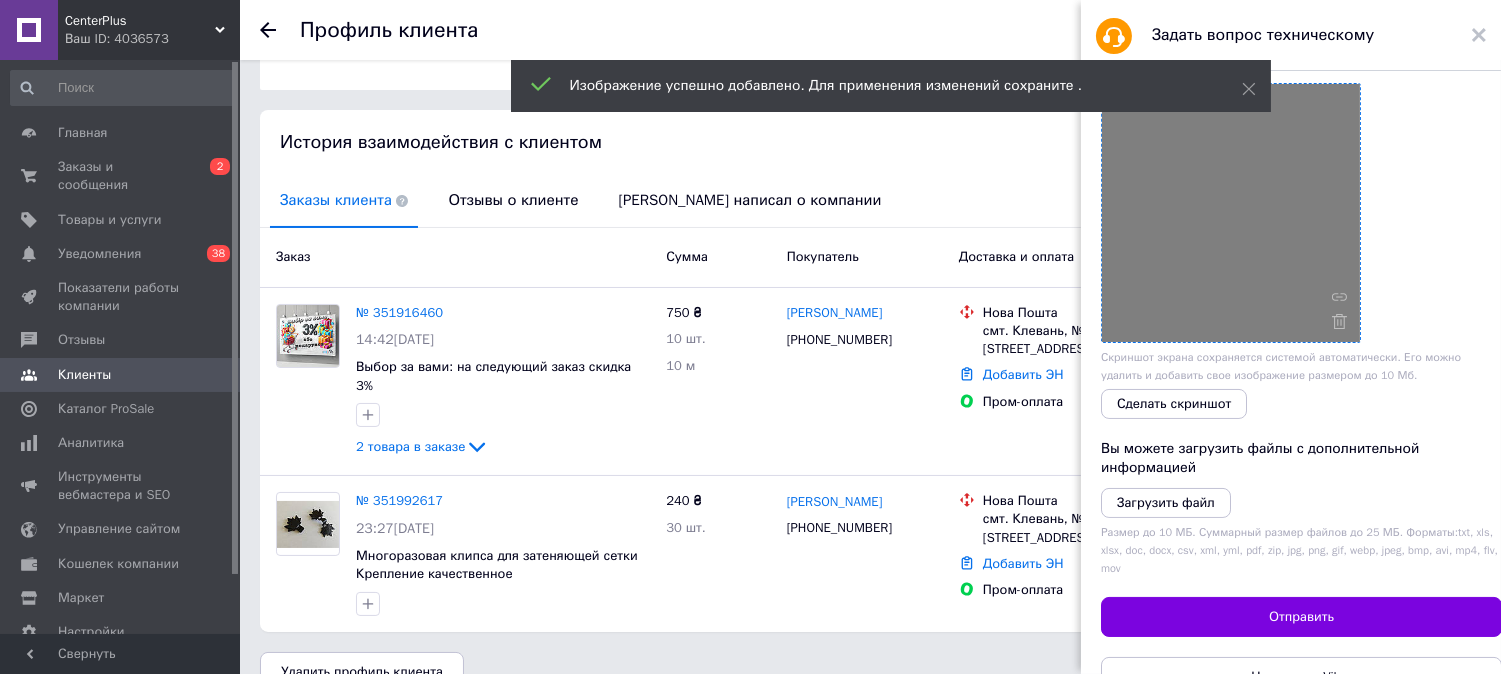 scroll, scrollTop: 111, scrollLeft: 0, axis: vertical 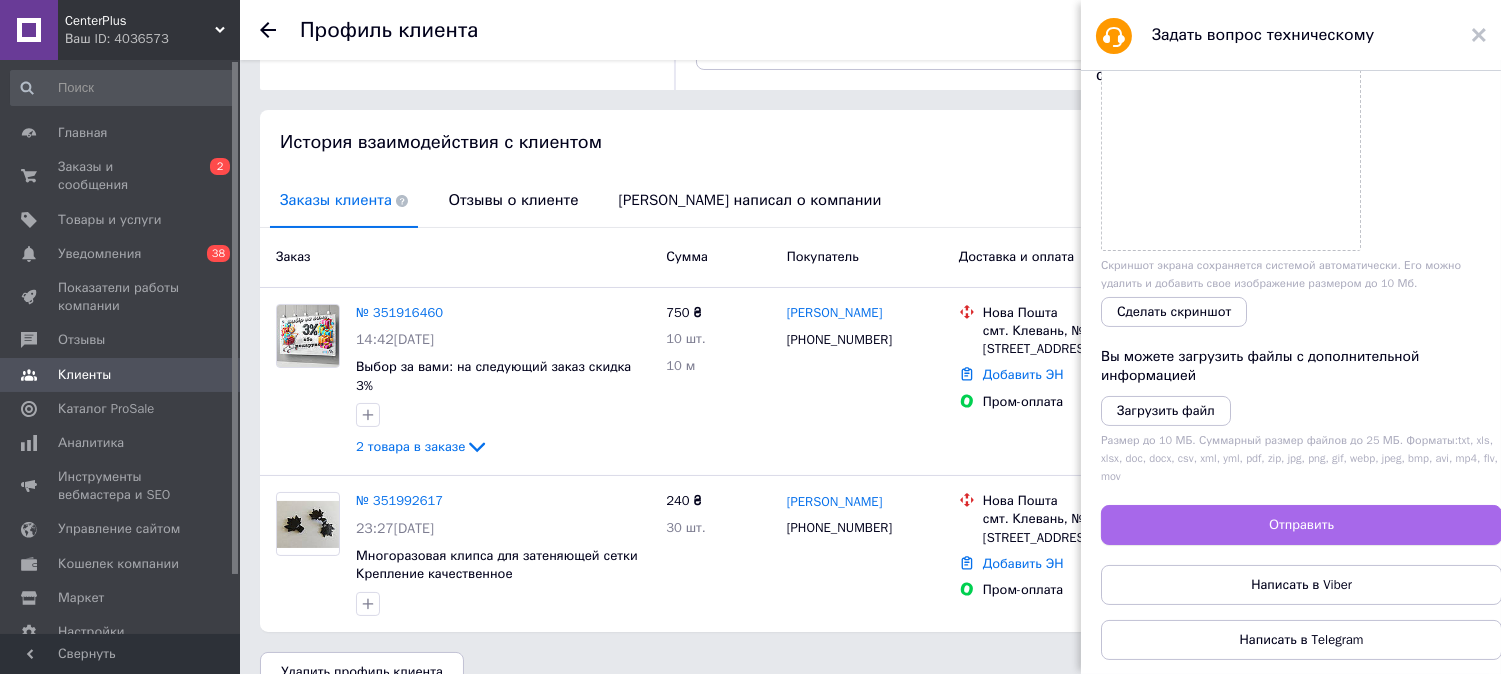 click on "Отправить" at bounding box center [1301, 525] 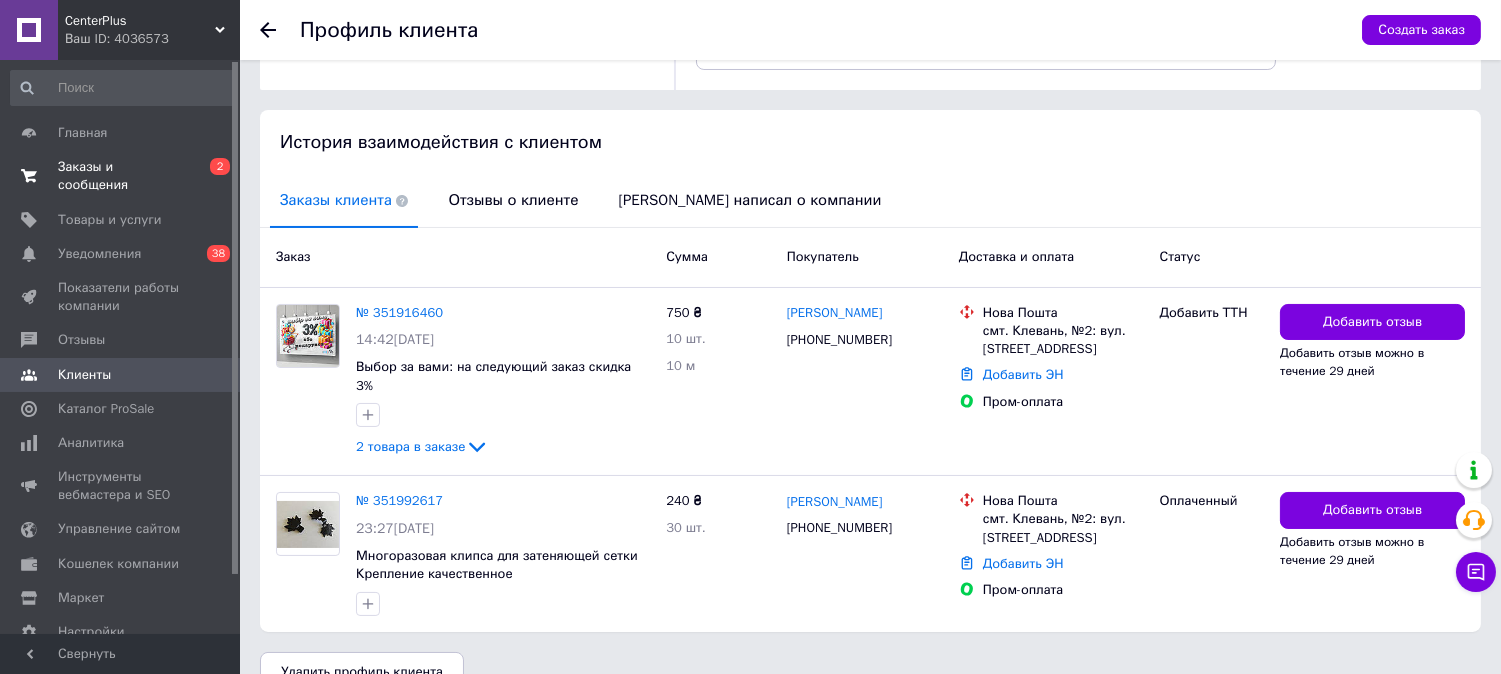 click on "Заказы и сообщения 0 2" at bounding box center [123, 176] 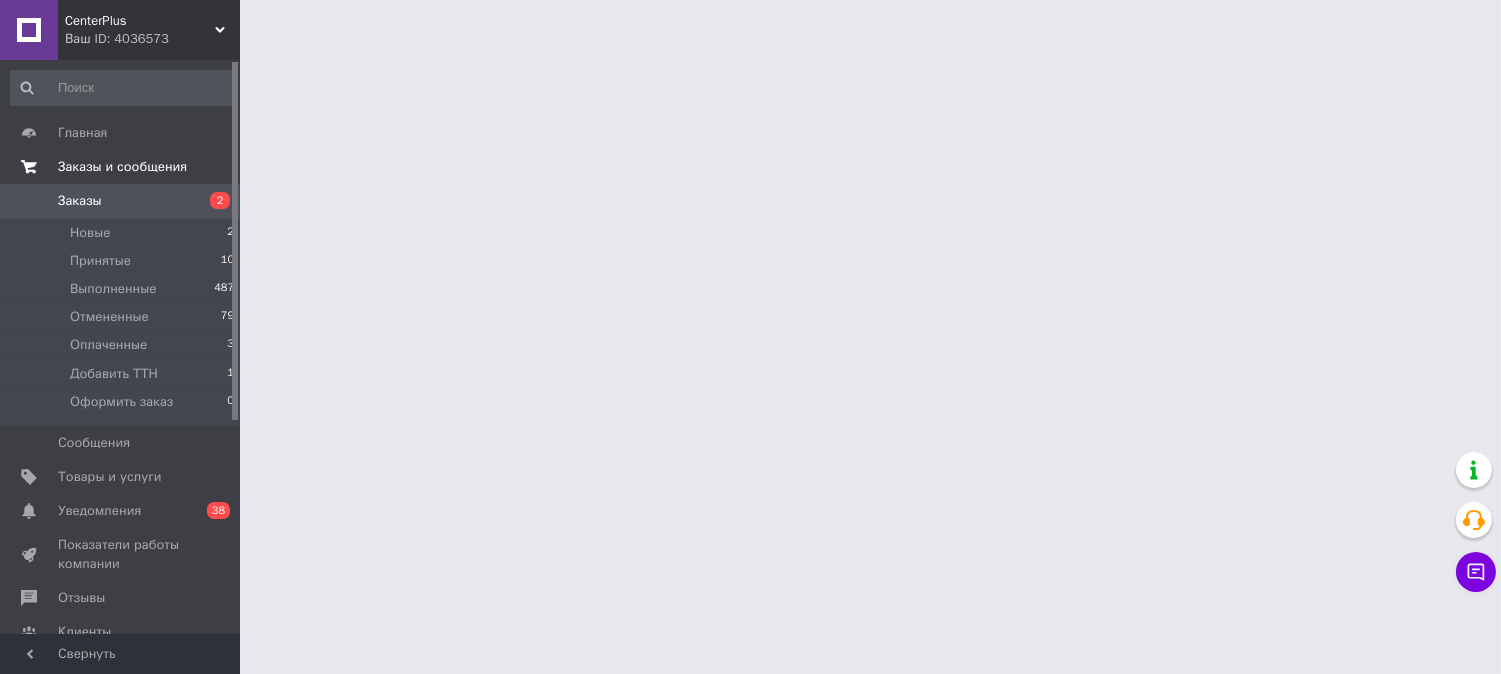 scroll, scrollTop: 0, scrollLeft: 0, axis: both 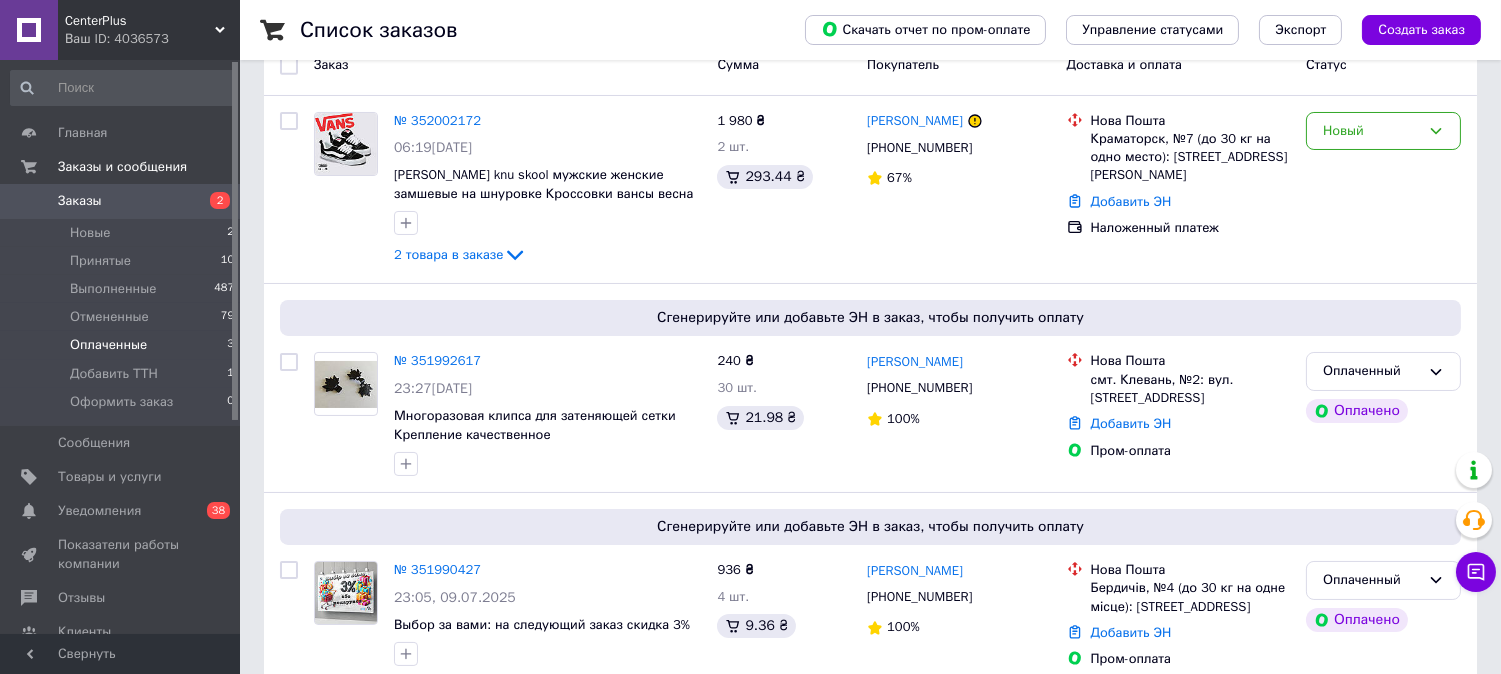 click on "Оплаченные" at bounding box center [108, 345] 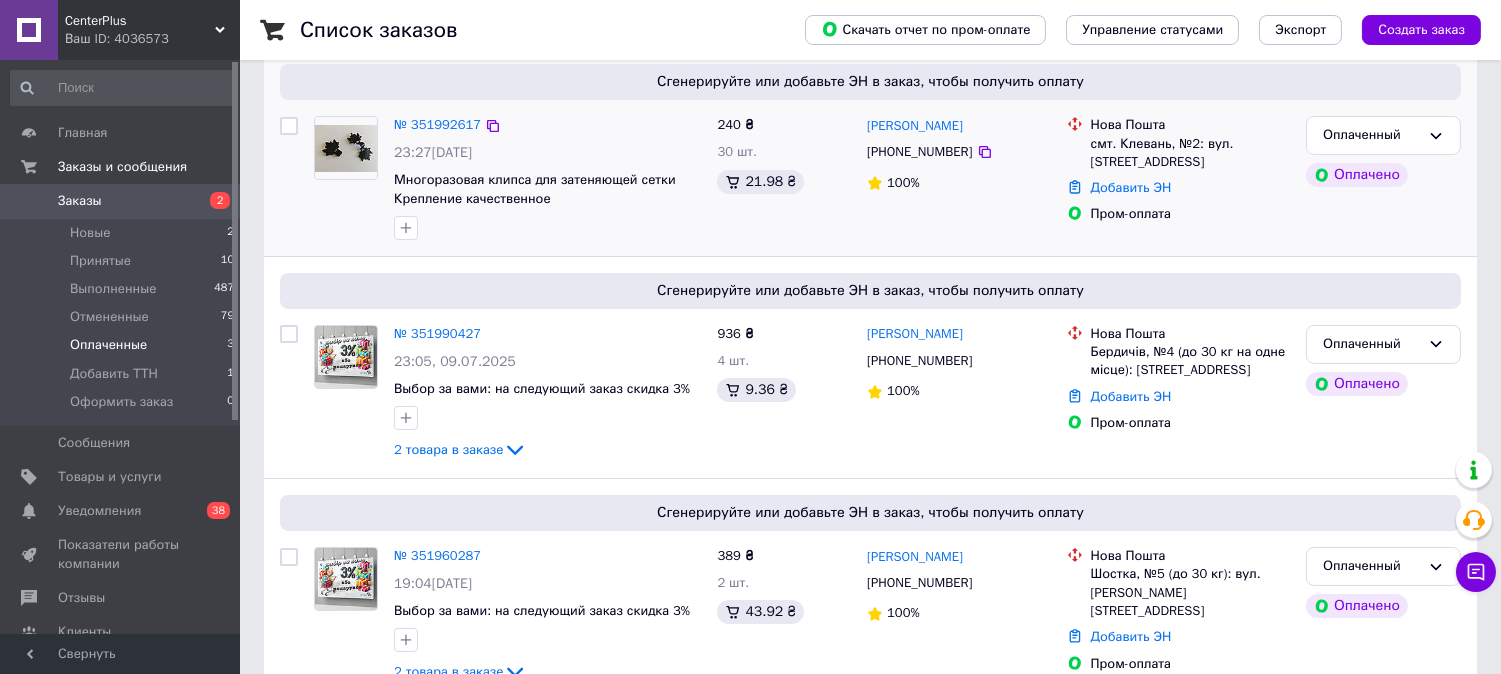 scroll, scrollTop: 391, scrollLeft: 0, axis: vertical 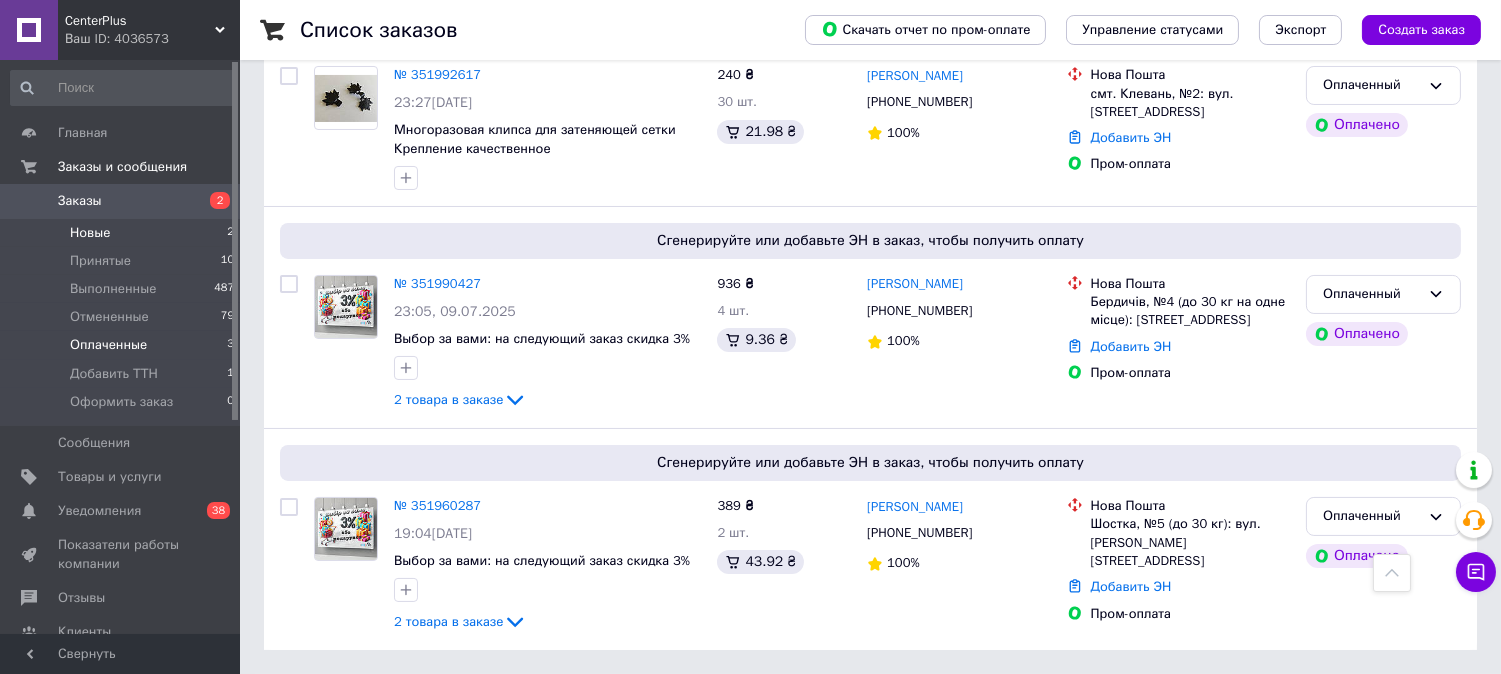 click on "Новые" at bounding box center (90, 233) 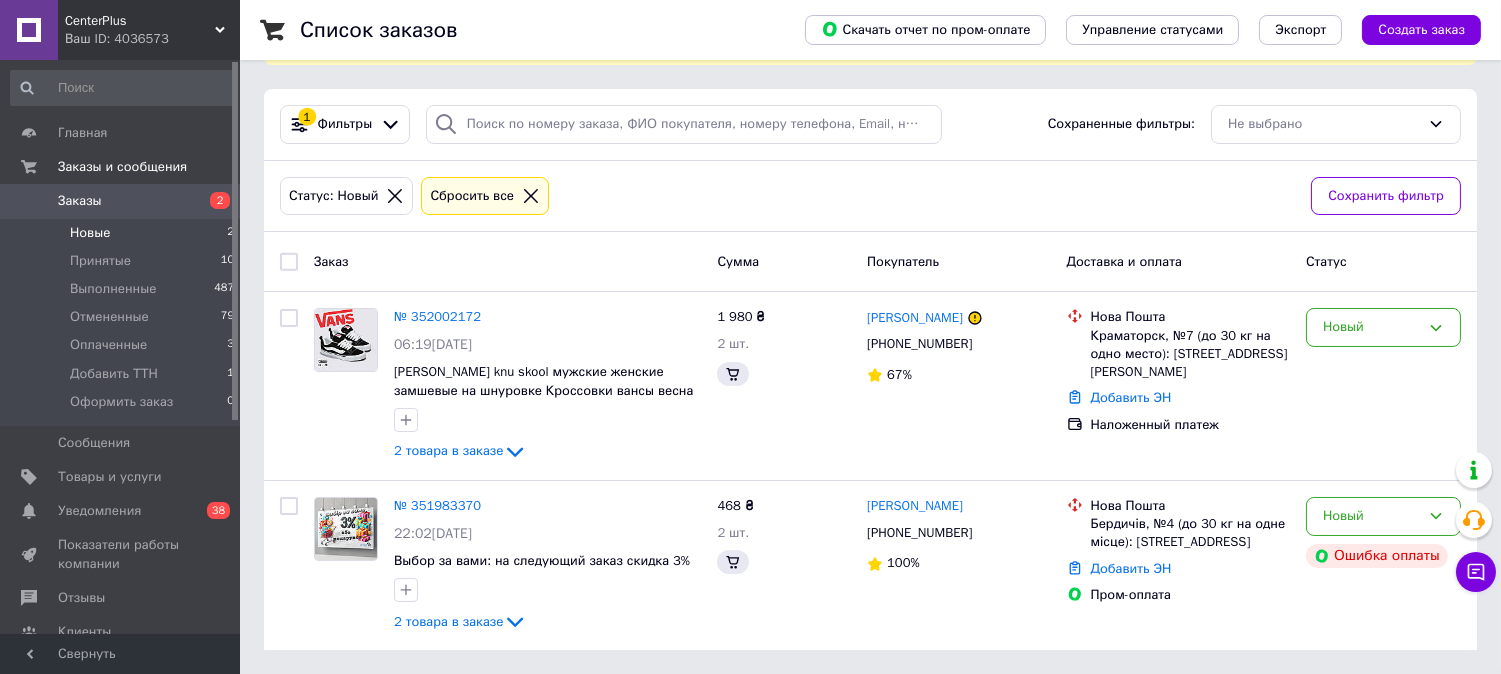 scroll, scrollTop: 0, scrollLeft: 0, axis: both 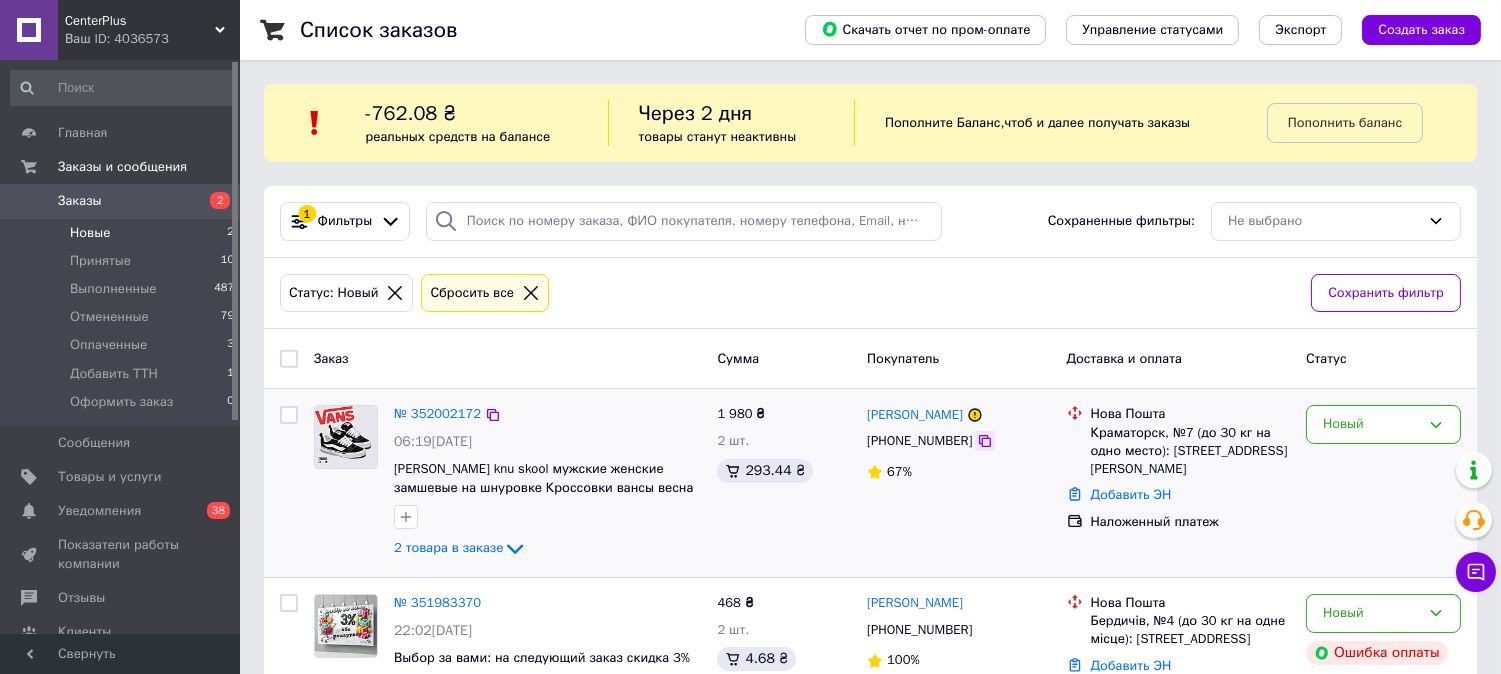 click 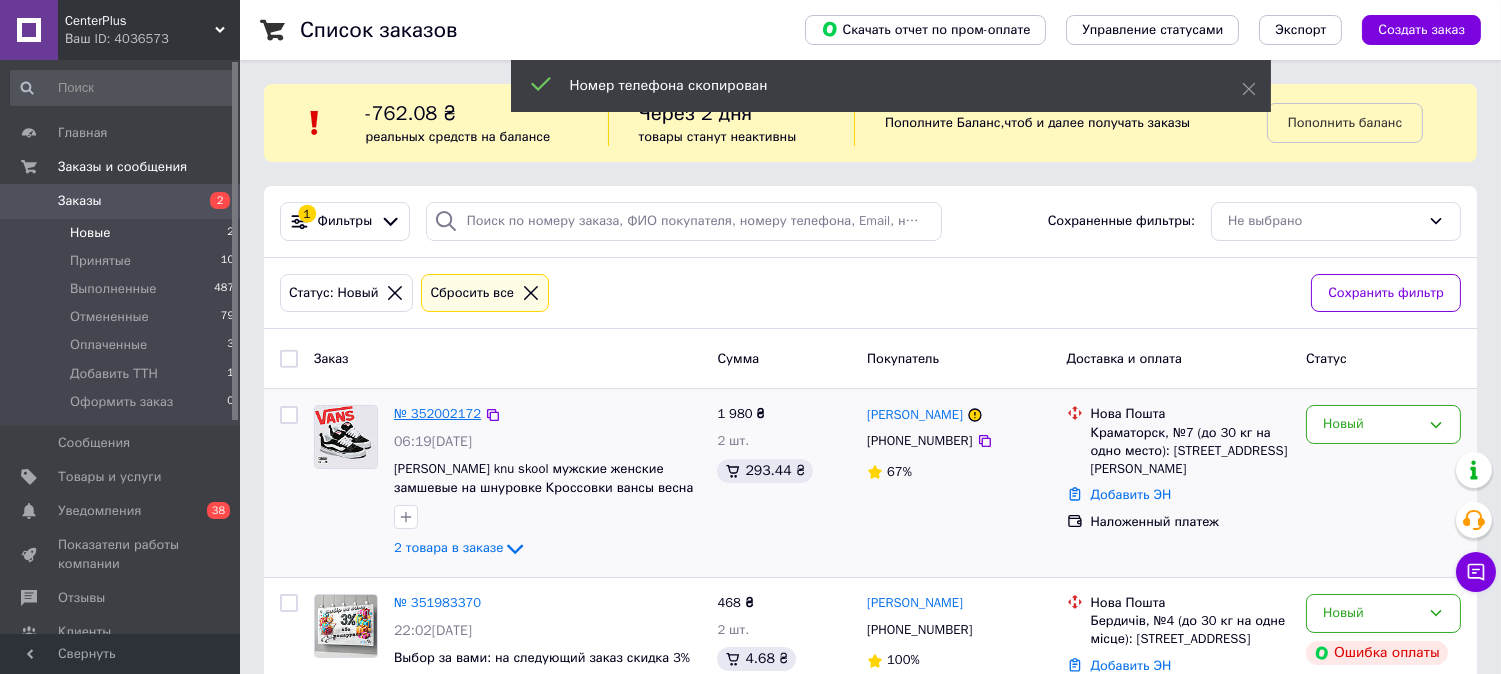 click on "№ 352002172" at bounding box center [437, 413] 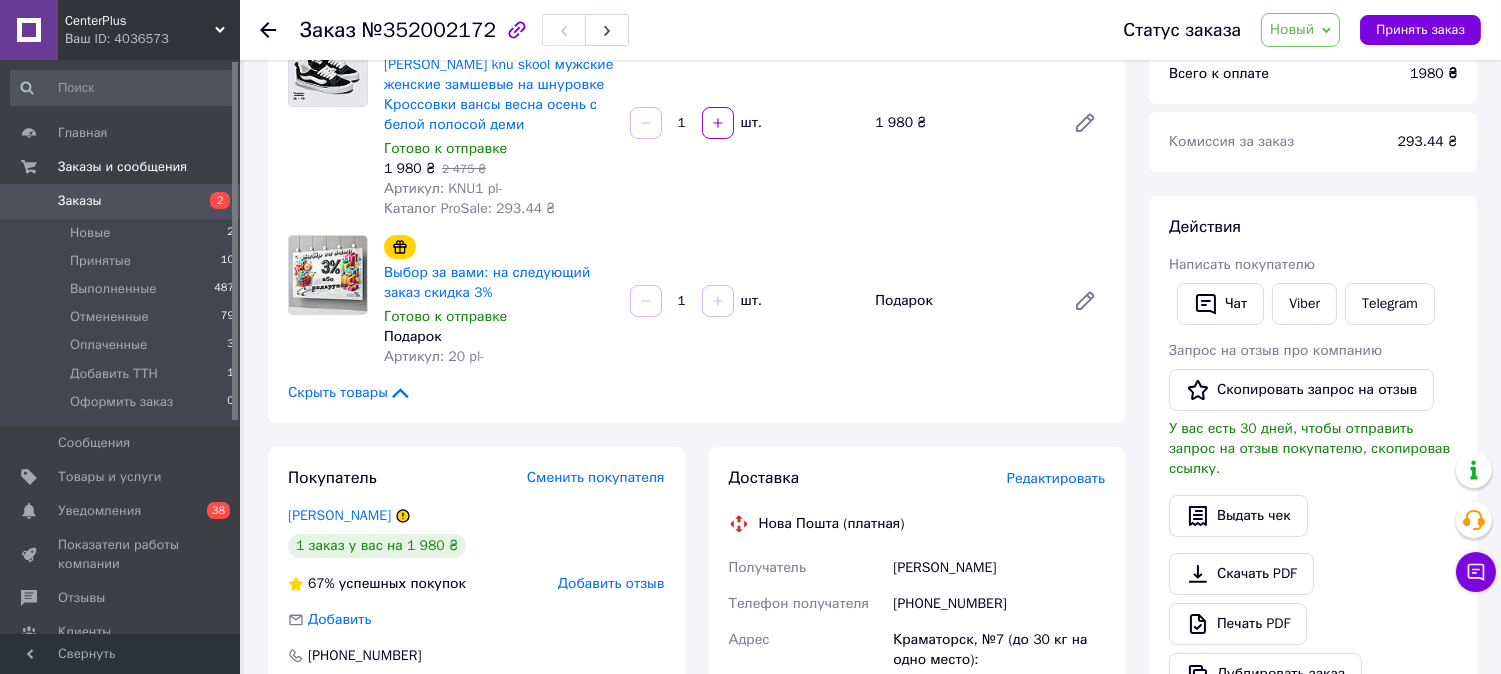 scroll, scrollTop: 444, scrollLeft: 0, axis: vertical 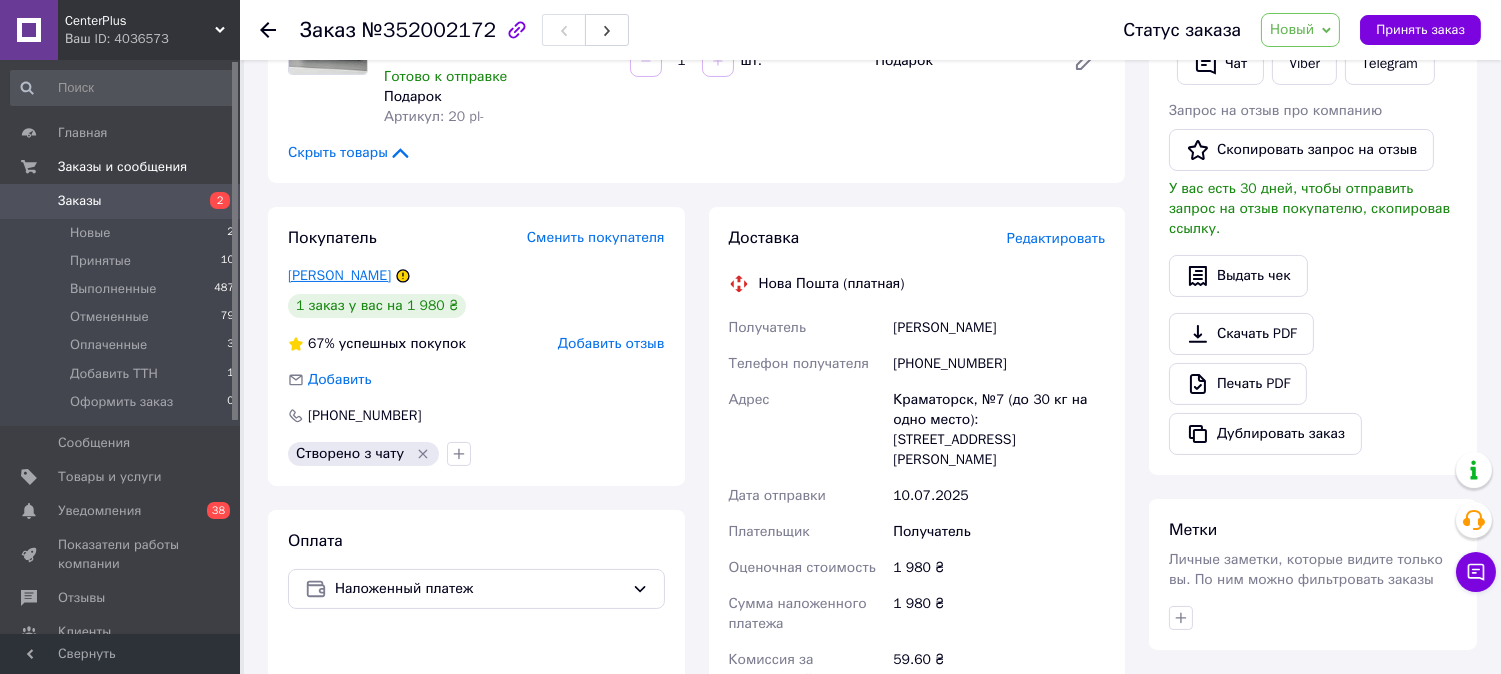 click on "Журавлев Артем" at bounding box center [339, 275] 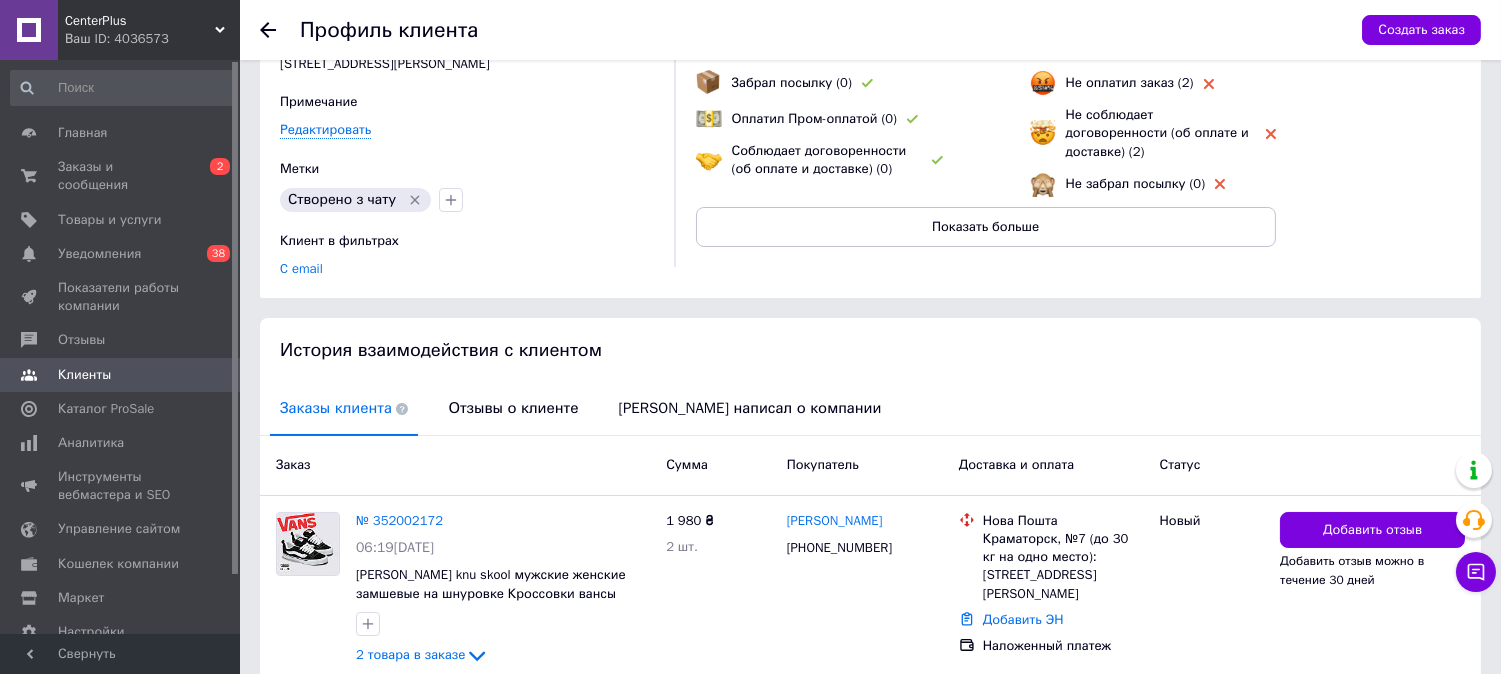 scroll, scrollTop: 256, scrollLeft: 0, axis: vertical 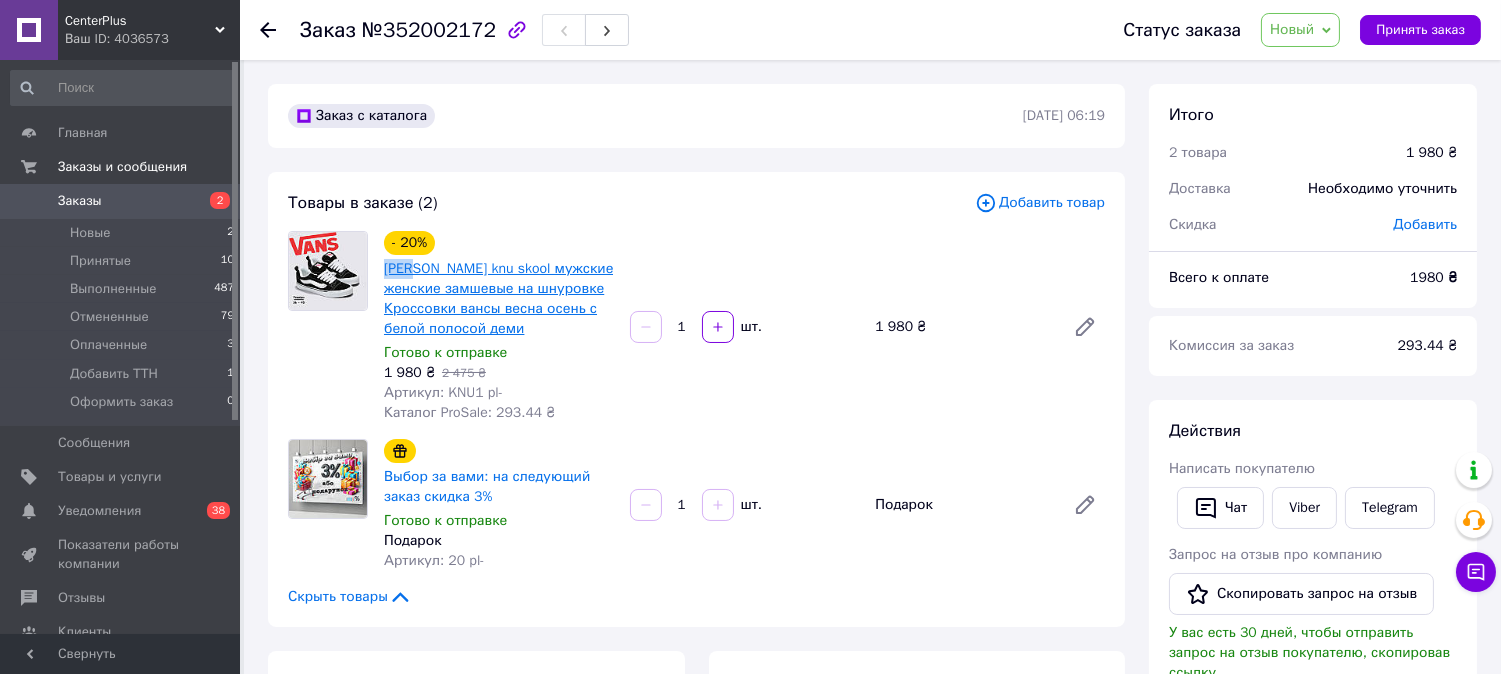 drag, startPoint x: 386, startPoint y: 265, endPoint x: 414, endPoint y: 268, distance: 28.160255 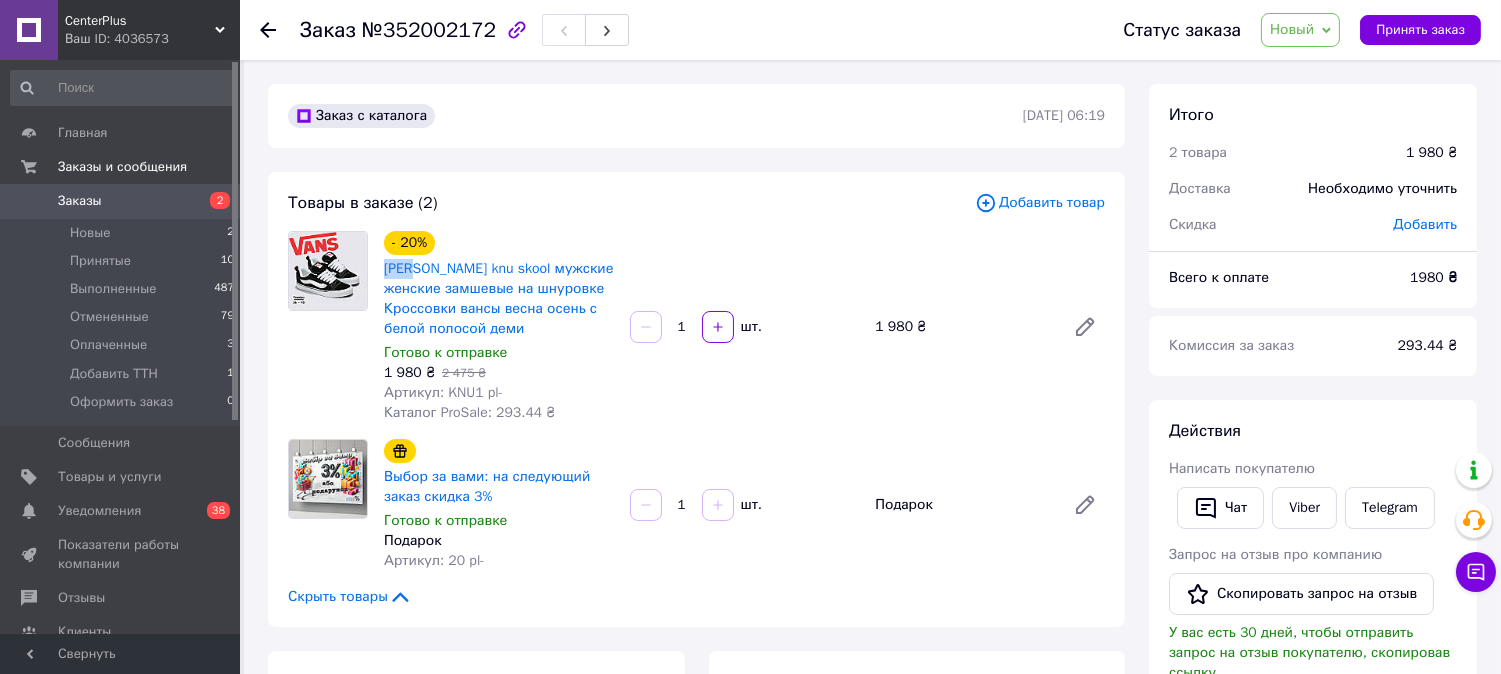 copy on "Кеды" 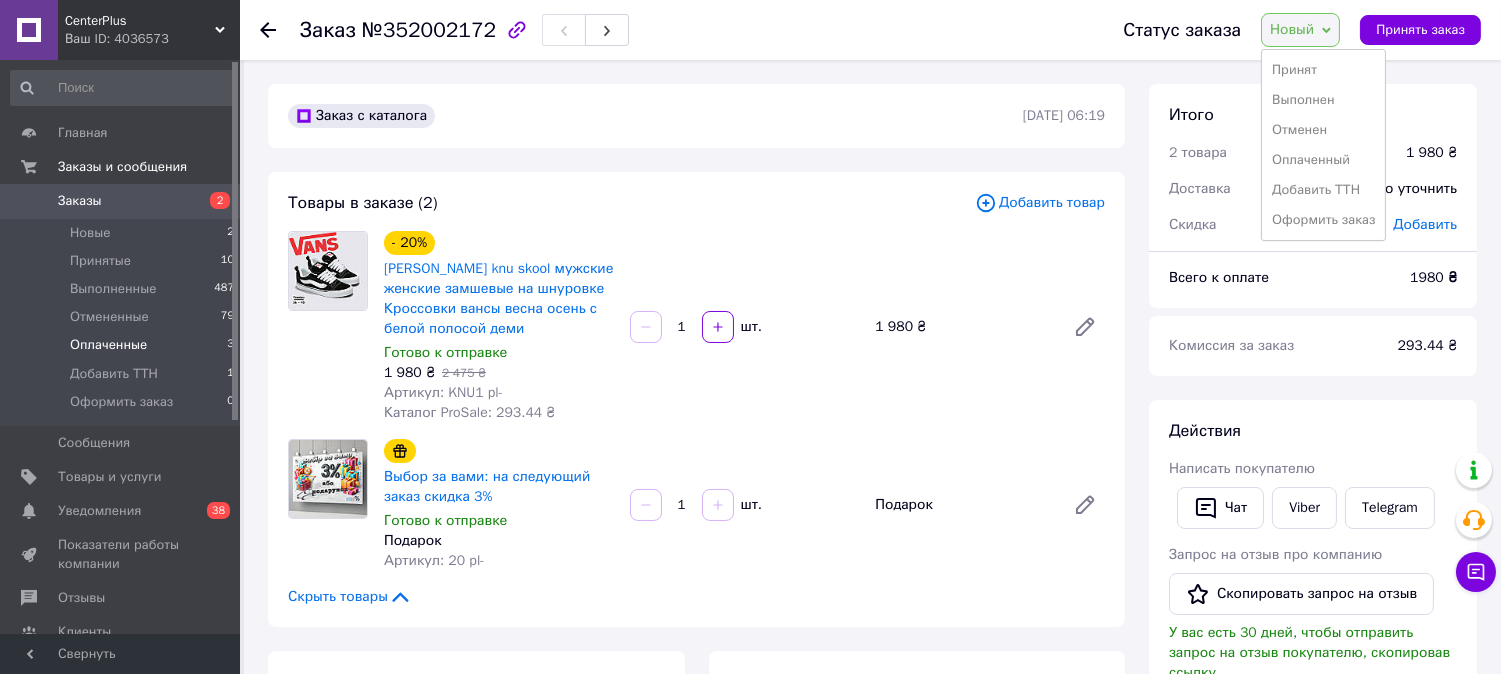 click on "Оплаченные" at bounding box center (108, 345) 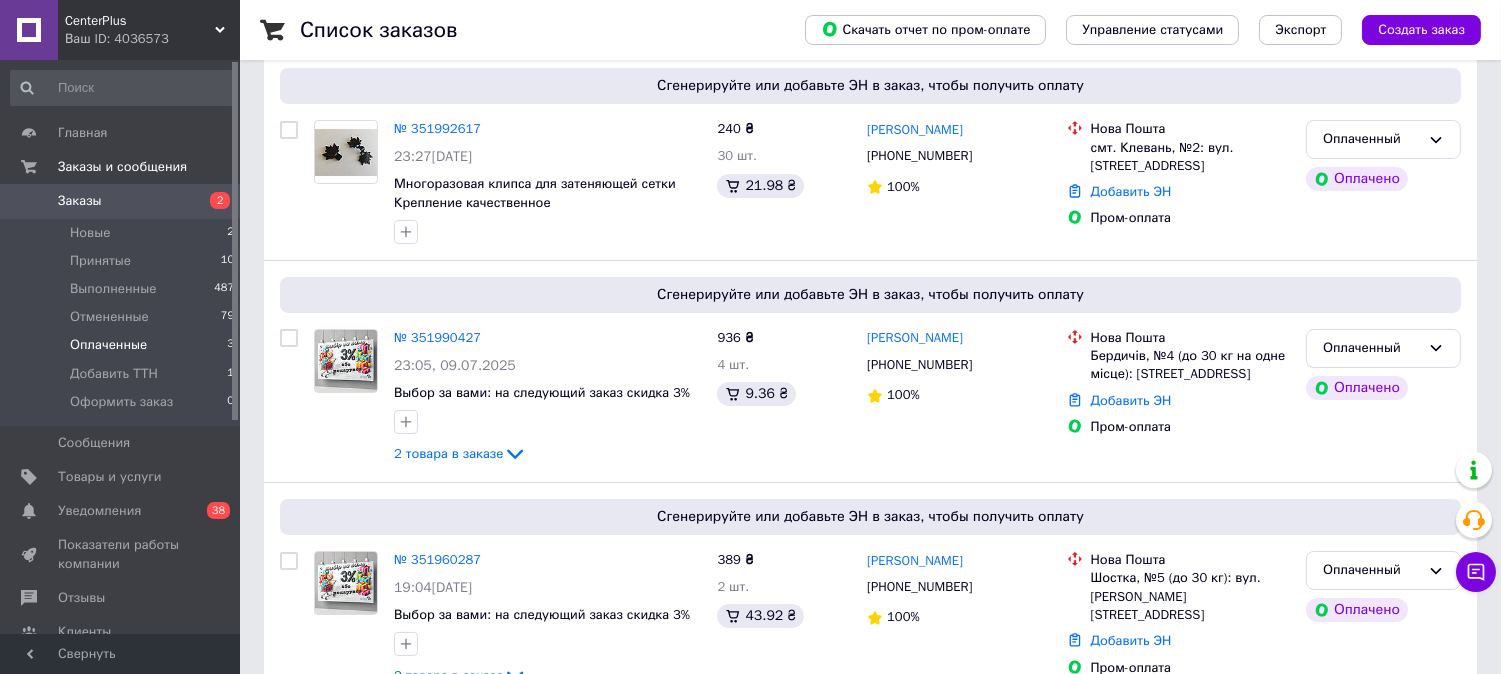 scroll, scrollTop: 391, scrollLeft: 0, axis: vertical 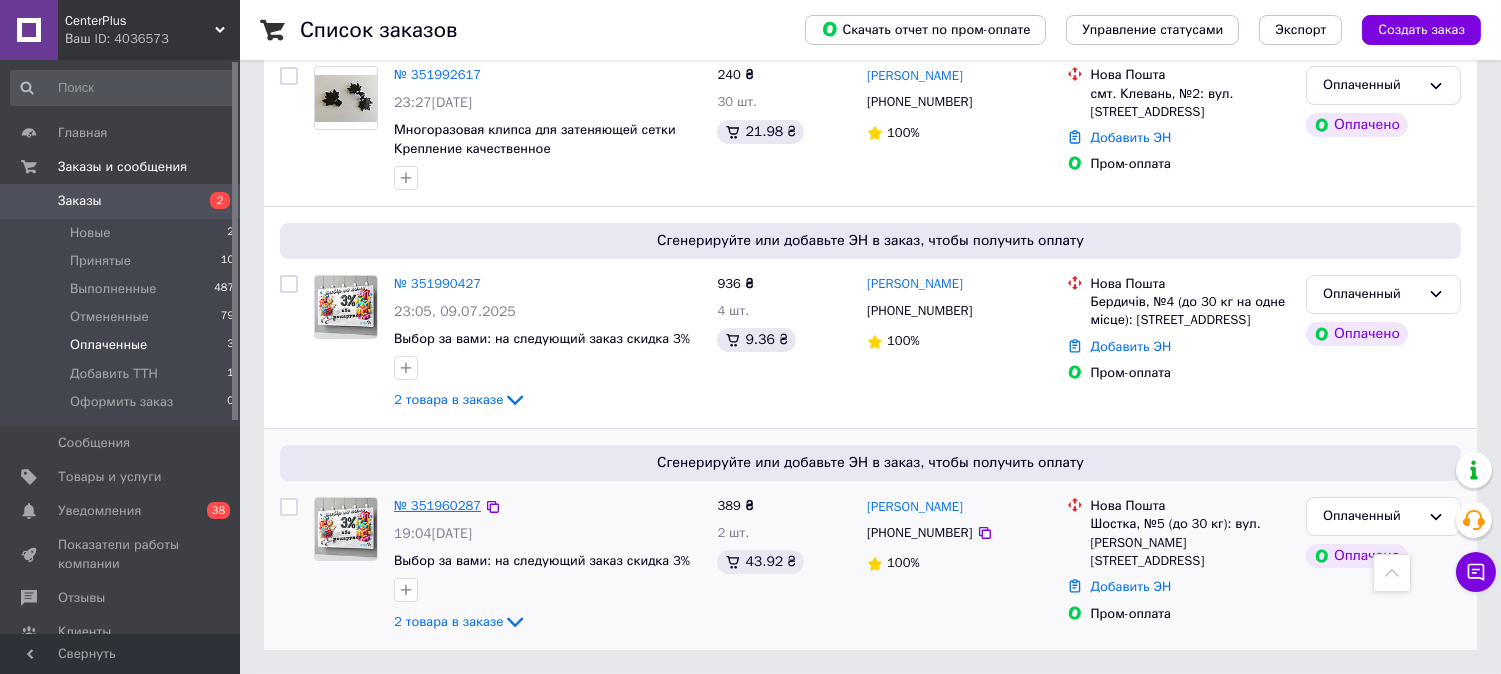 click on "№ 351960287" at bounding box center (437, 505) 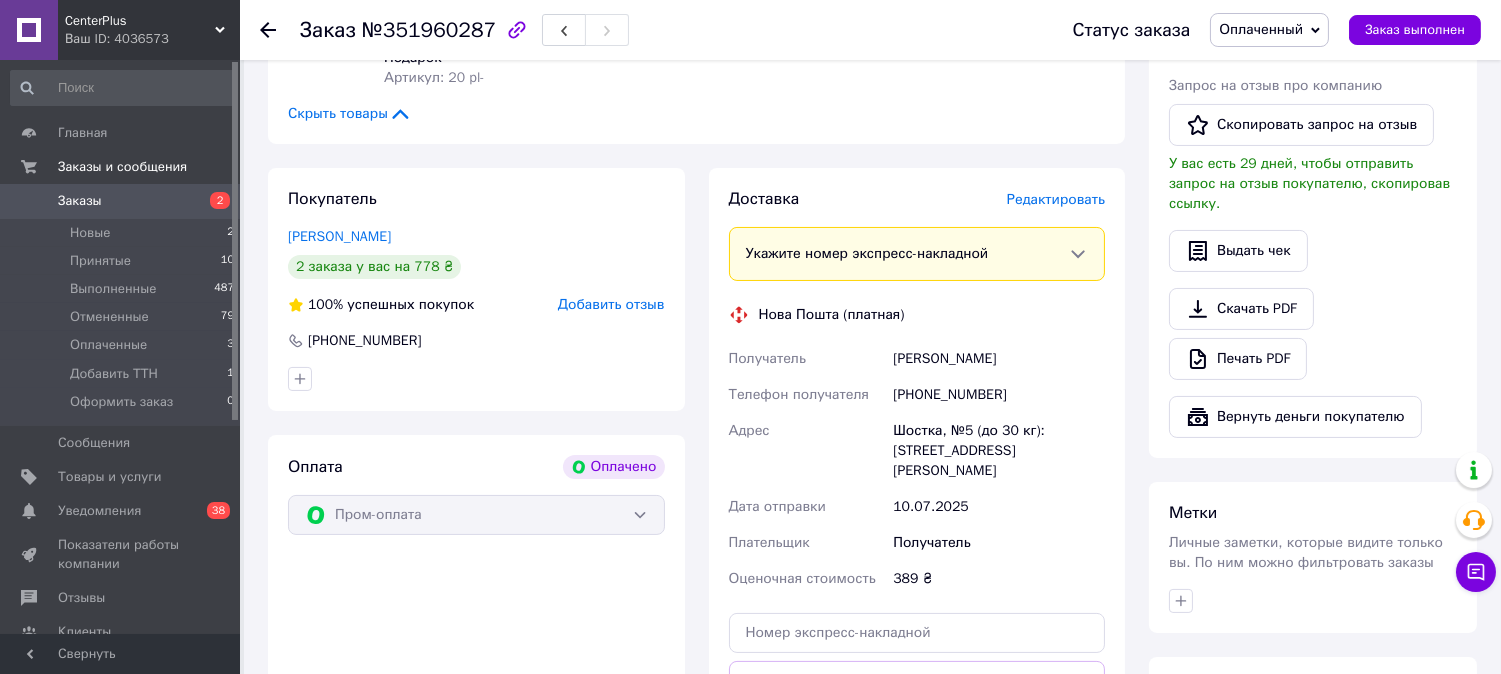 scroll, scrollTop: 613, scrollLeft: 0, axis: vertical 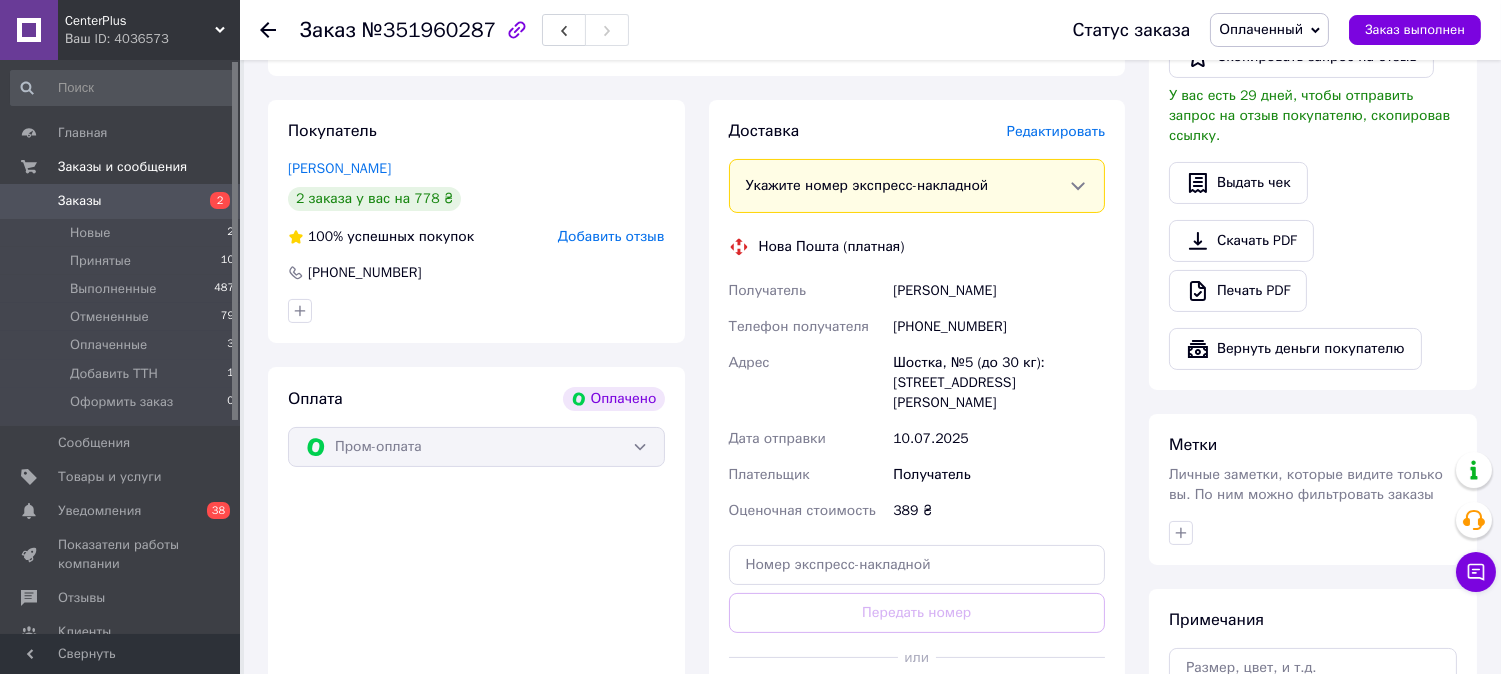 drag, startPoint x: 896, startPoint y: 294, endPoint x: 1054, endPoint y: 294, distance: 158 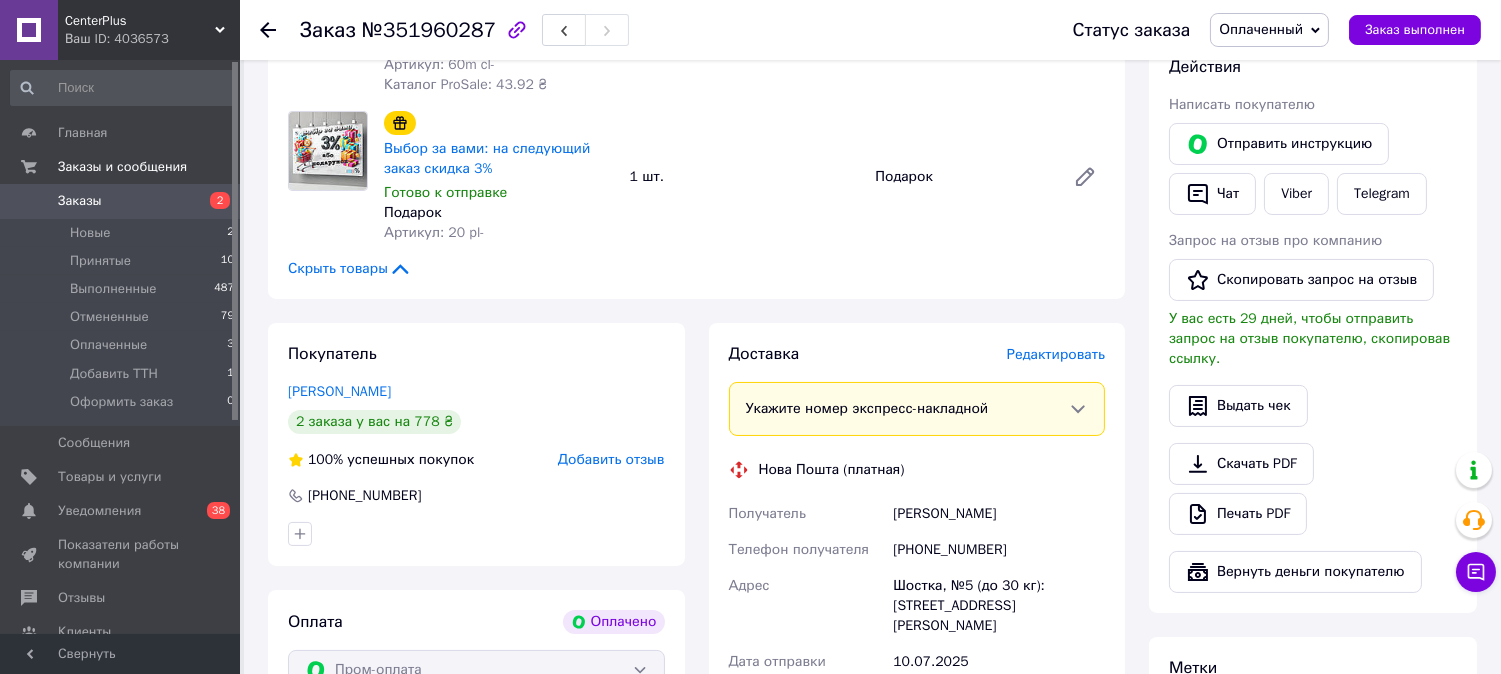 scroll, scrollTop: 613, scrollLeft: 0, axis: vertical 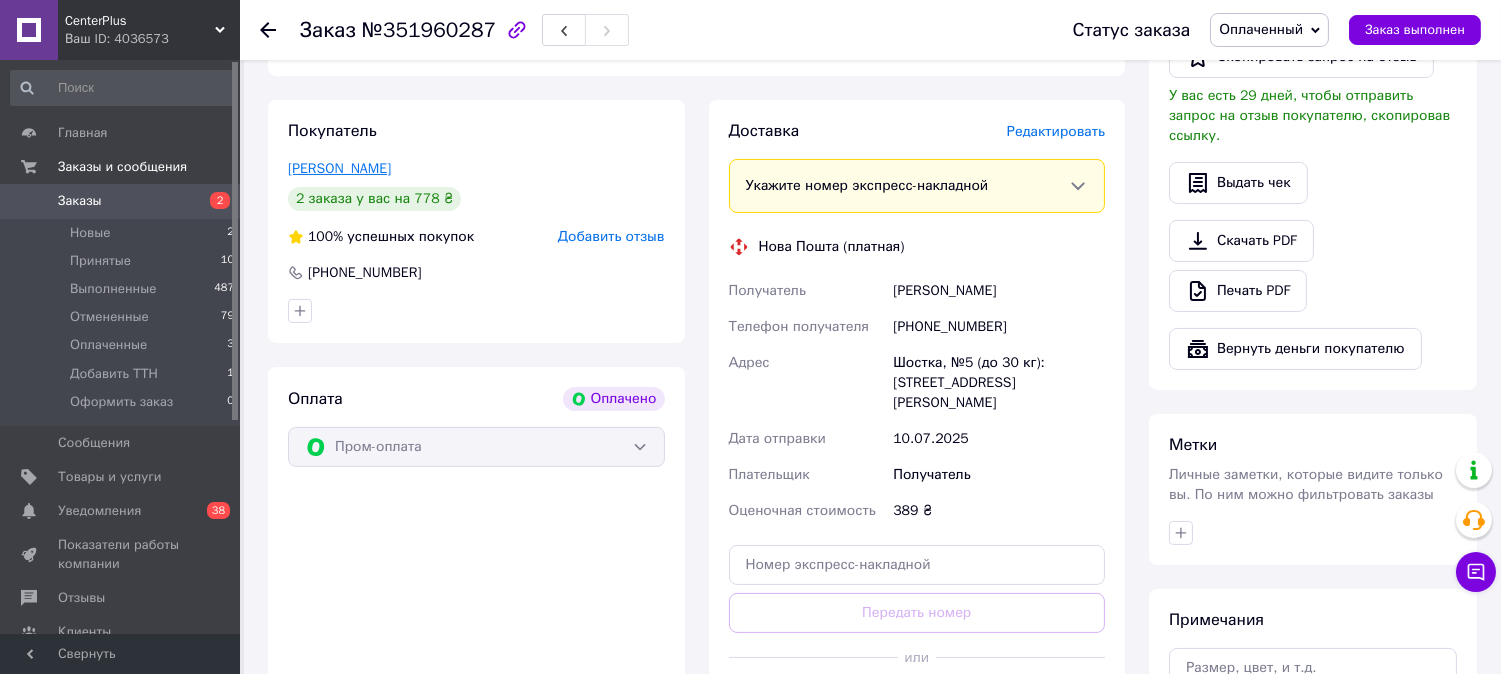 click on "Игнатенко Александр" at bounding box center (339, 168) 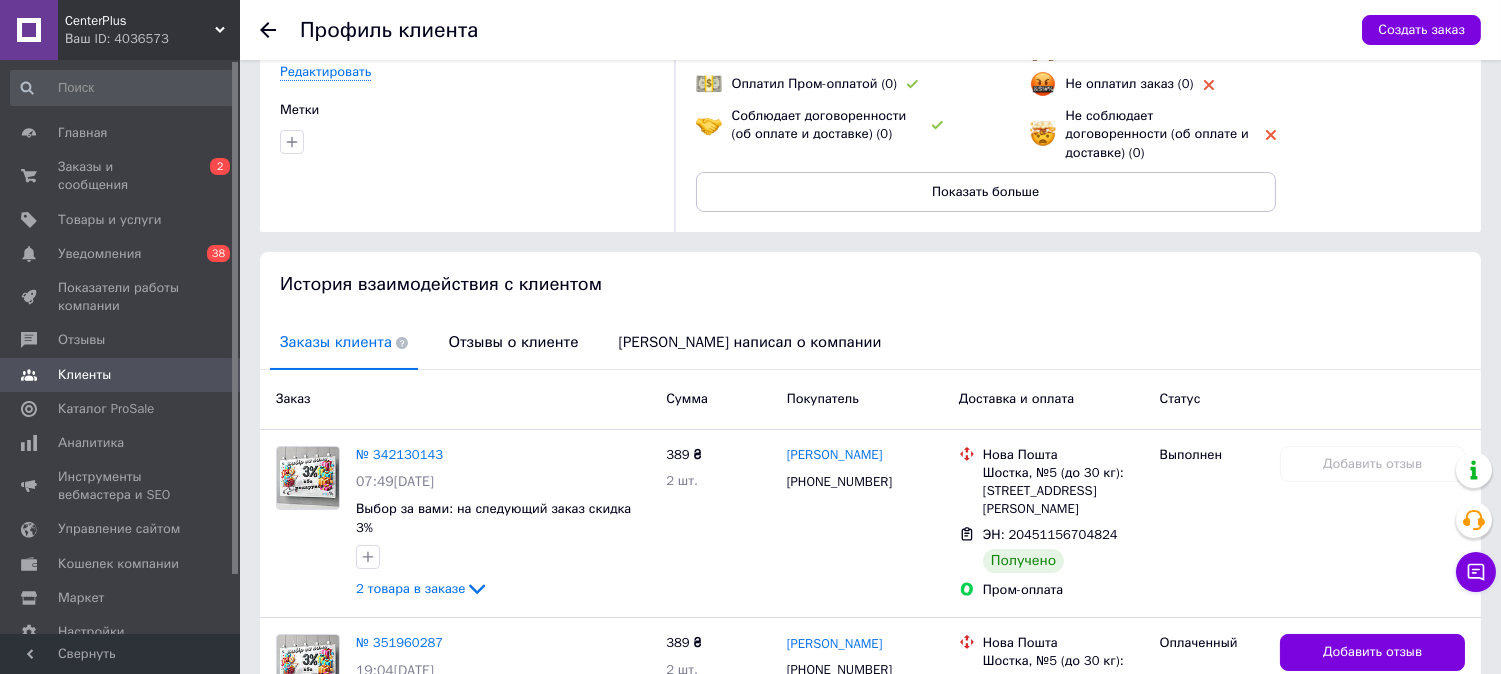 scroll, scrollTop: 333, scrollLeft: 0, axis: vertical 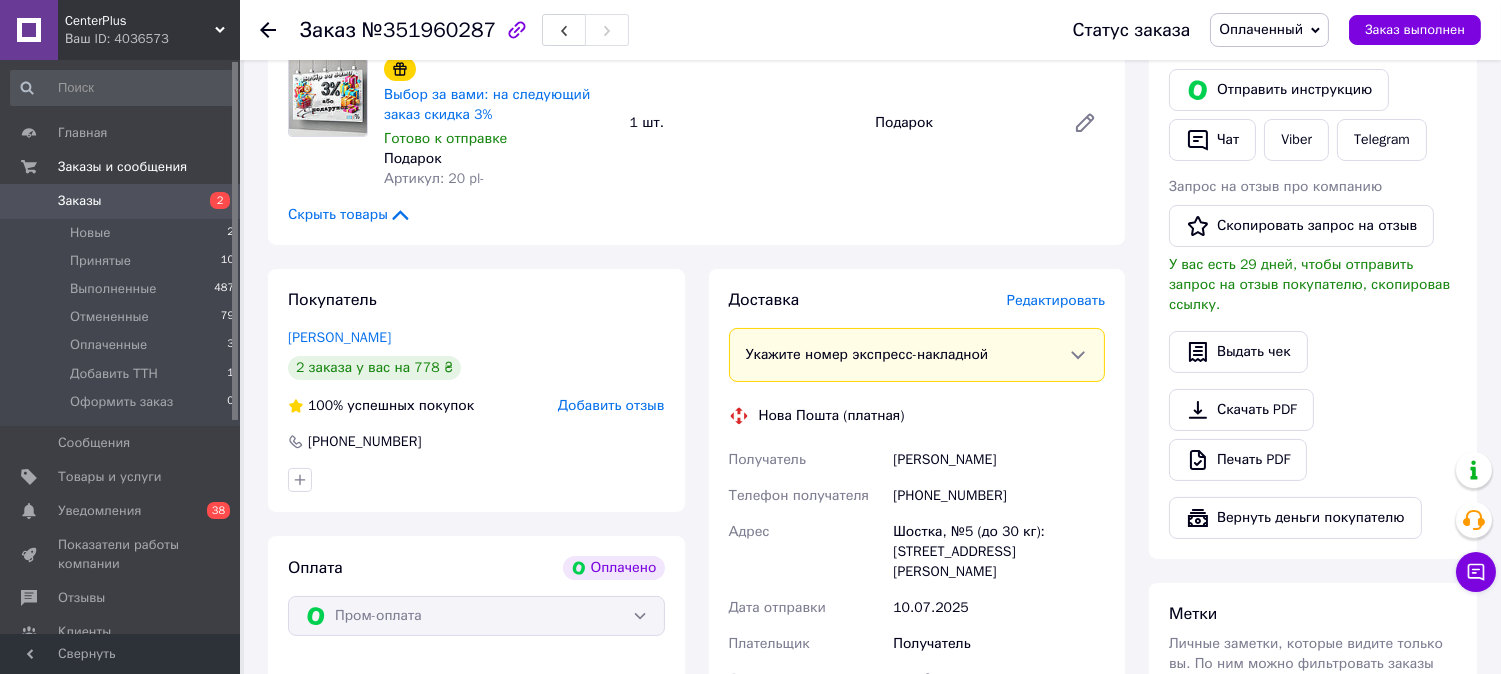 drag, startPoint x: 894, startPoint y: 458, endPoint x: 1061, endPoint y: 457, distance: 167.00299 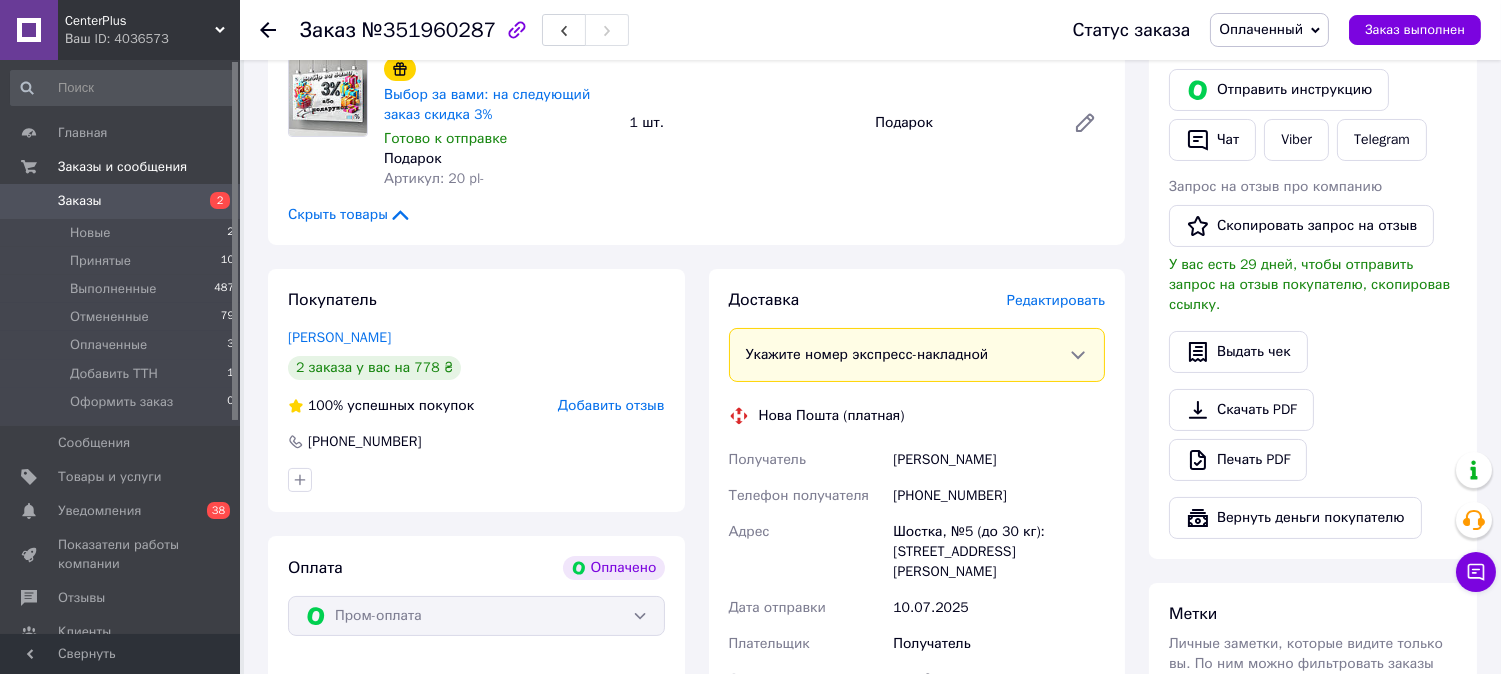 click on "[PHONE_NUMBER]" at bounding box center [999, 496] 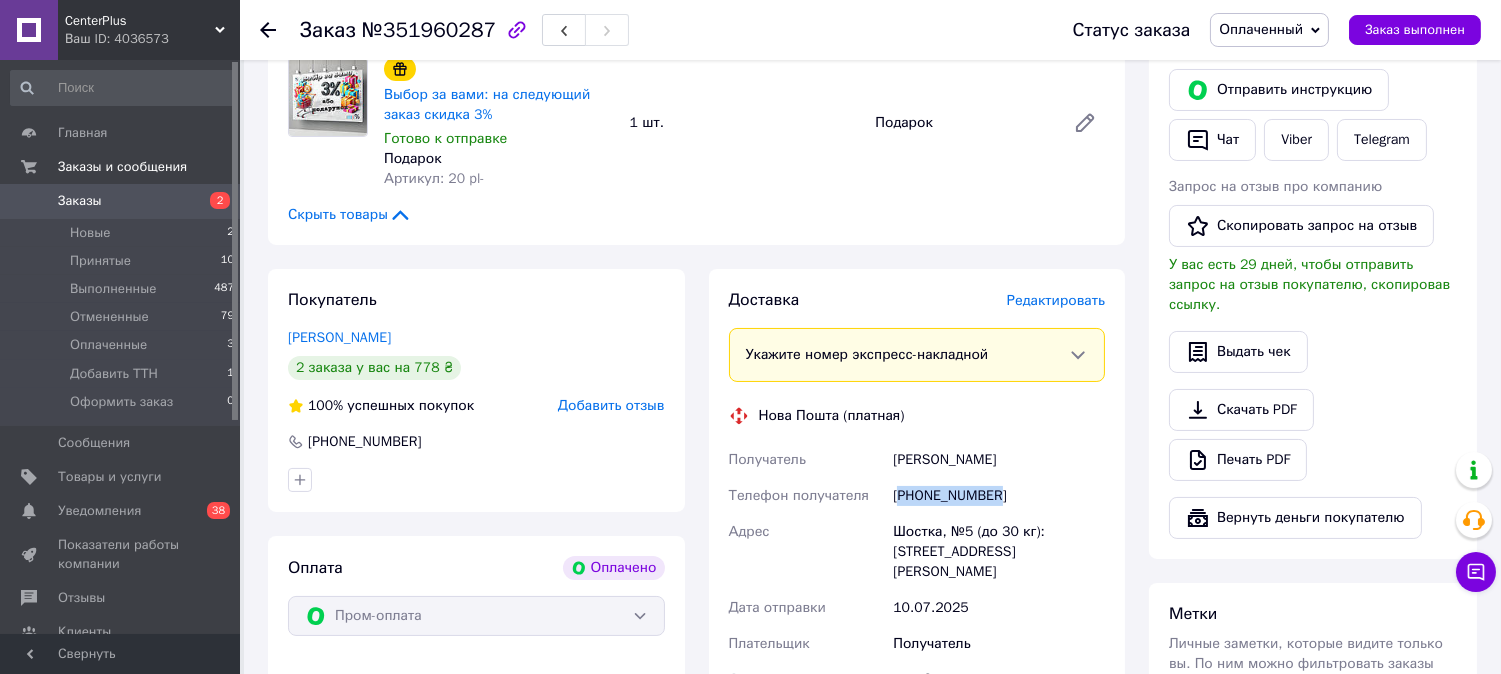 click on "[PHONE_NUMBER]" at bounding box center [999, 496] 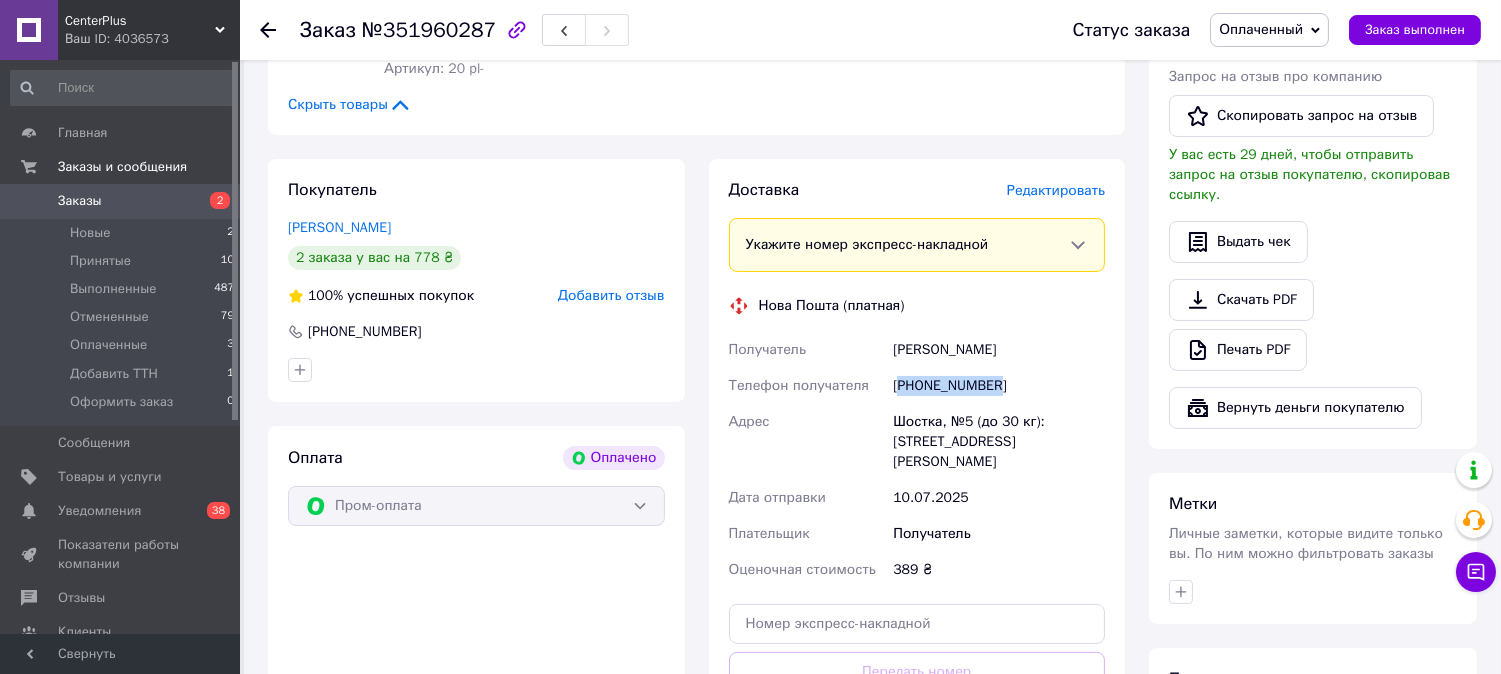 scroll, scrollTop: 666, scrollLeft: 0, axis: vertical 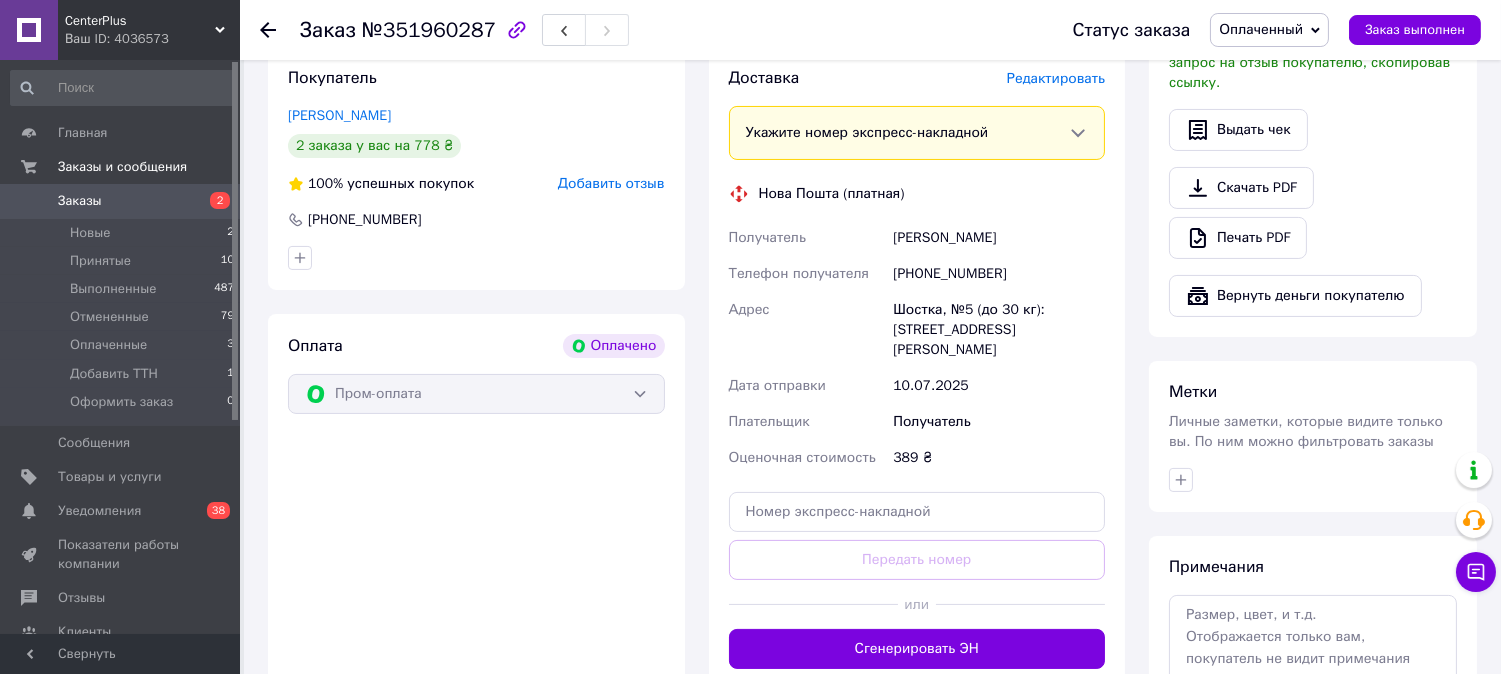 click on "Шостка, №5 (до 30 кг): ул. Маяковского, 1" at bounding box center (999, 330) 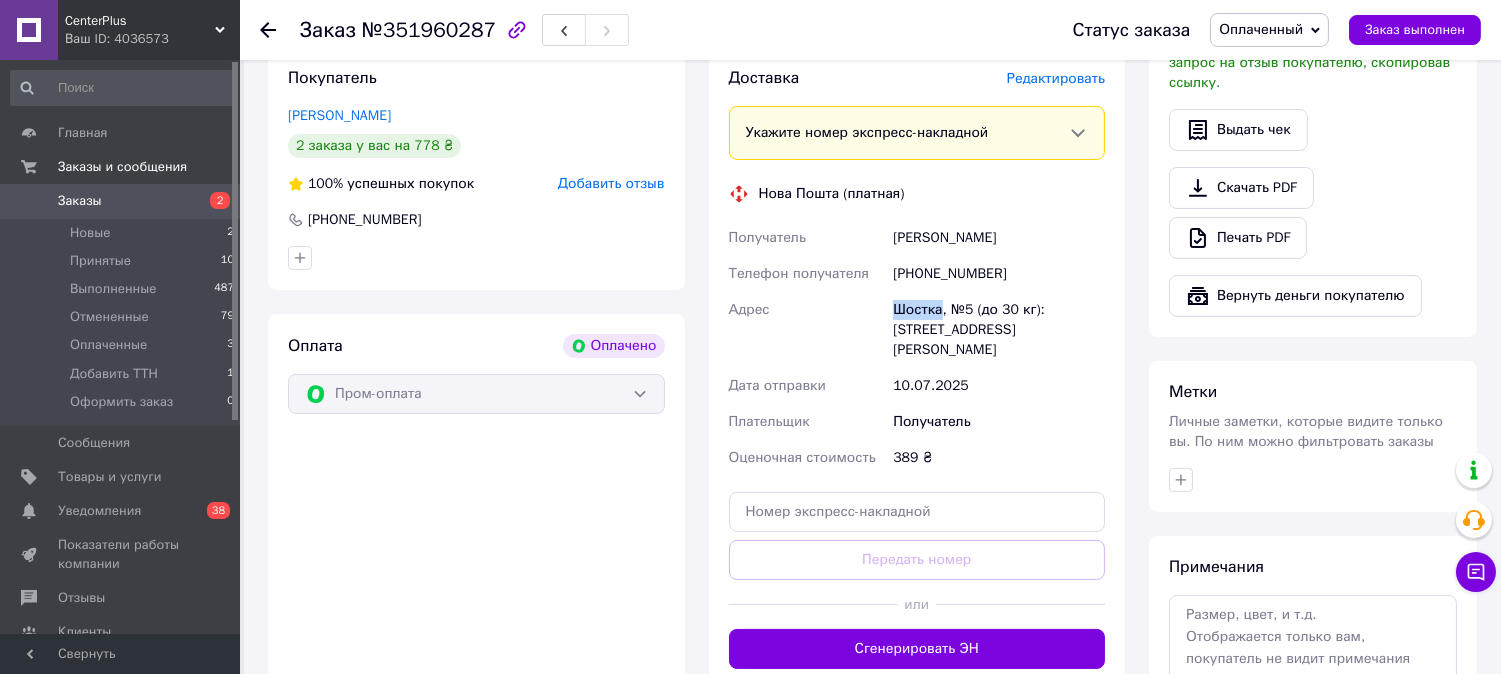 click on "Шостка, №5 (до 30 кг): ул. Маяковского, 1" at bounding box center [999, 330] 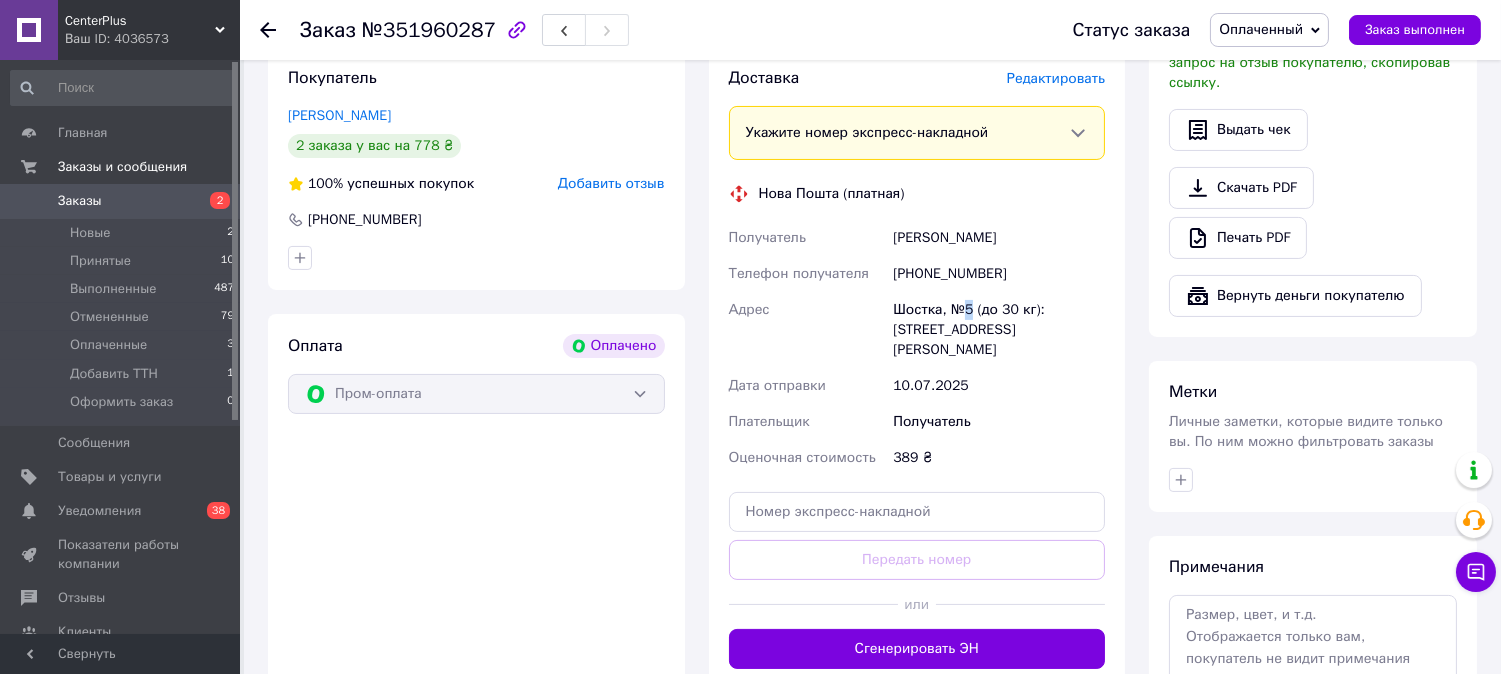 drag, startPoint x: 960, startPoint y: 314, endPoint x: 972, endPoint y: 314, distance: 12 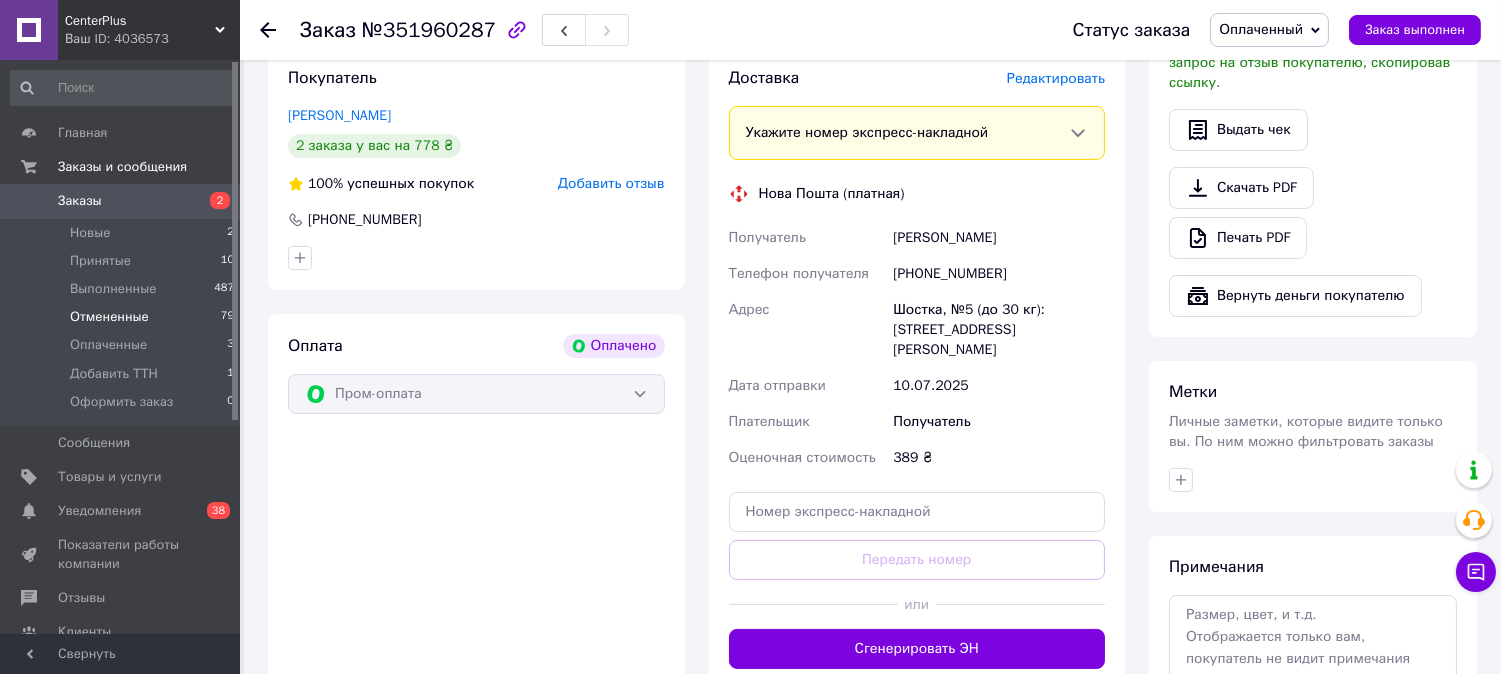 drag, startPoint x: 86, startPoint y: 340, endPoint x: 21, endPoint y: 328, distance: 66.09841 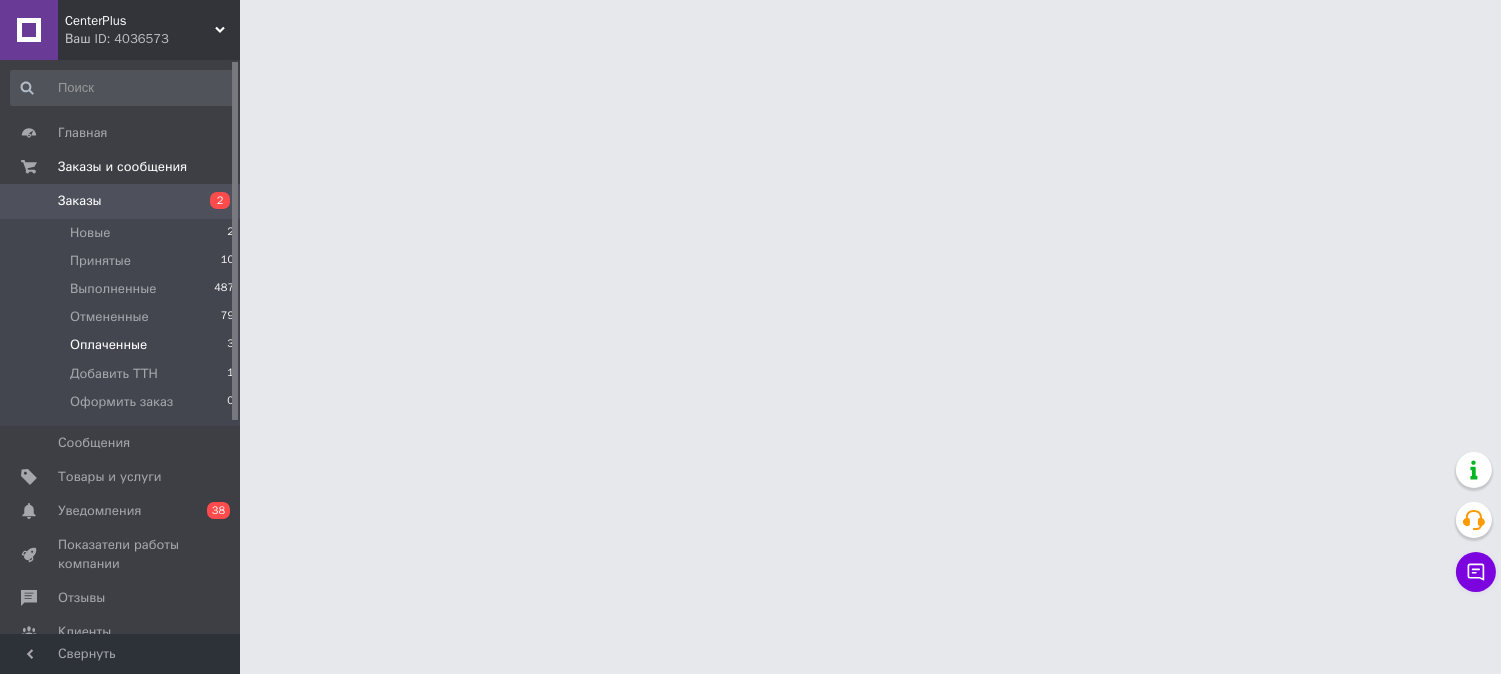 scroll, scrollTop: 0, scrollLeft: 0, axis: both 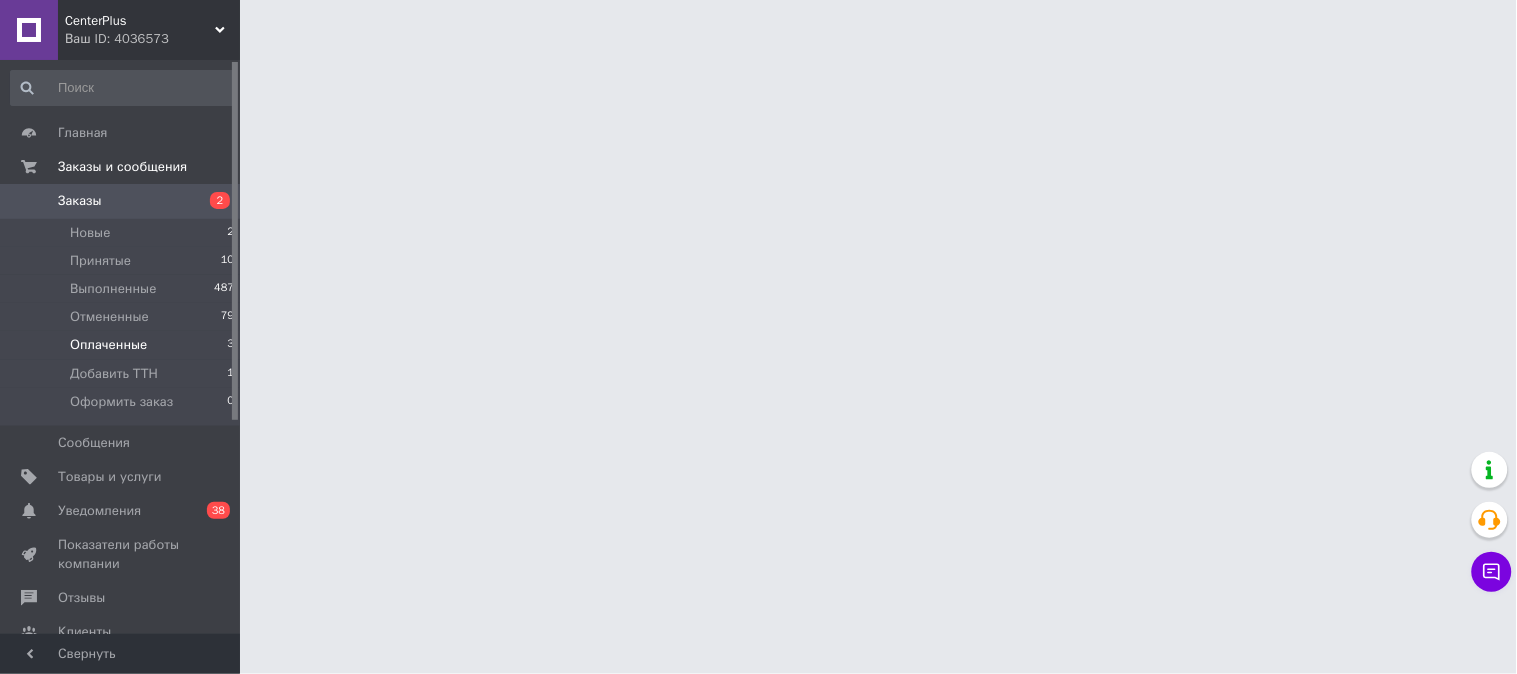 click on "Оплаченные" at bounding box center [108, 345] 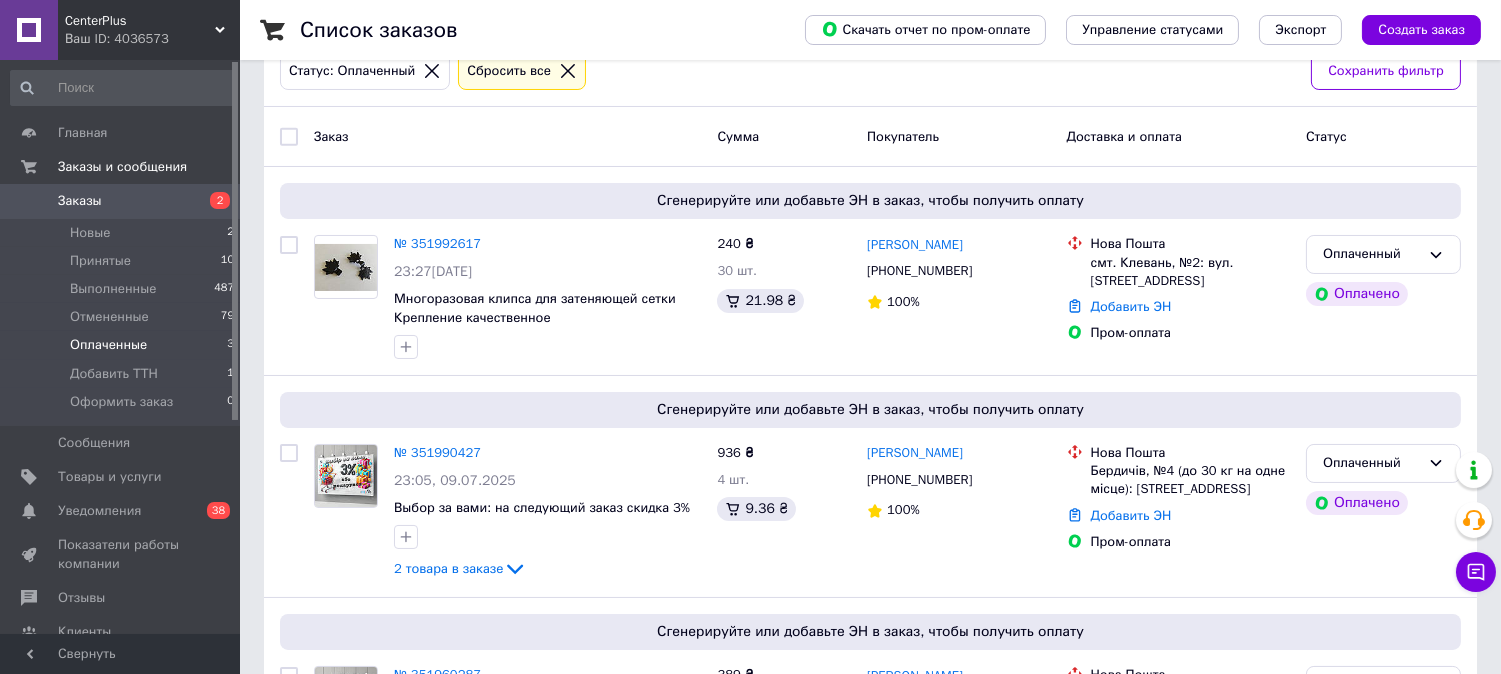 scroll, scrollTop: 333, scrollLeft: 0, axis: vertical 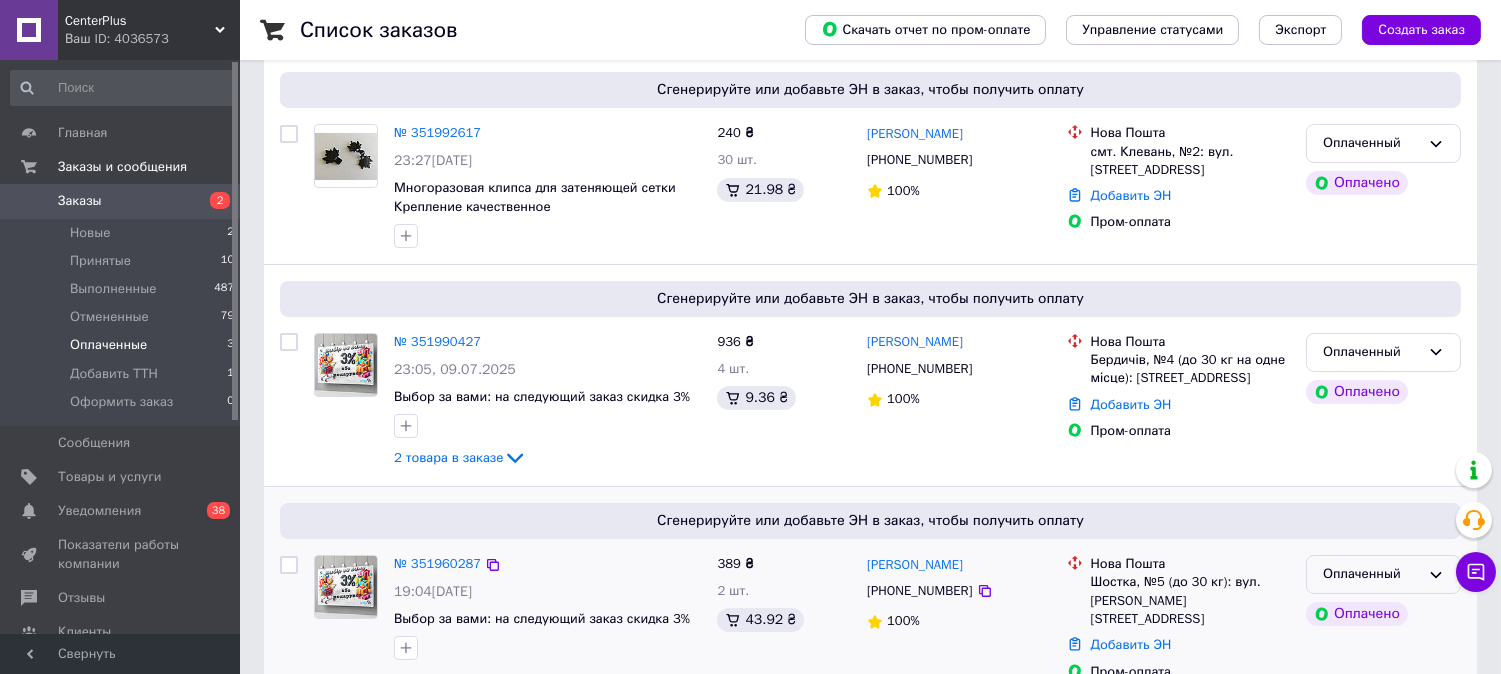 click on "Оплаченный" at bounding box center [1371, 574] 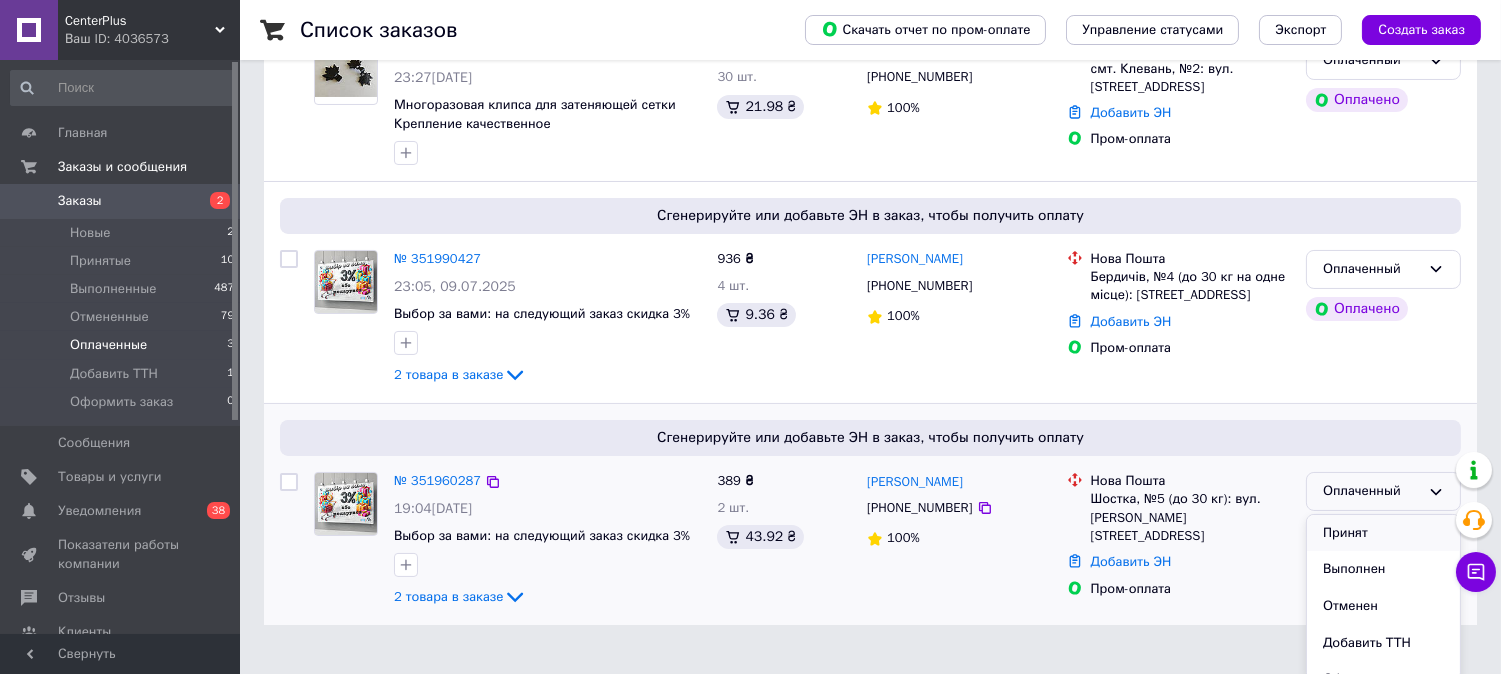 scroll, scrollTop: 423, scrollLeft: 0, axis: vertical 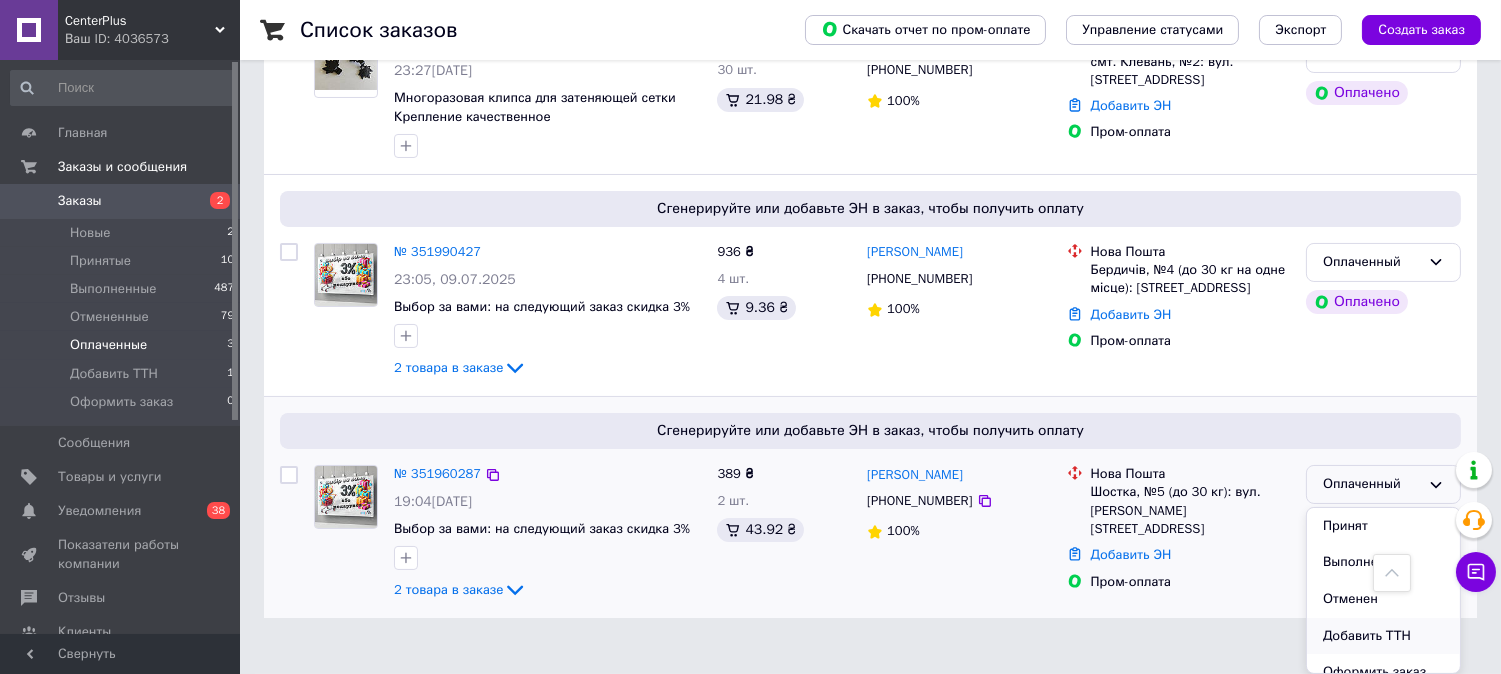click on "Добавить ТТН" at bounding box center [1383, 636] 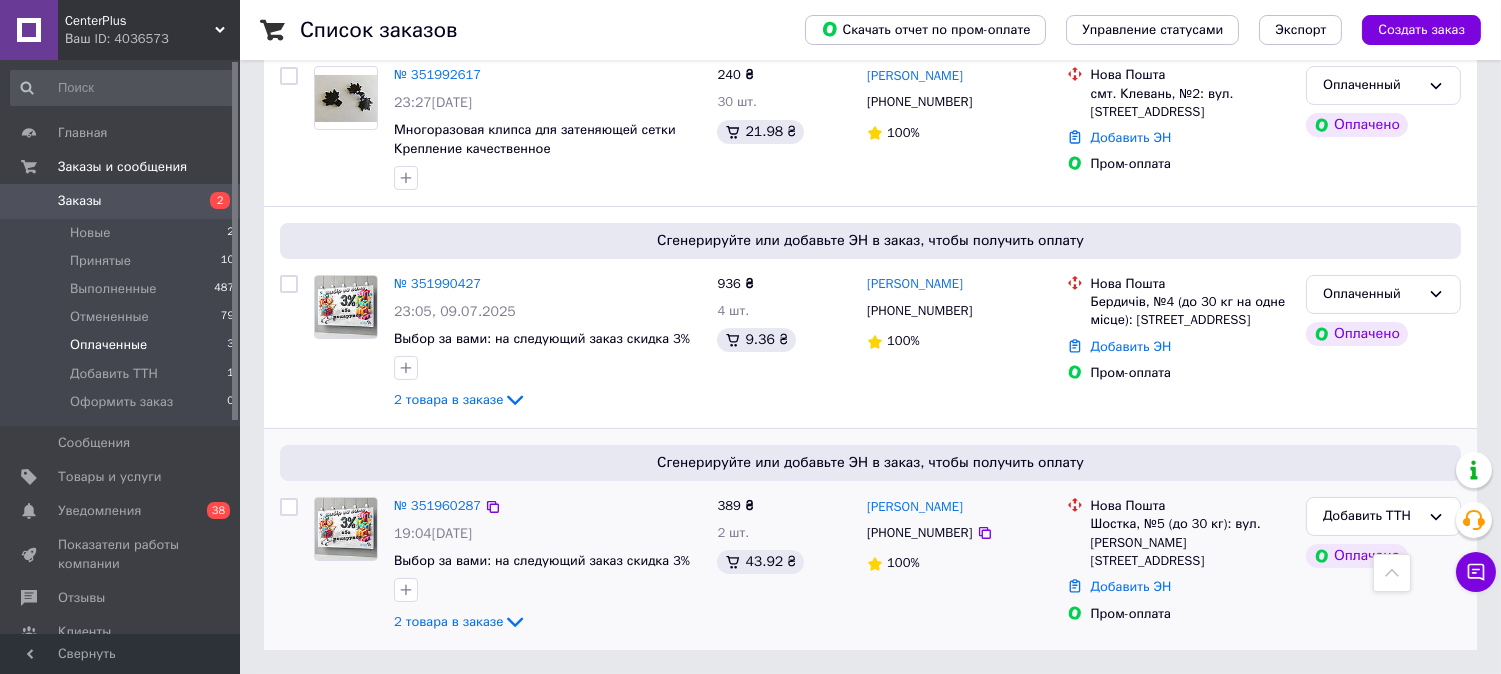 click on "Оплаченные" at bounding box center (108, 345) 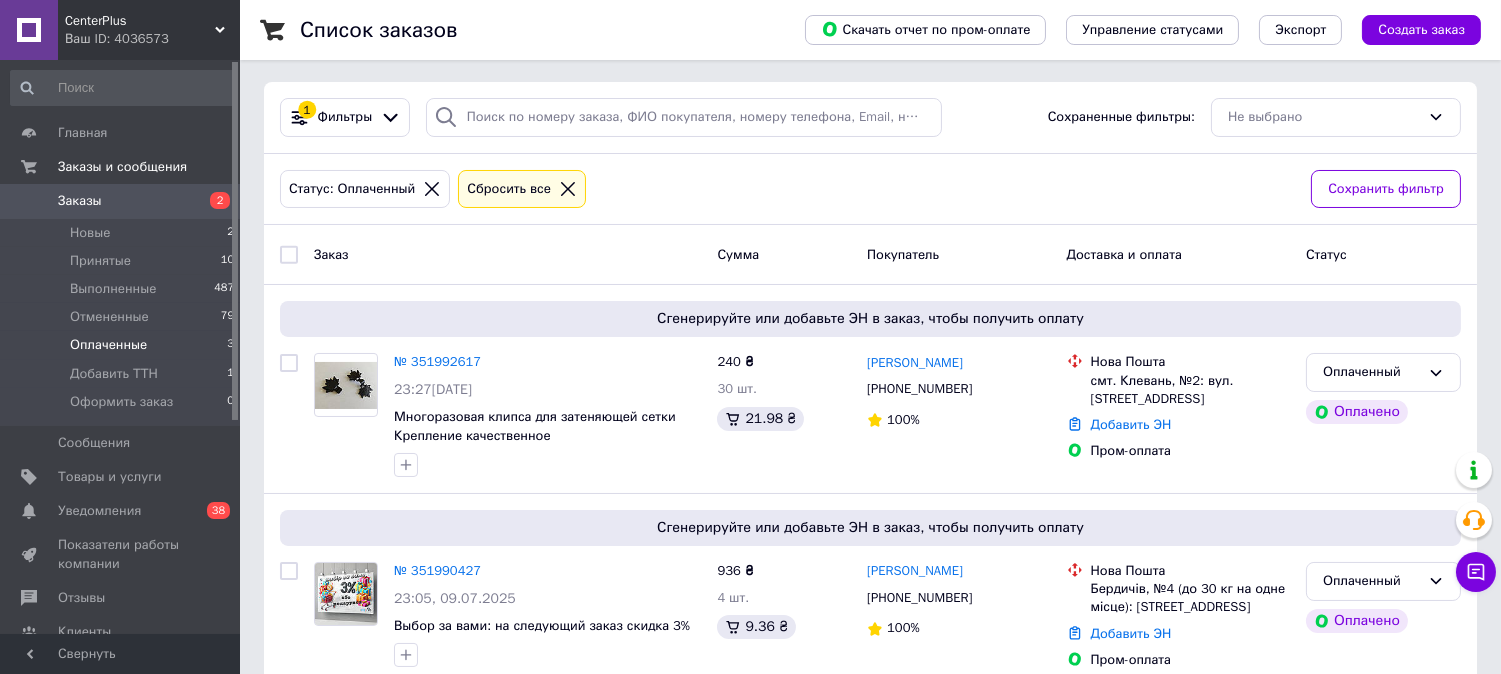 scroll, scrollTop: 168, scrollLeft: 0, axis: vertical 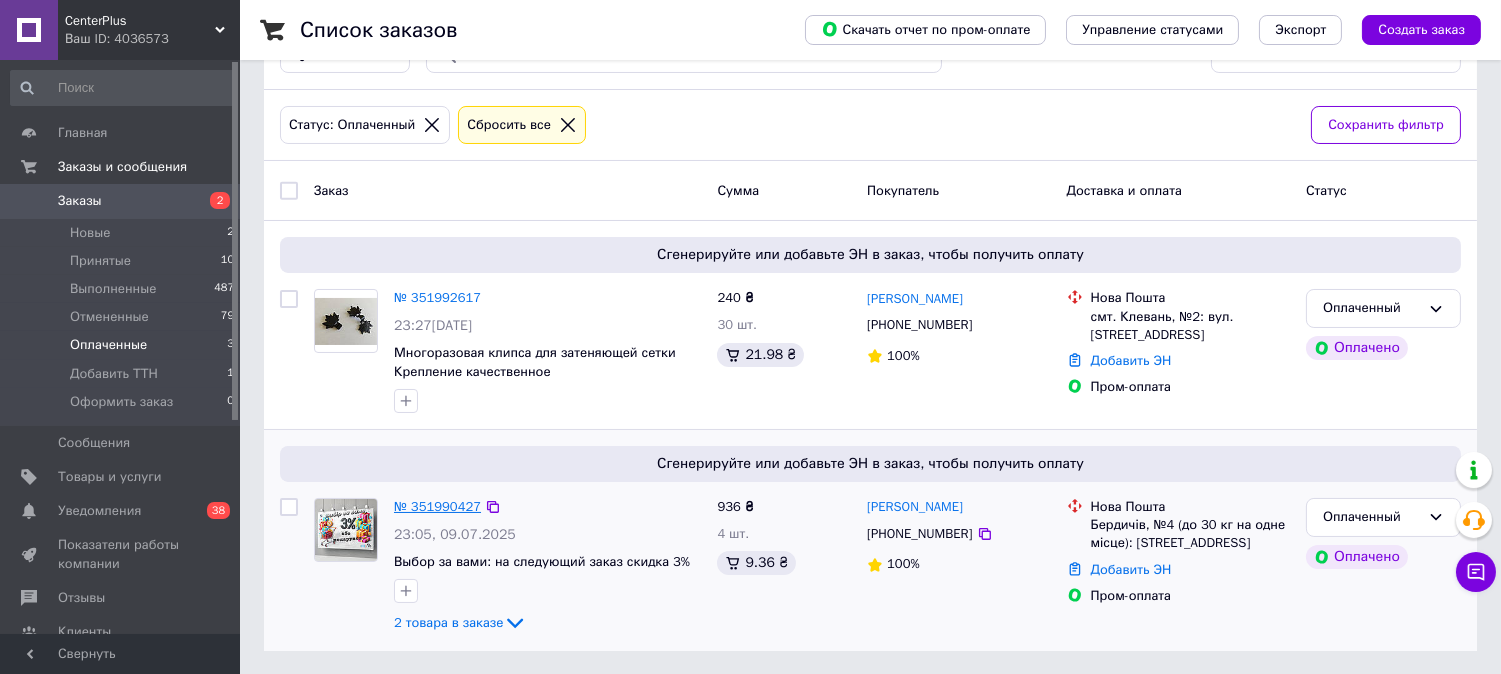 click on "№ 351990427" at bounding box center [437, 506] 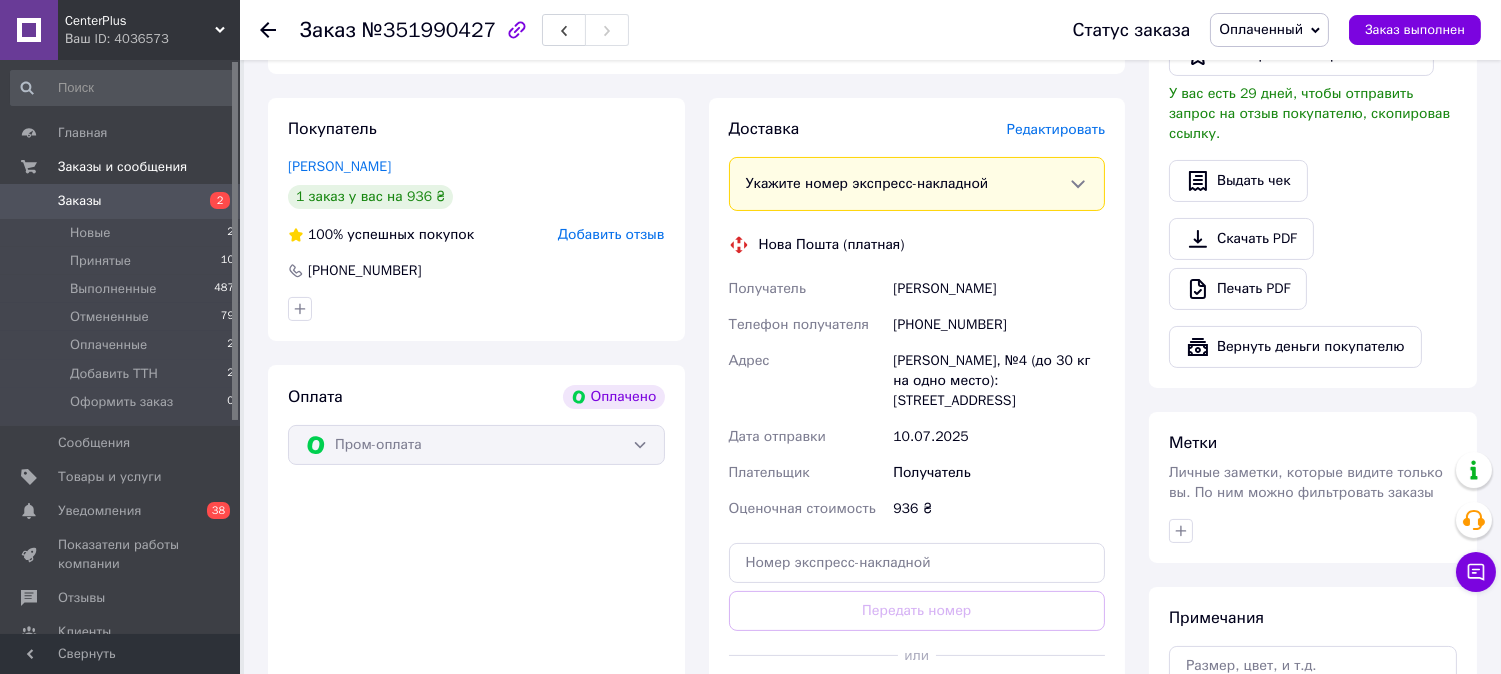 scroll, scrollTop: 502, scrollLeft: 0, axis: vertical 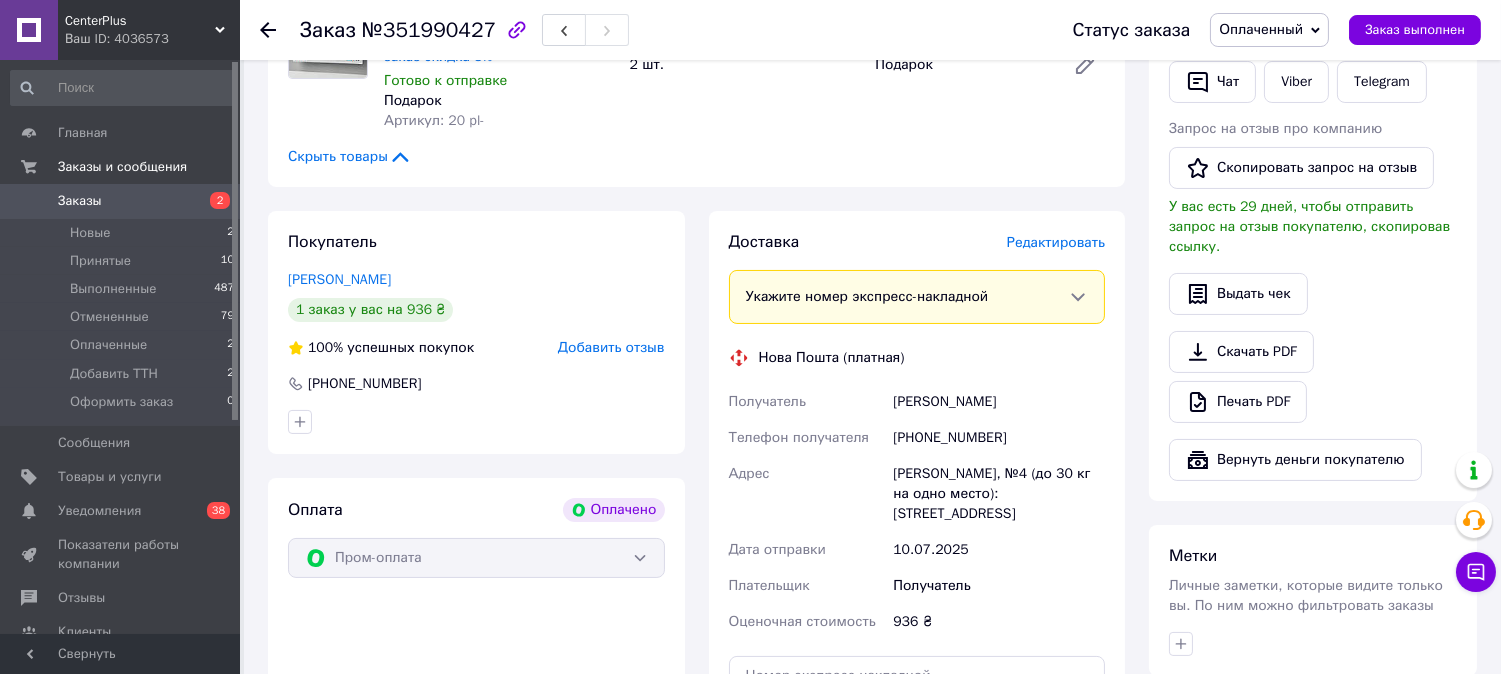 click on "Николюк Руслан" at bounding box center (999, 402) 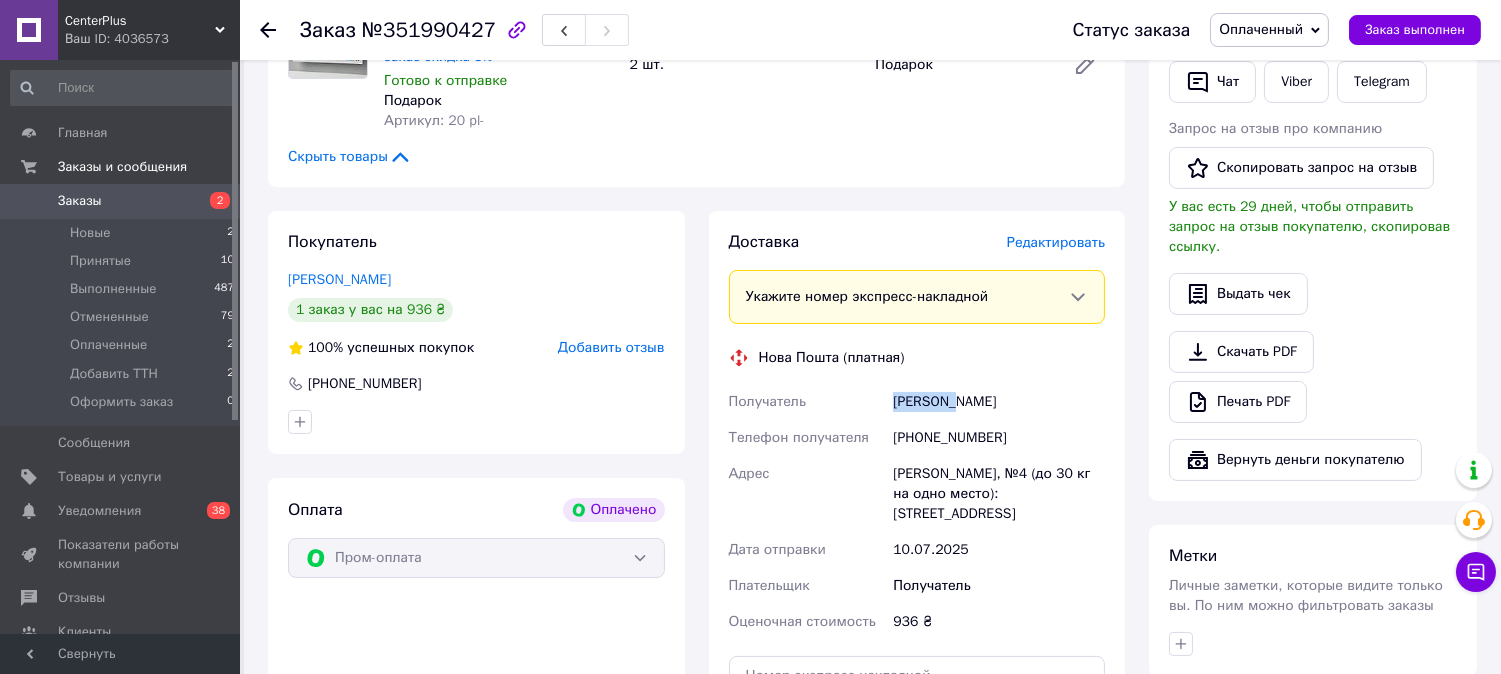 click on "Николюк Руслан" at bounding box center [999, 402] 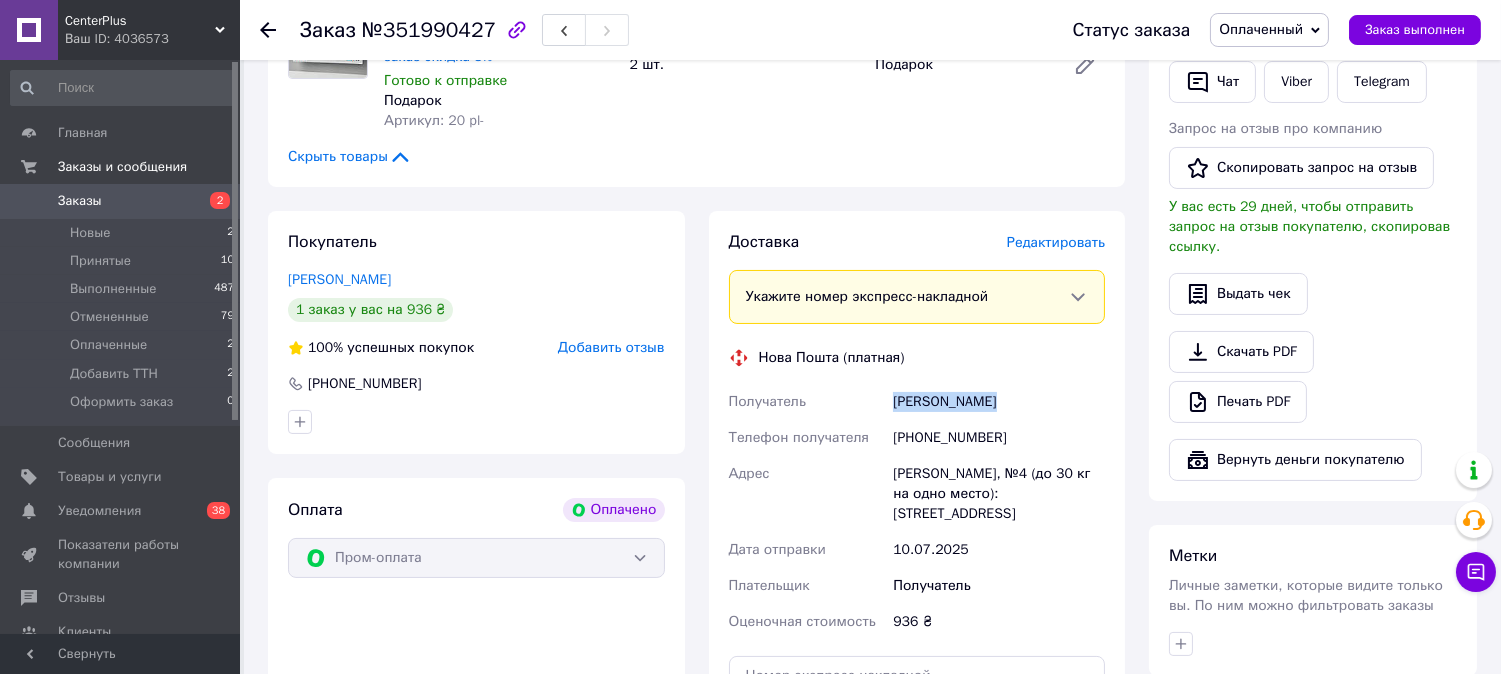 copy on "Николюк Руслан" 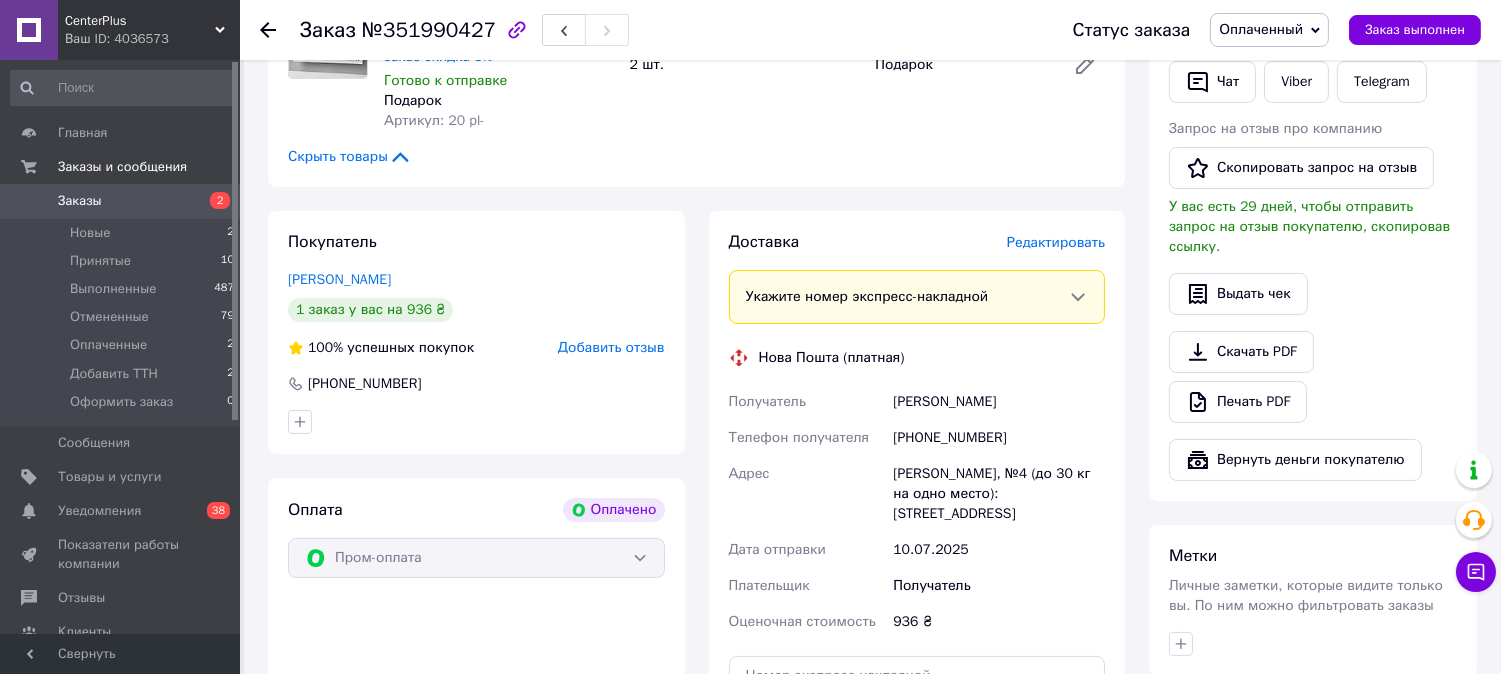 click on "+380676957428" at bounding box center (999, 438) 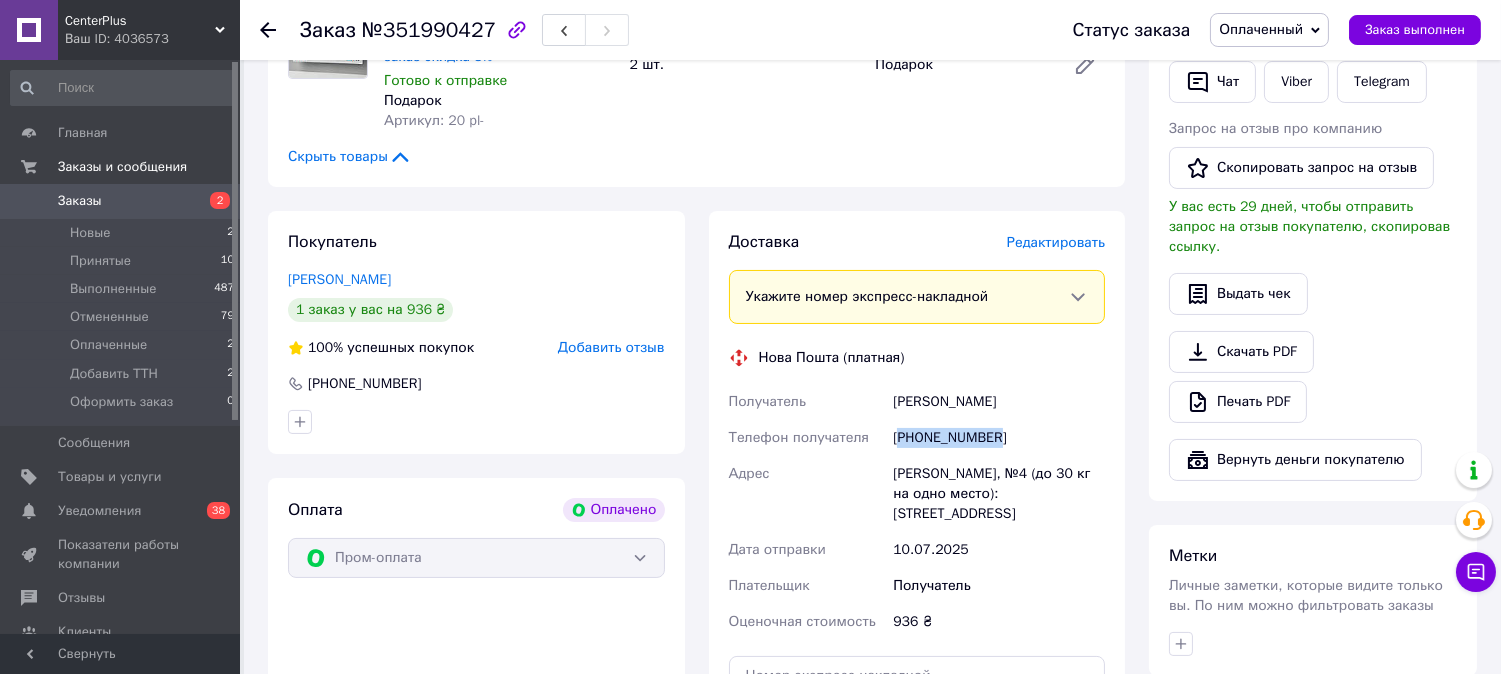 copy on "380676957428" 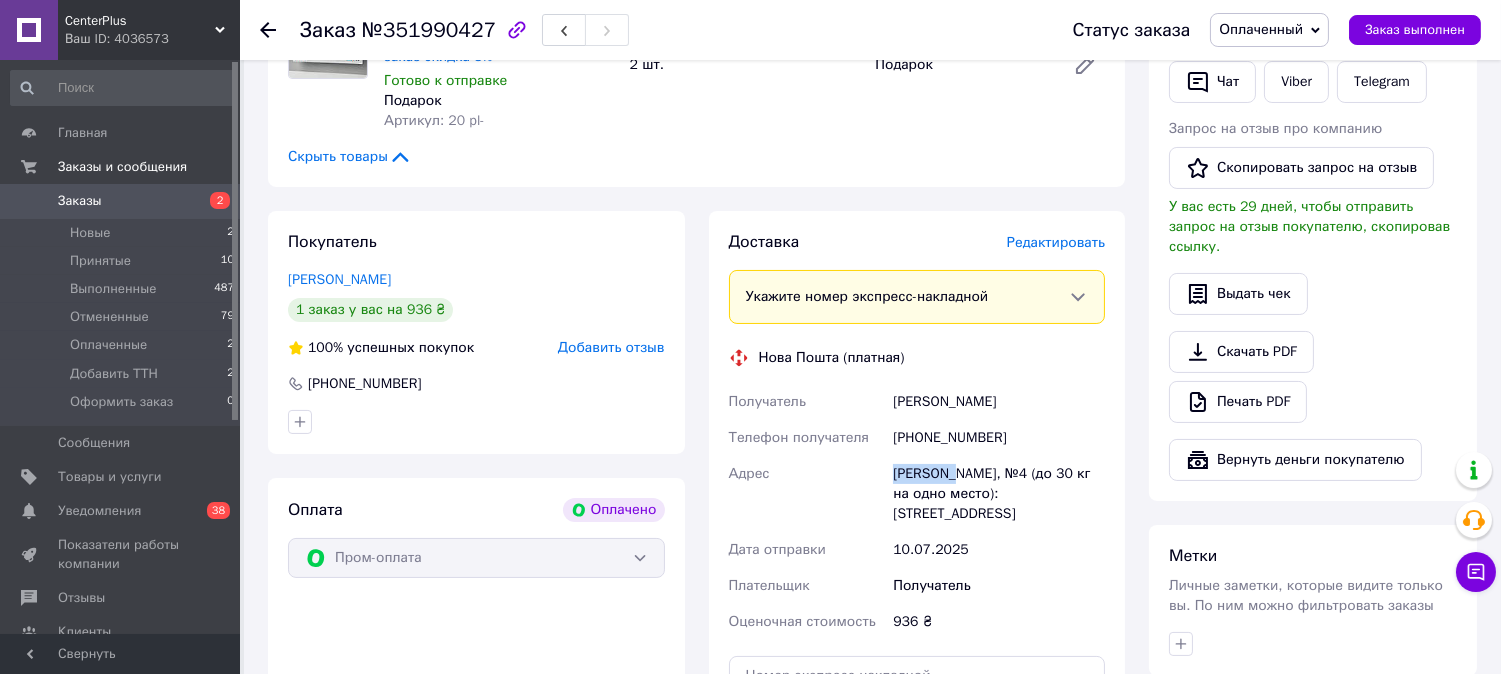 drag, startPoint x: 891, startPoint y: 474, endPoint x: 952, endPoint y: 477, distance: 61.073727 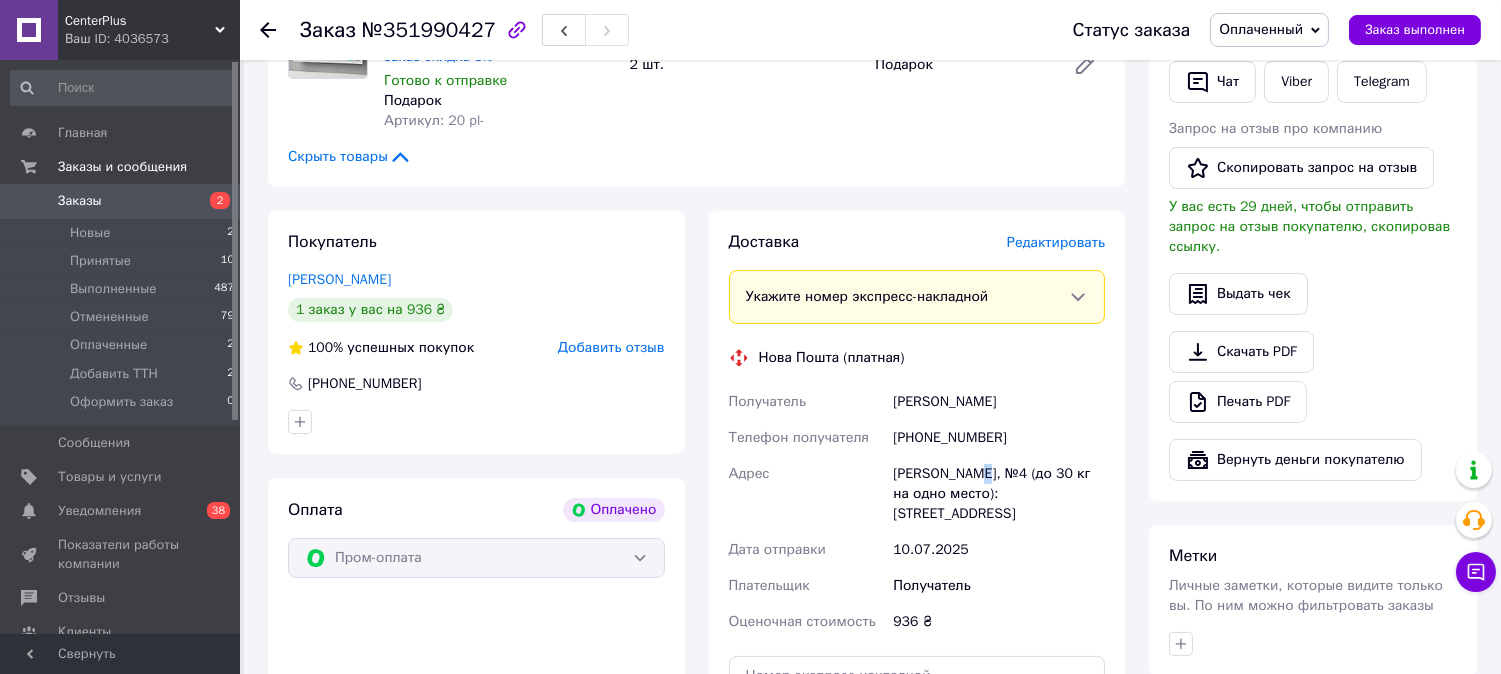 click on "Бердичев, №4 (до 30 кг на одно место): ул. Соборная, 18" at bounding box center [999, 494] 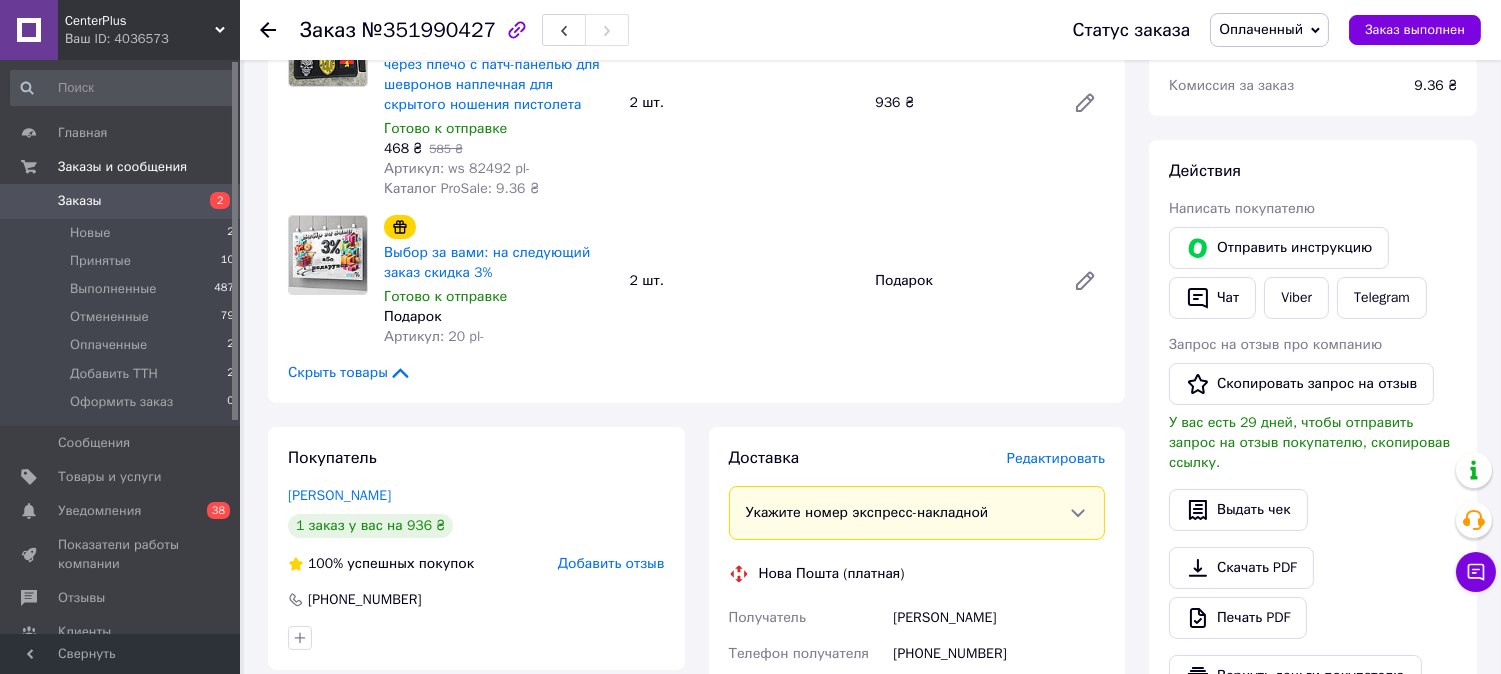 scroll, scrollTop: 280, scrollLeft: 0, axis: vertical 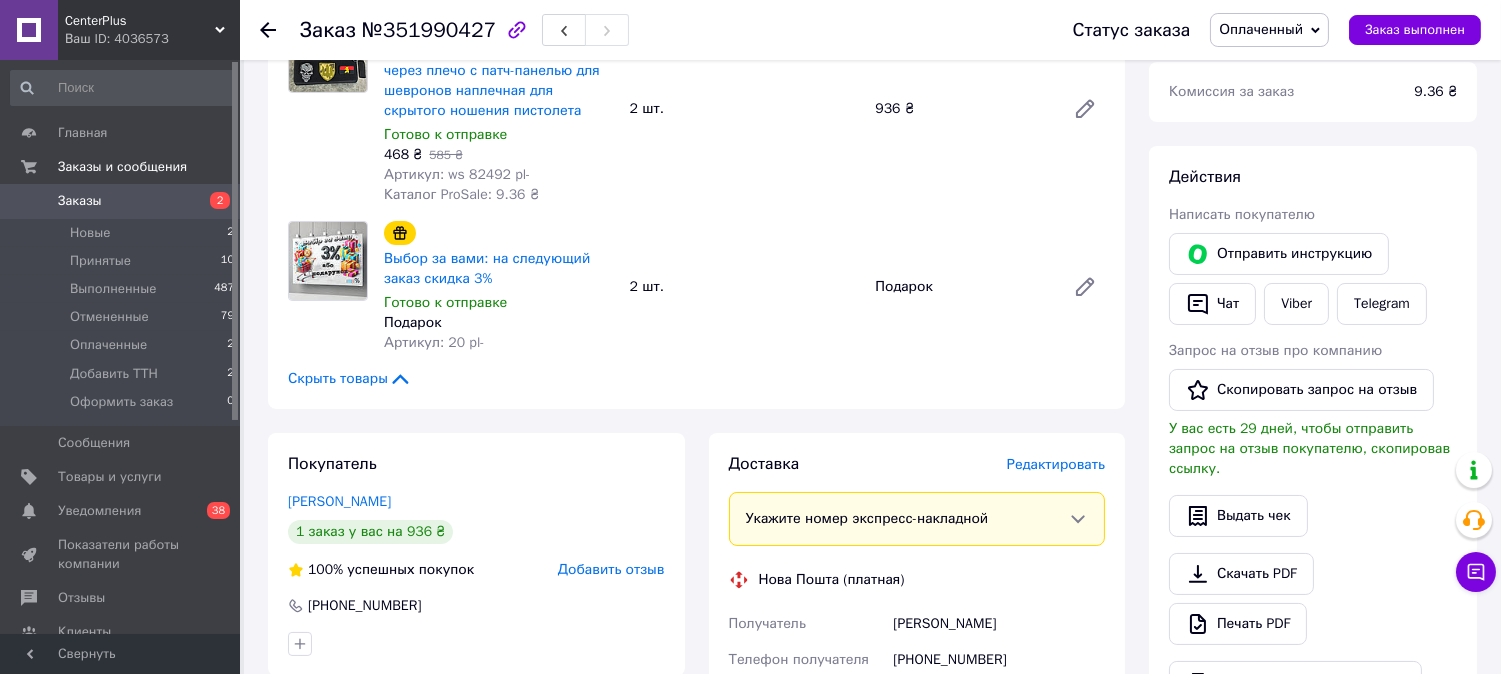 click on "Оплаченный" at bounding box center (1261, 29) 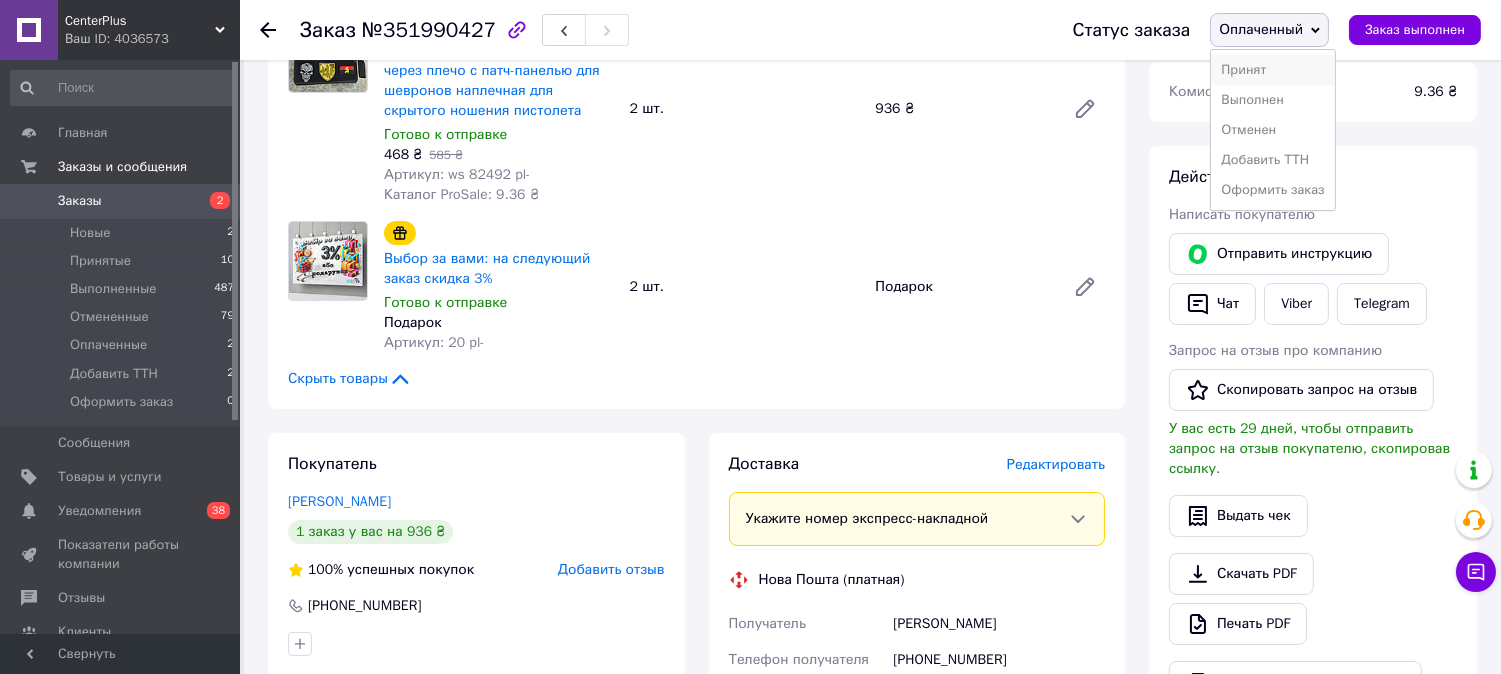 click on "Принят" at bounding box center [1272, 70] 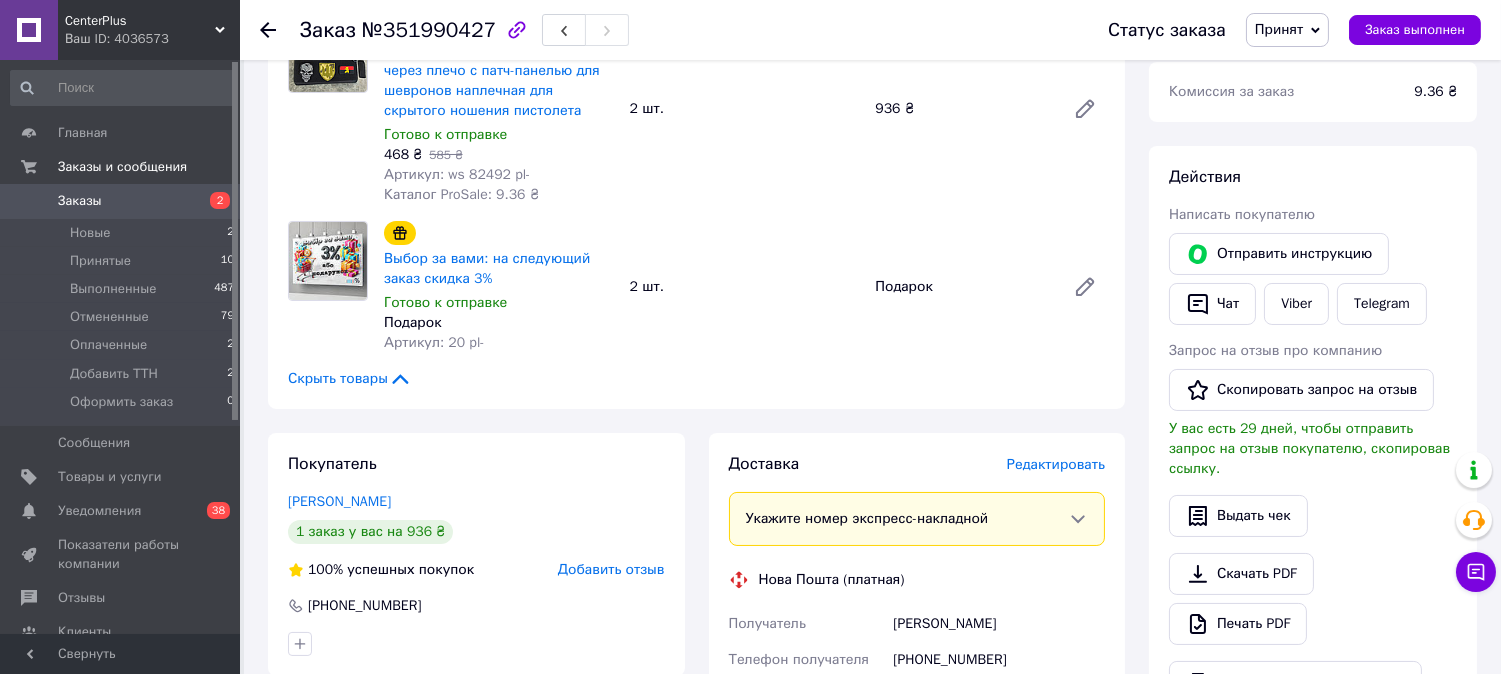 click on "Принят" at bounding box center [1279, 29] 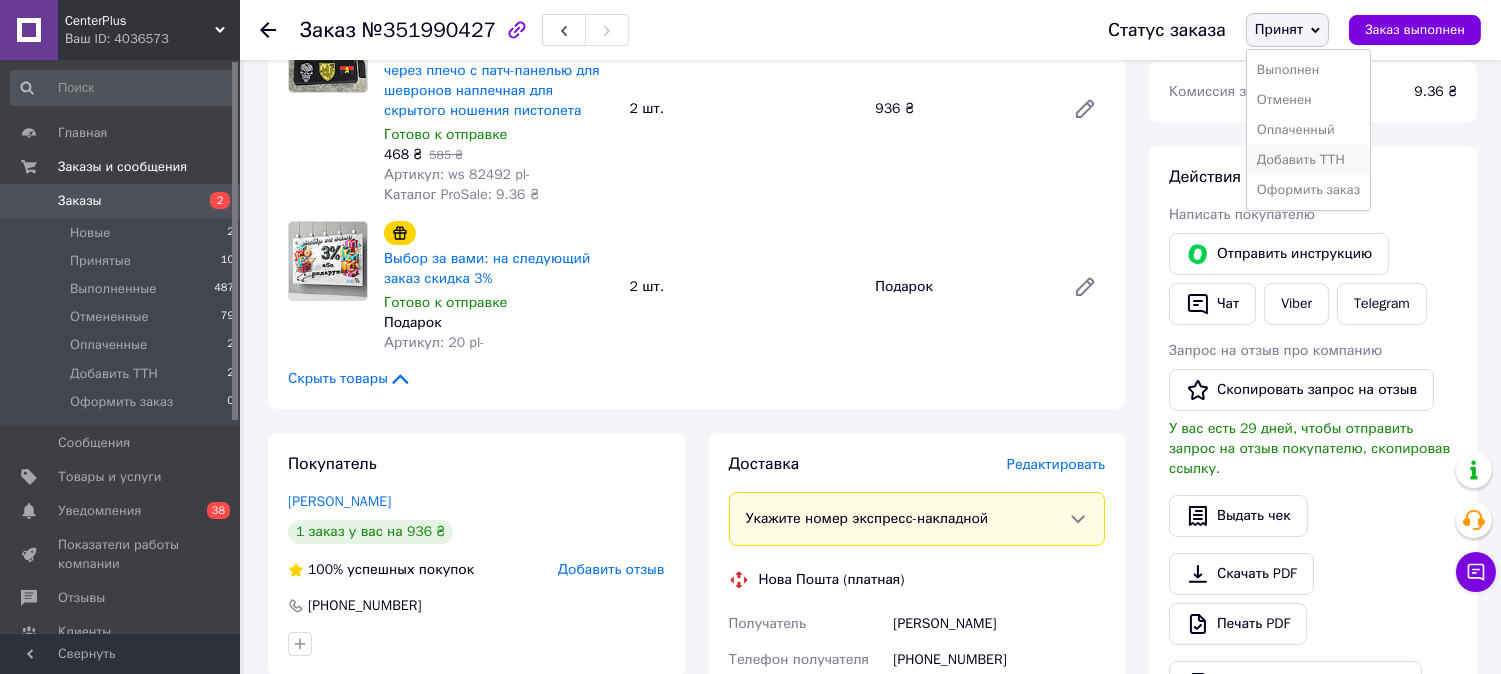 click on "Добавить ТТН" at bounding box center [1308, 160] 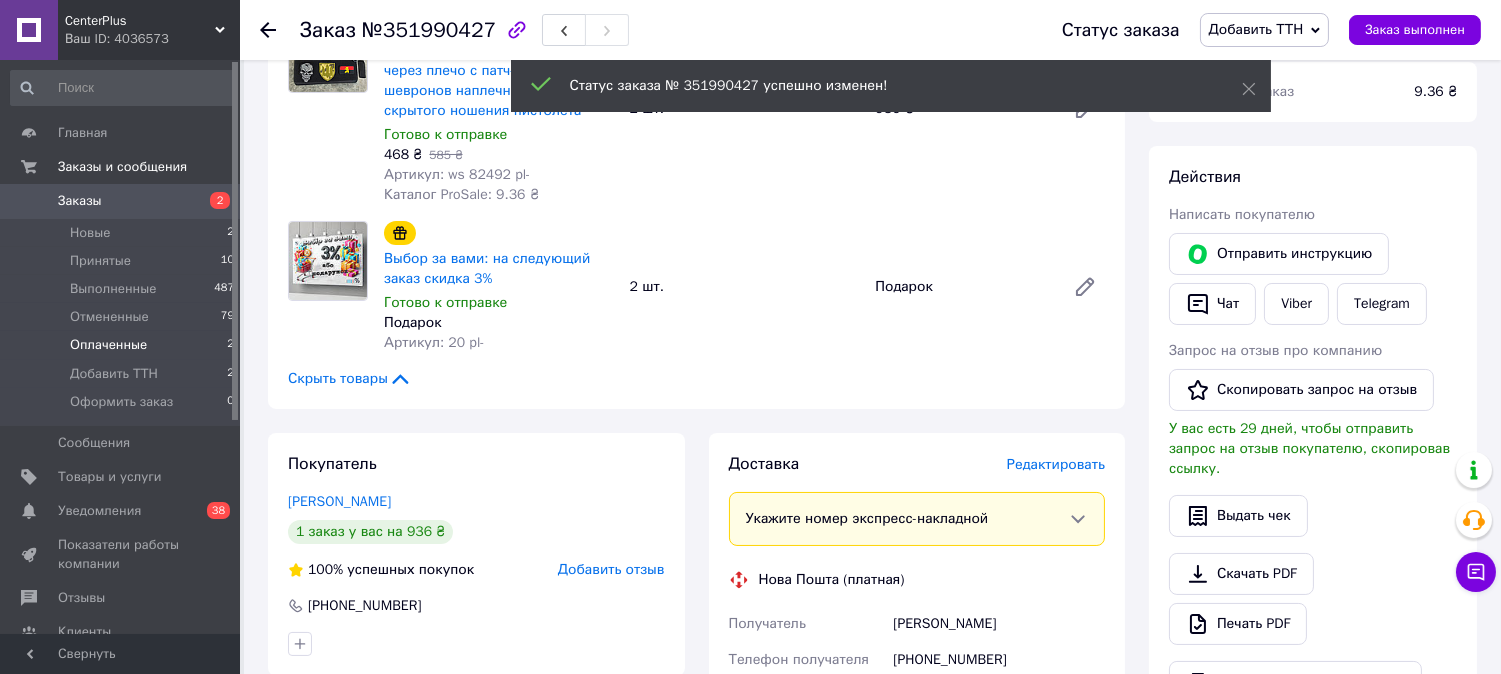 click on "Оплаченные" at bounding box center [108, 345] 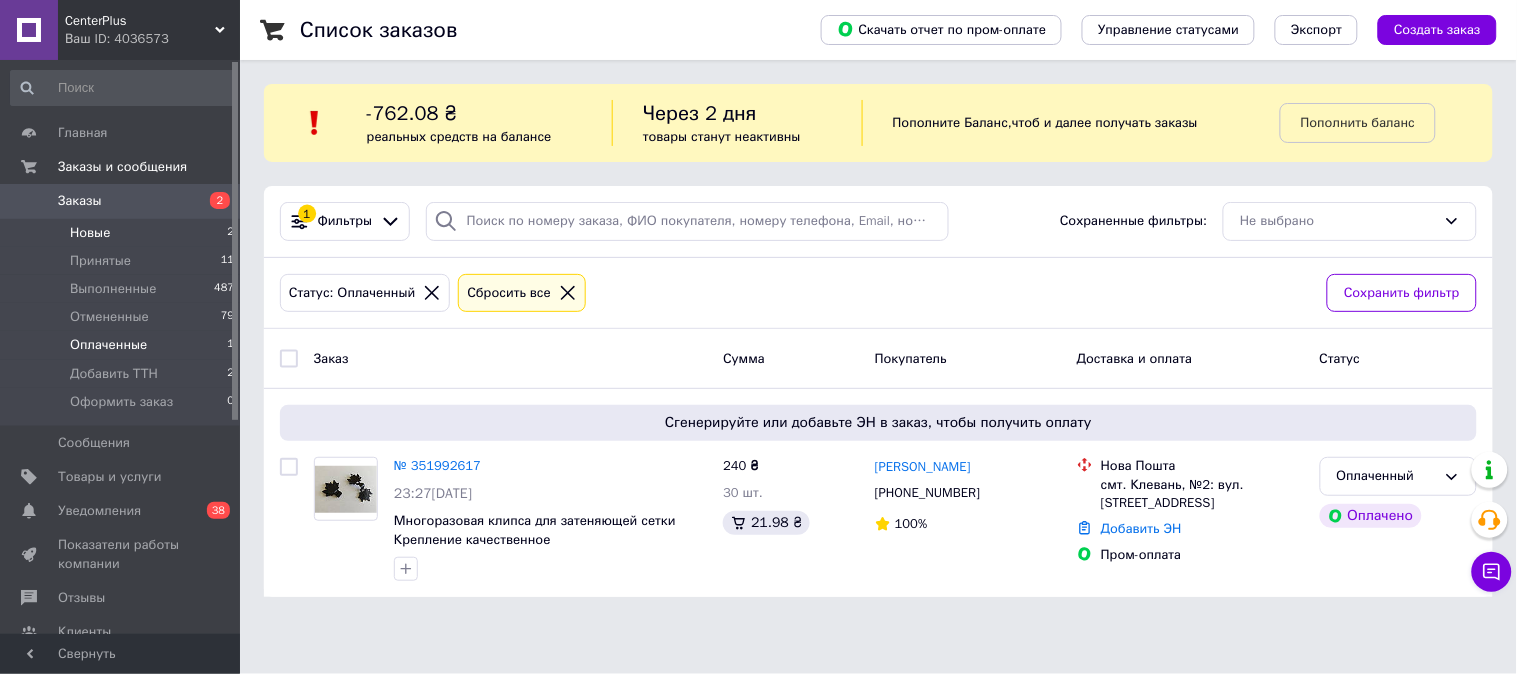 click on "Новые 2" at bounding box center [123, 233] 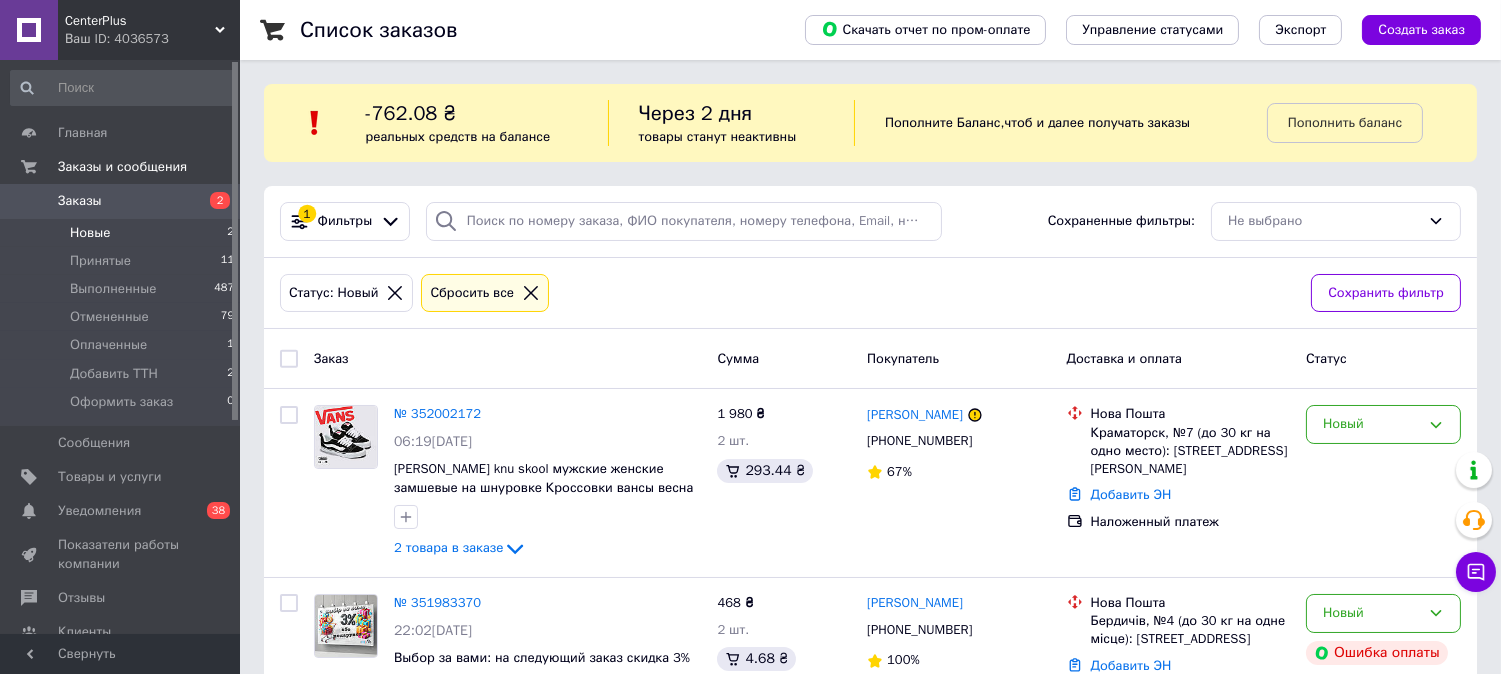 scroll, scrollTop: 97, scrollLeft: 0, axis: vertical 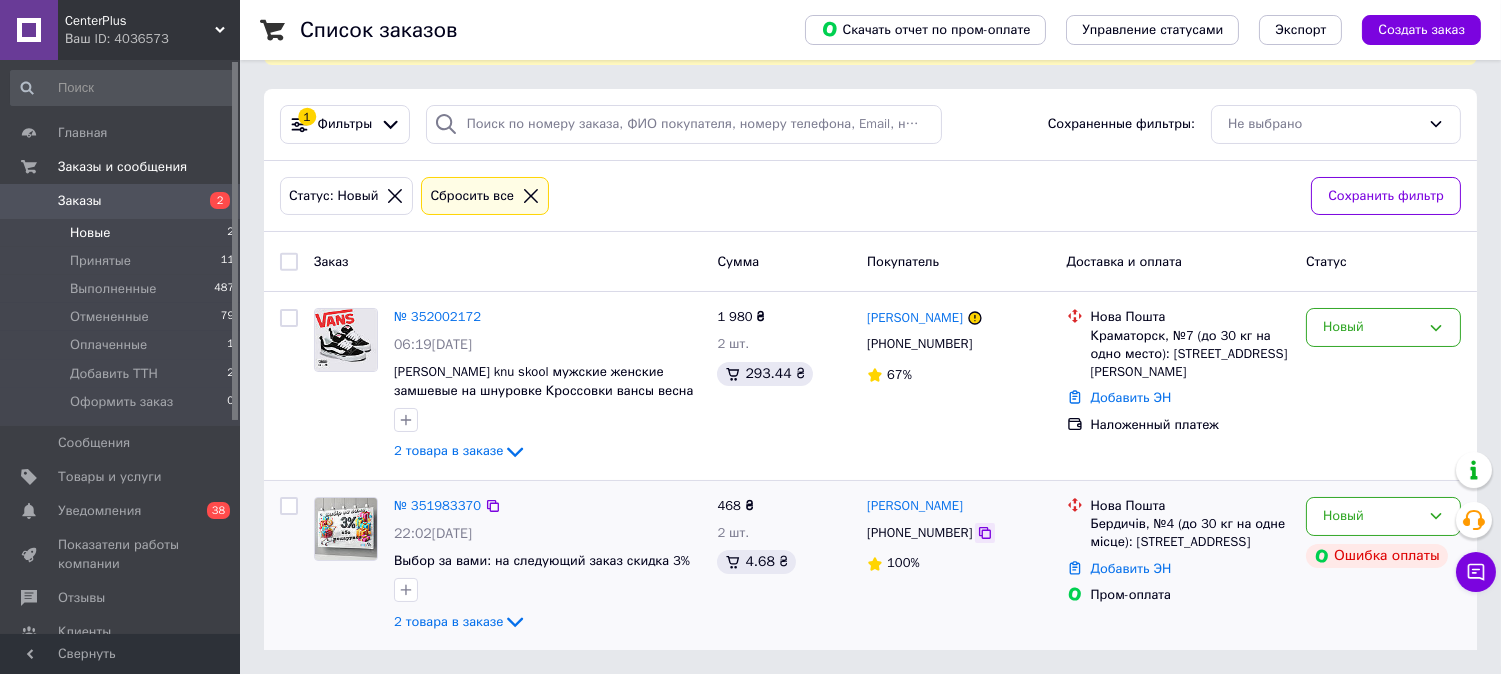 click 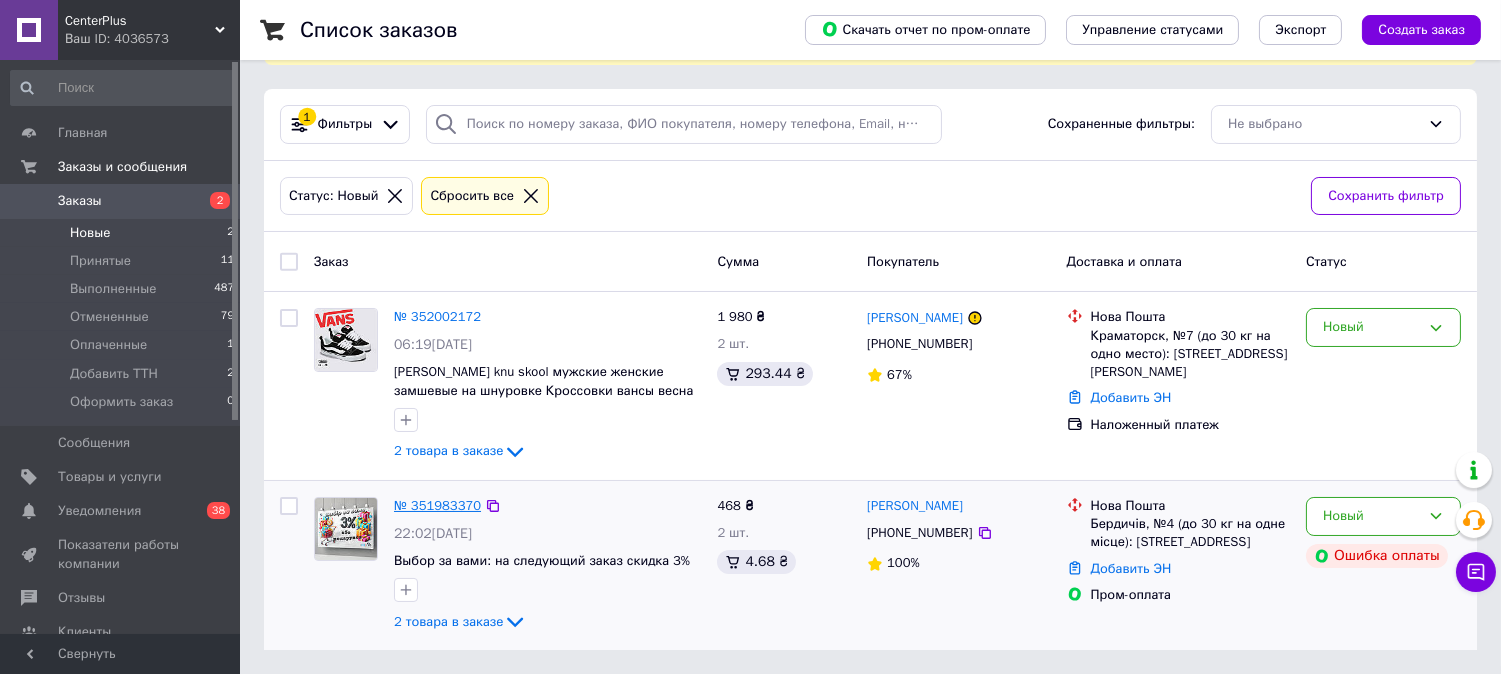 click on "№ 351983370" at bounding box center (437, 505) 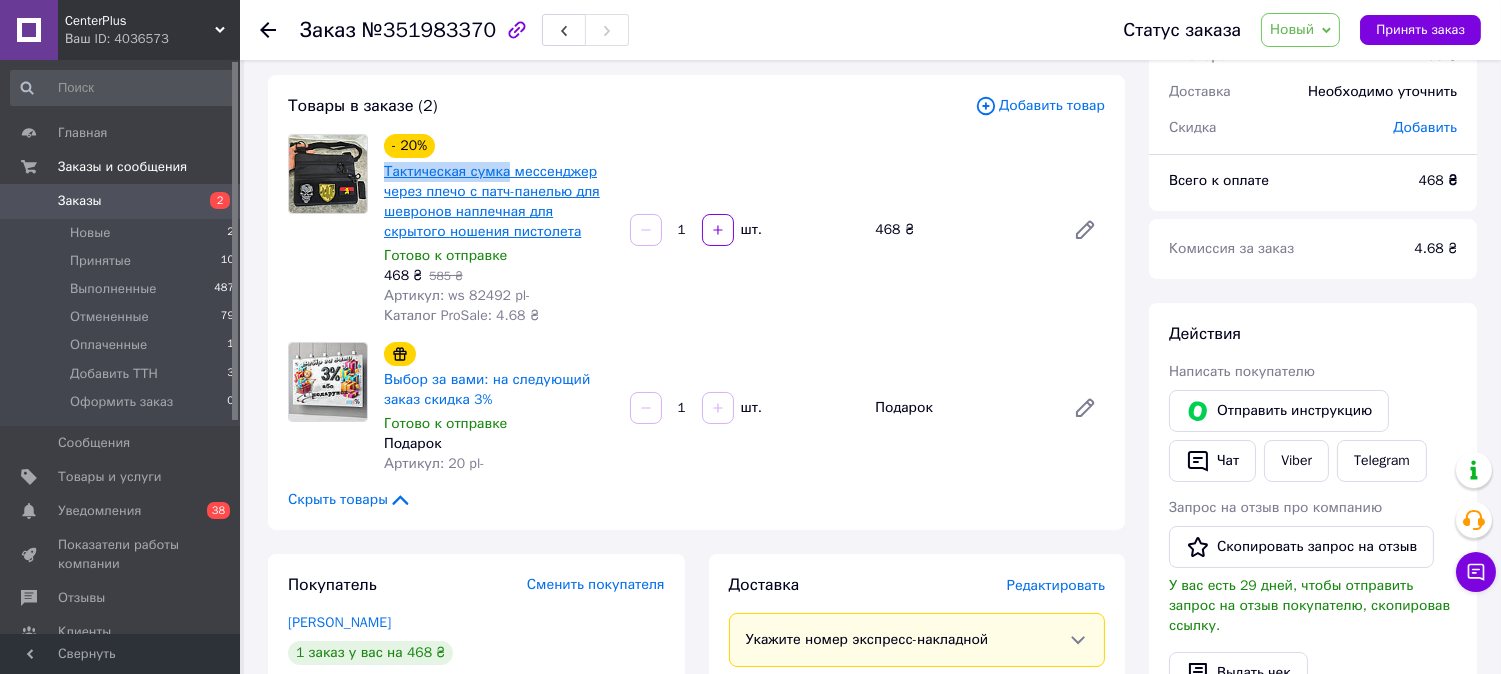 drag, startPoint x: 380, startPoint y: 165, endPoint x: 503, endPoint y: 167, distance: 123.01626 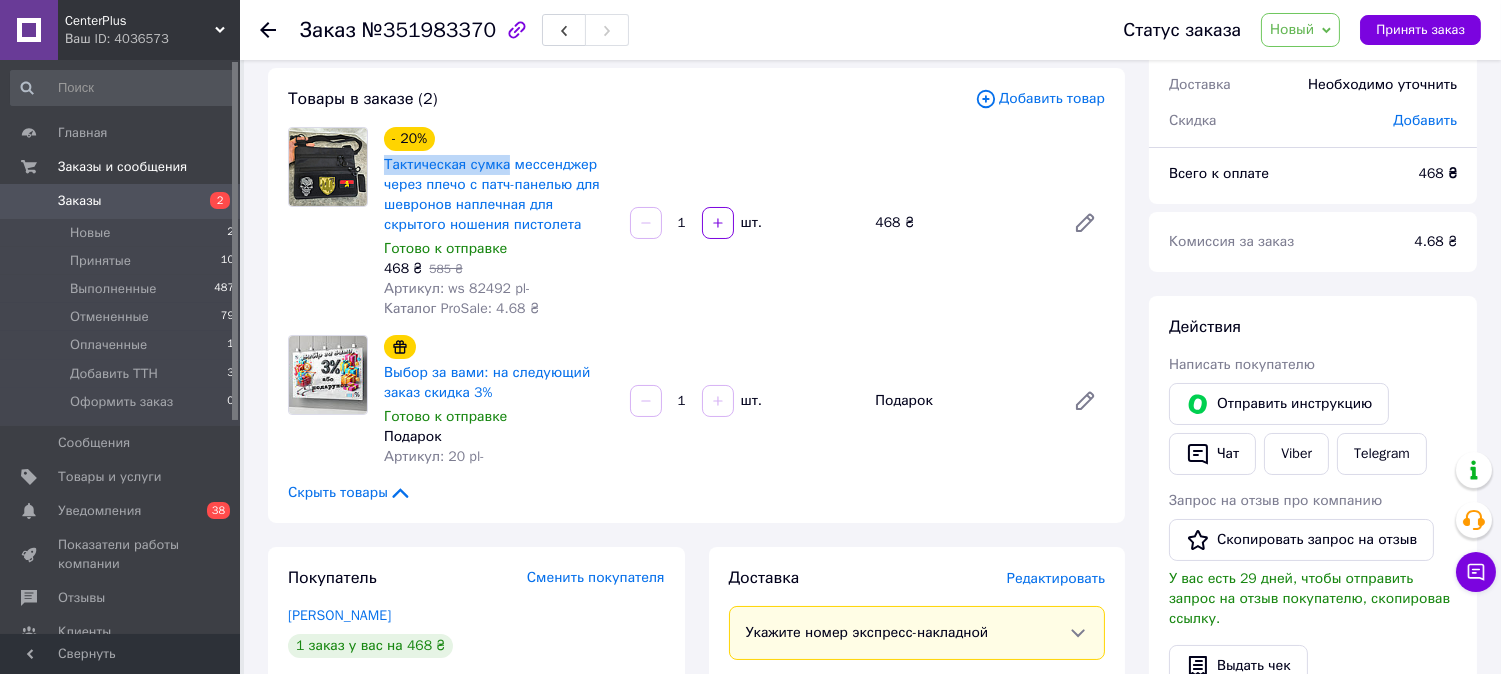 scroll, scrollTop: 0, scrollLeft: 0, axis: both 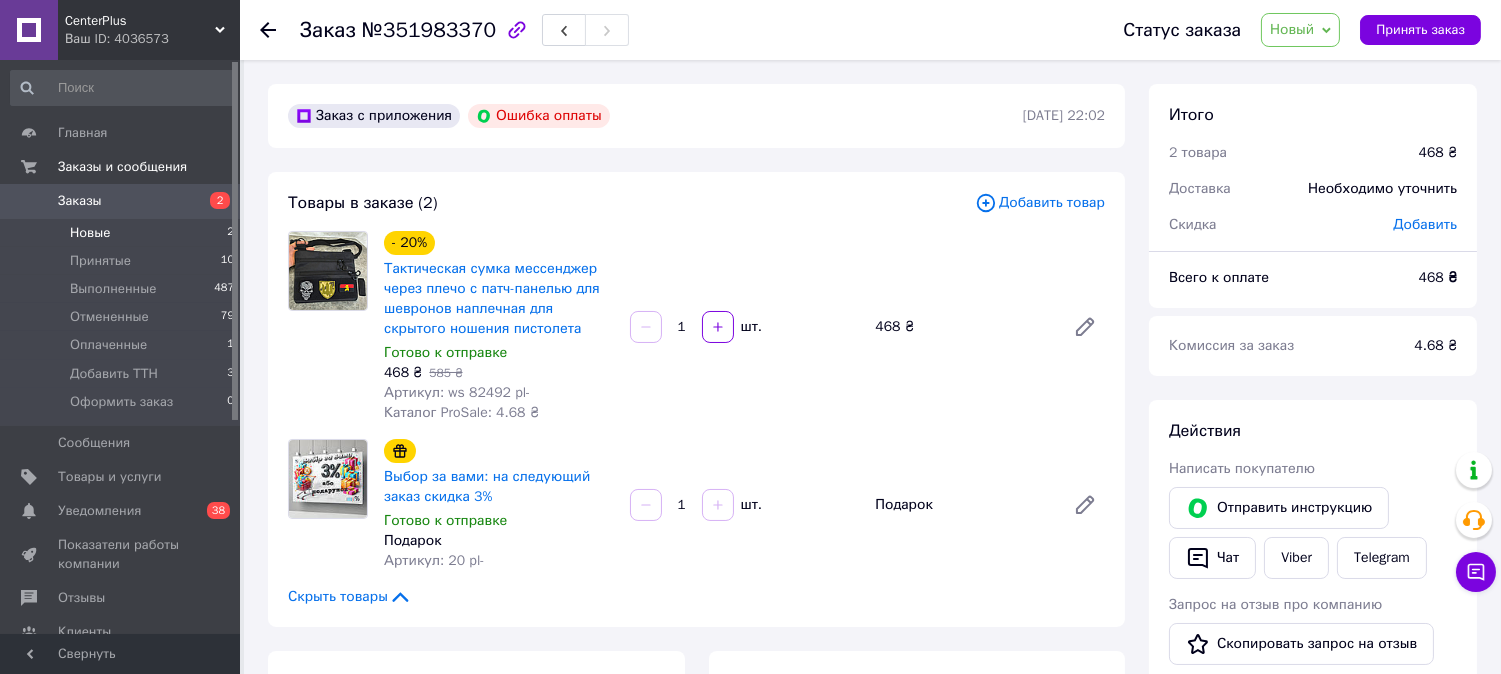 click on "Новые 2" at bounding box center [123, 233] 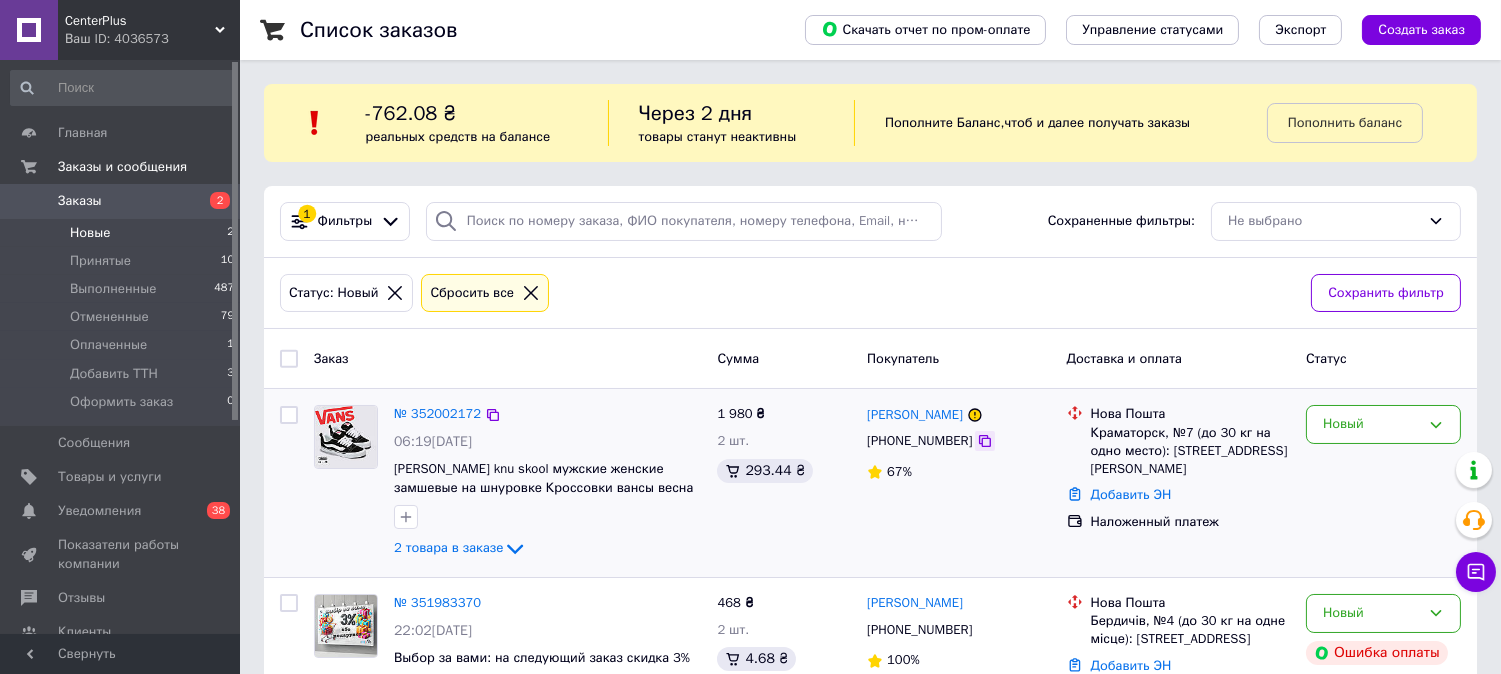 click 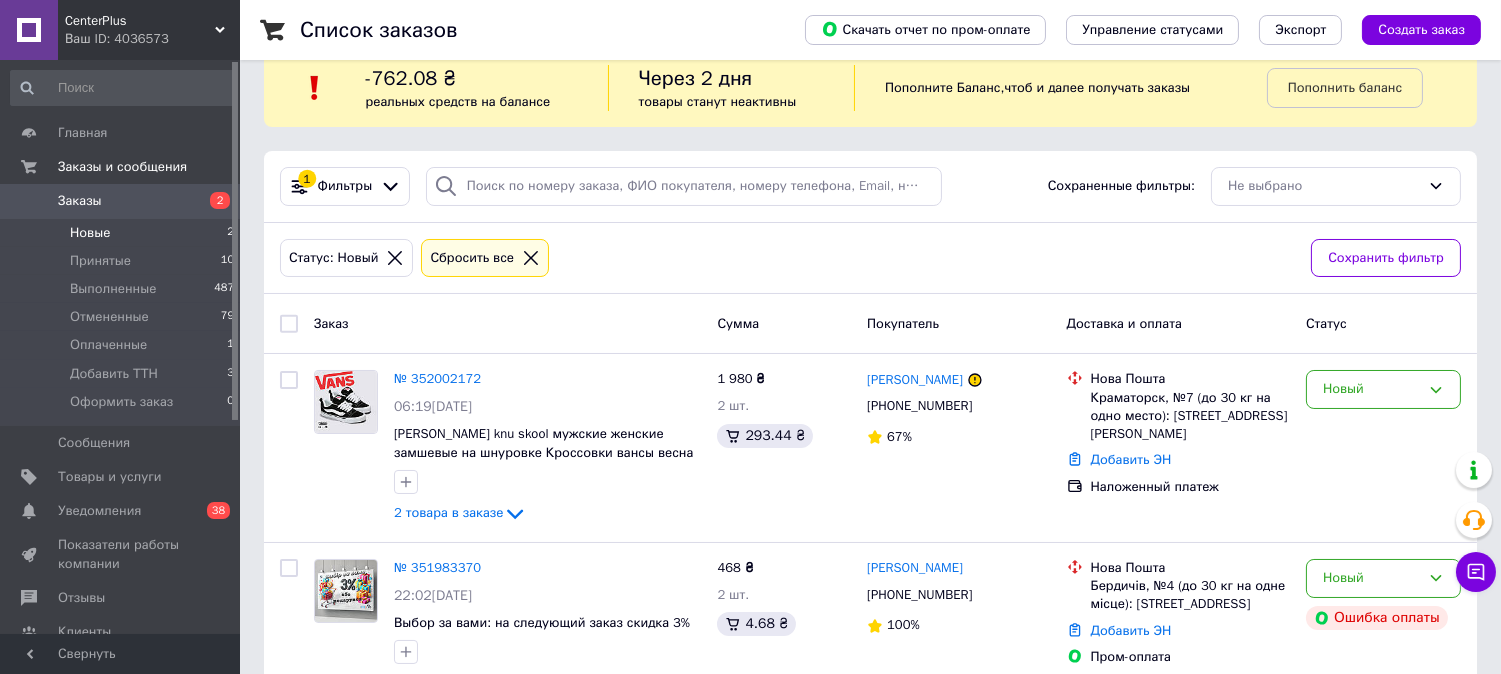 scroll, scrollTop: 97, scrollLeft: 0, axis: vertical 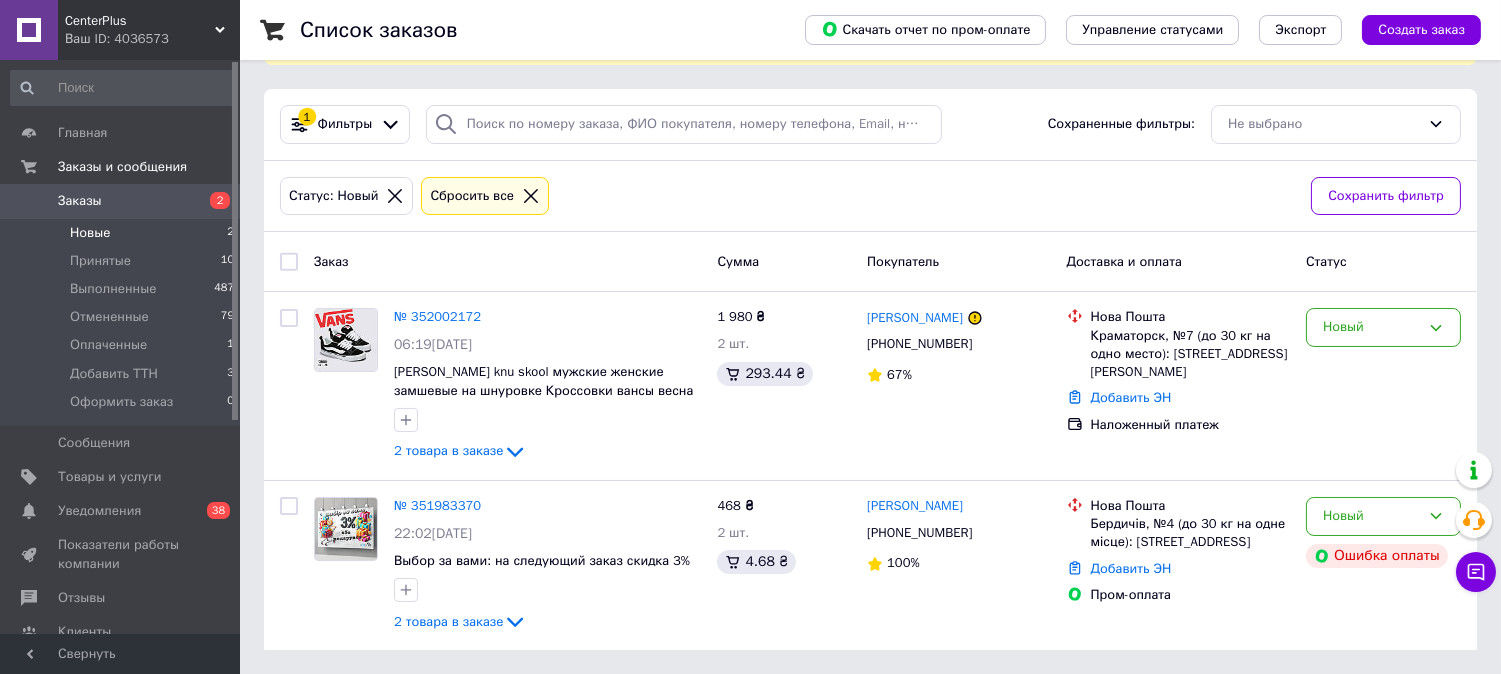 click on "Заказ Сумма Покупатель Доставка и оплата Статус" at bounding box center (870, 262) 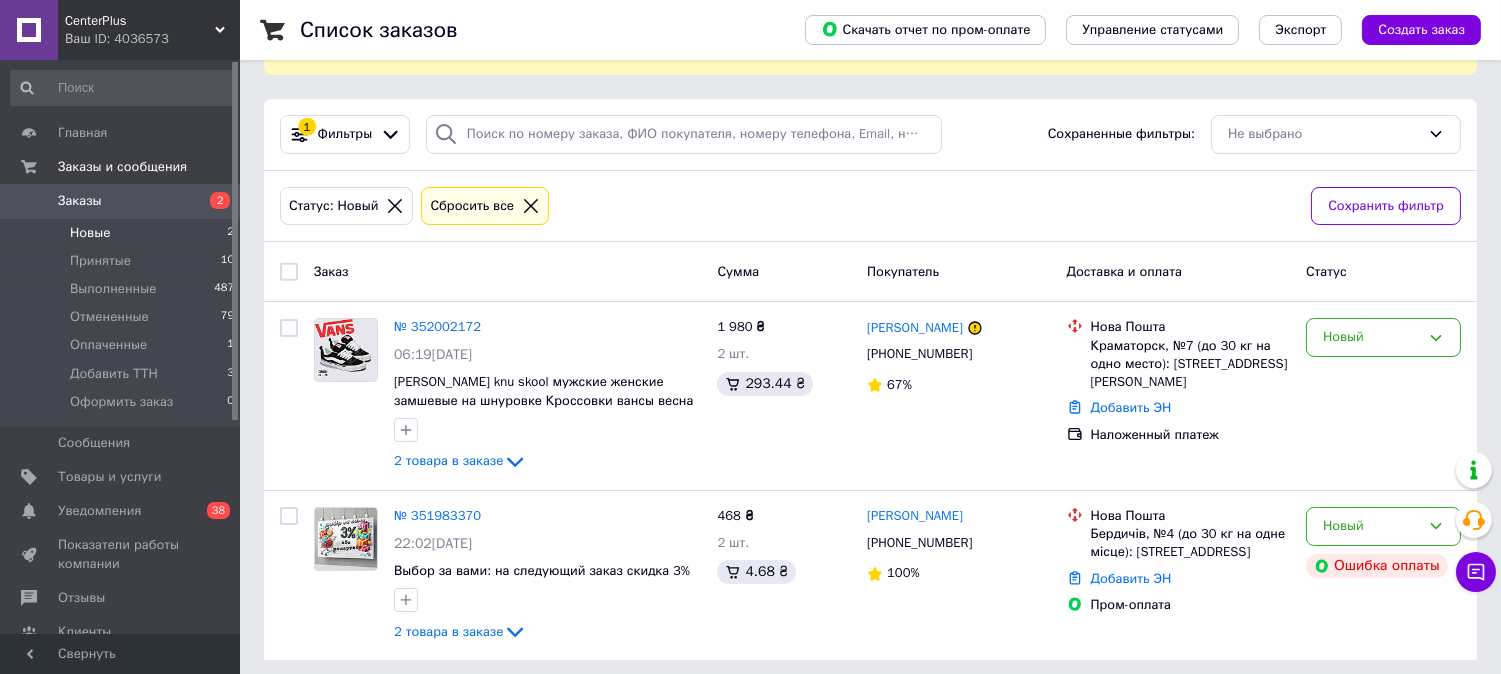 scroll, scrollTop: 97, scrollLeft: 0, axis: vertical 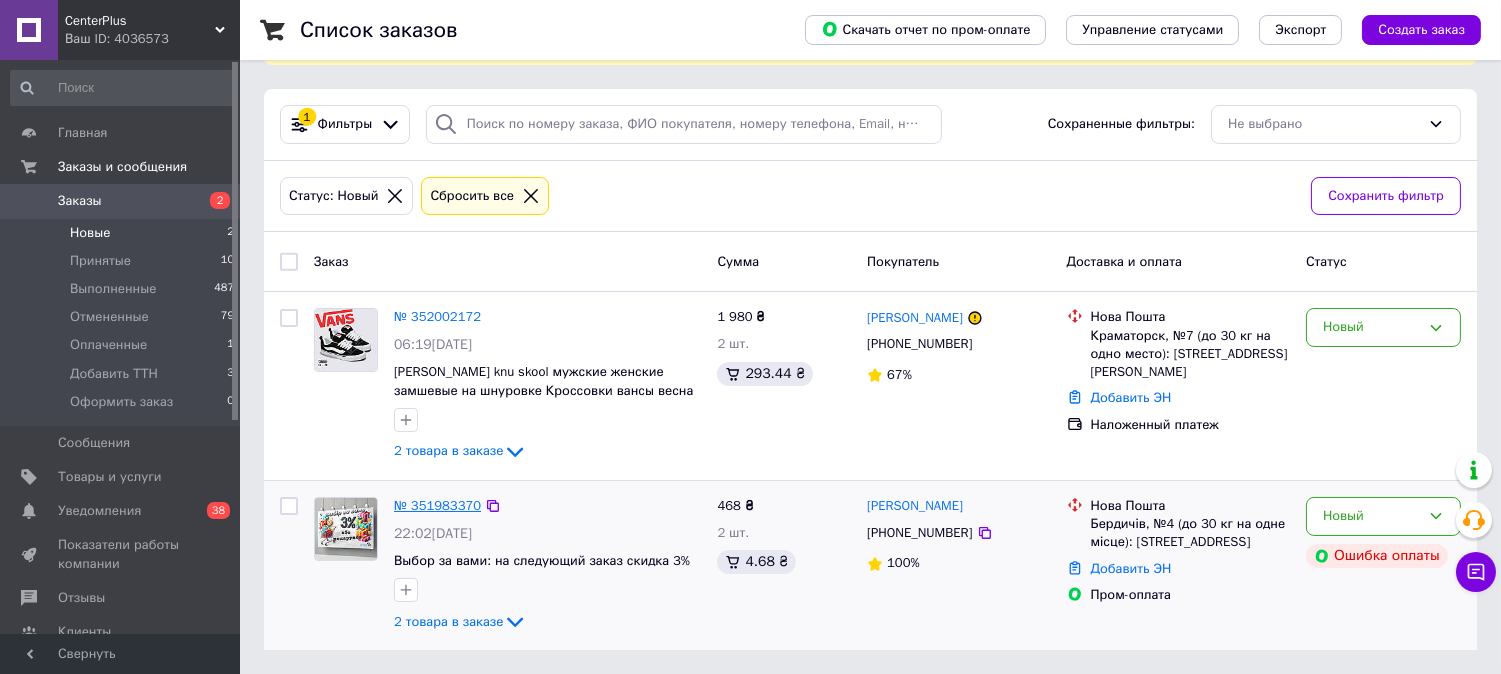 click on "№ 351983370" at bounding box center [437, 505] 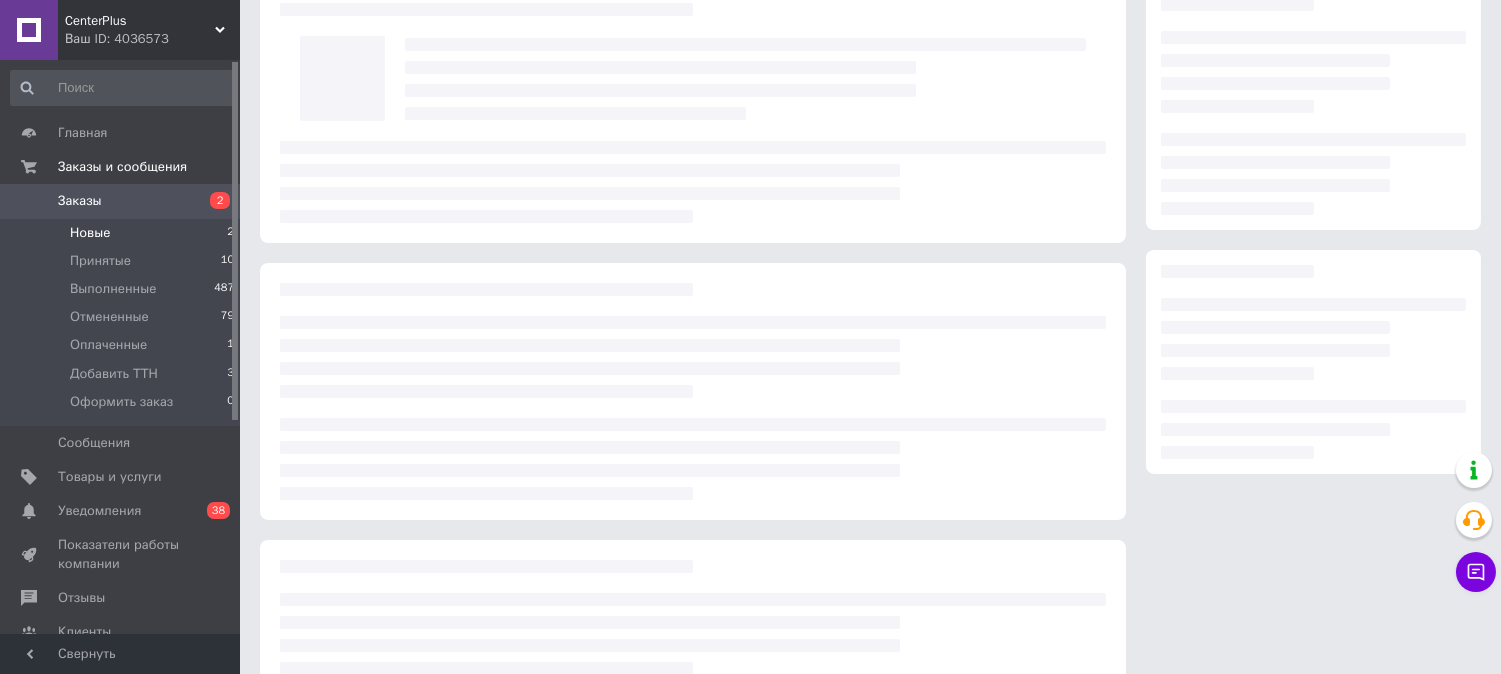 scroll, scrollTop: 0, scrollLeft: 0, axis: both 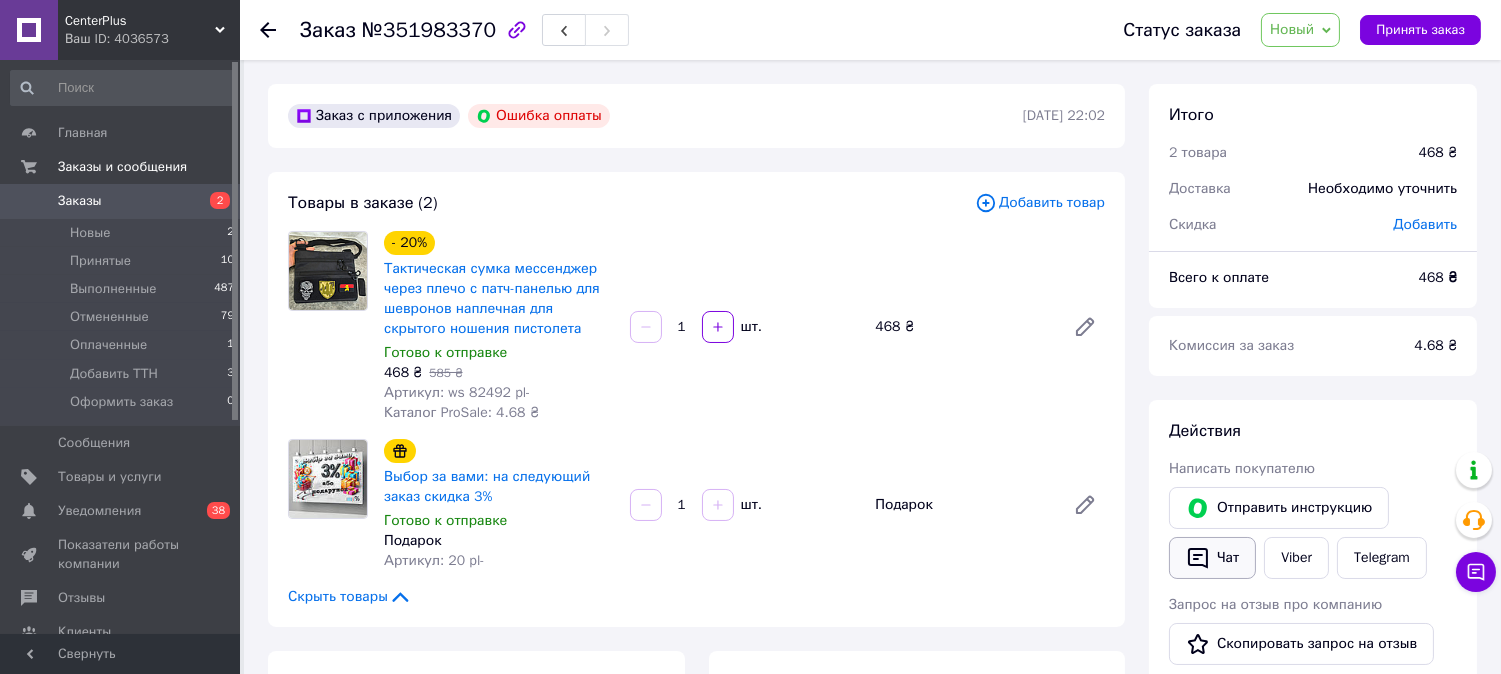 click on "Чат" at bounding box center [1212, 558] 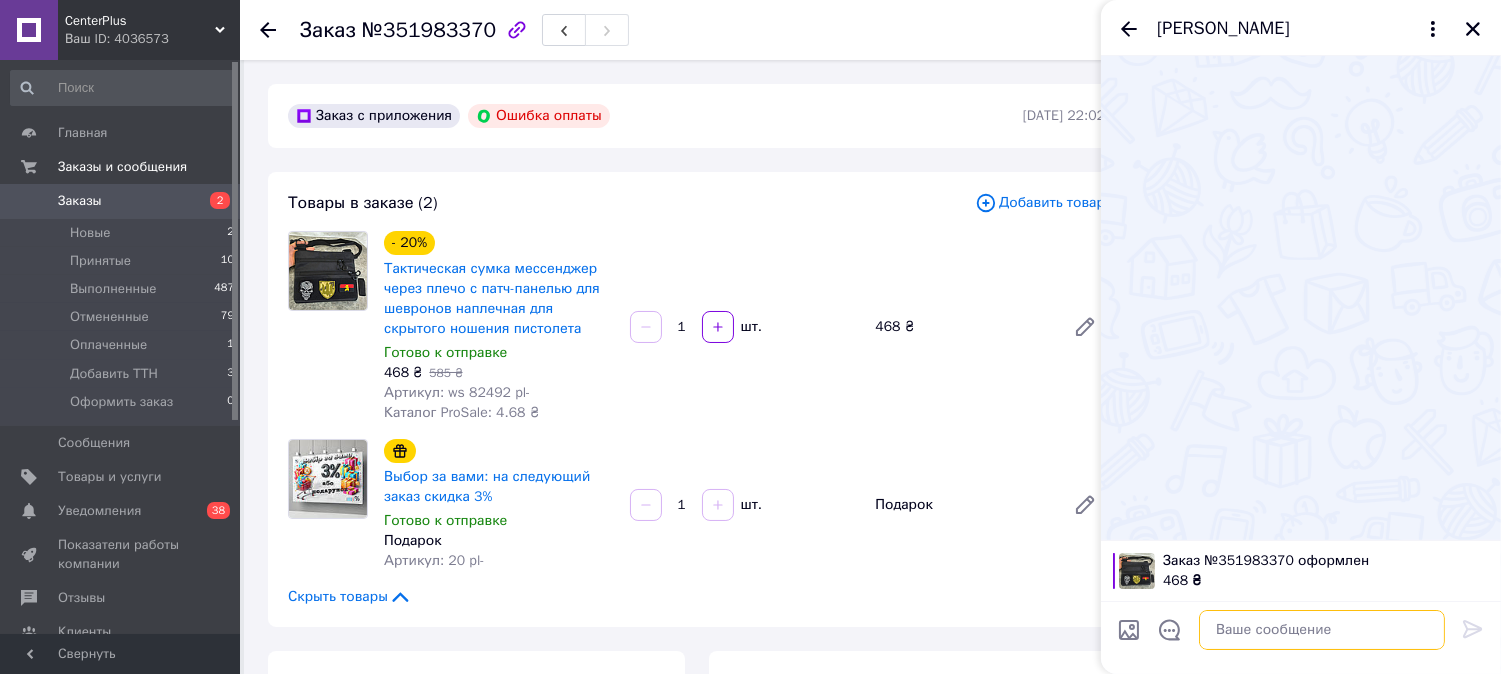 click at bounding box center (1322, 630) 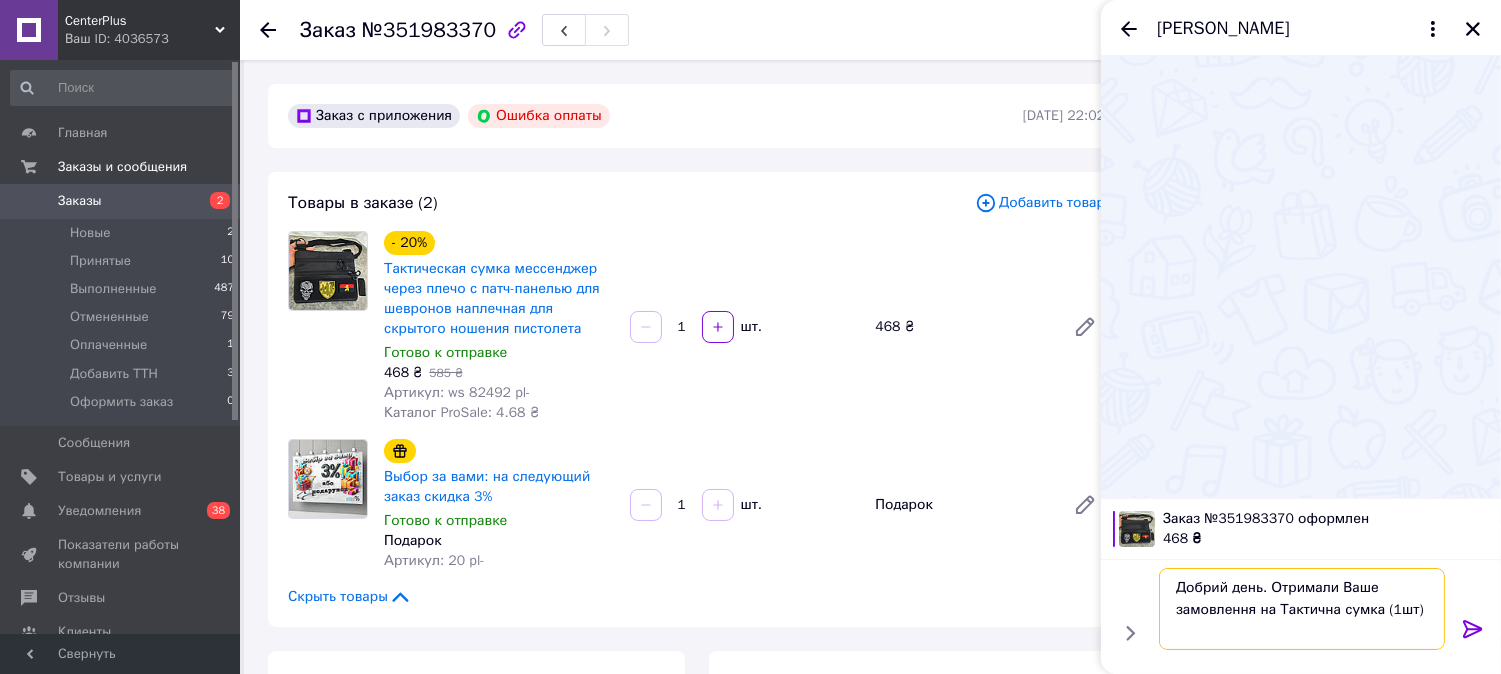 type on "Добрий день. Отримали Ваше замовлення на Тактична сумка (1шт)" 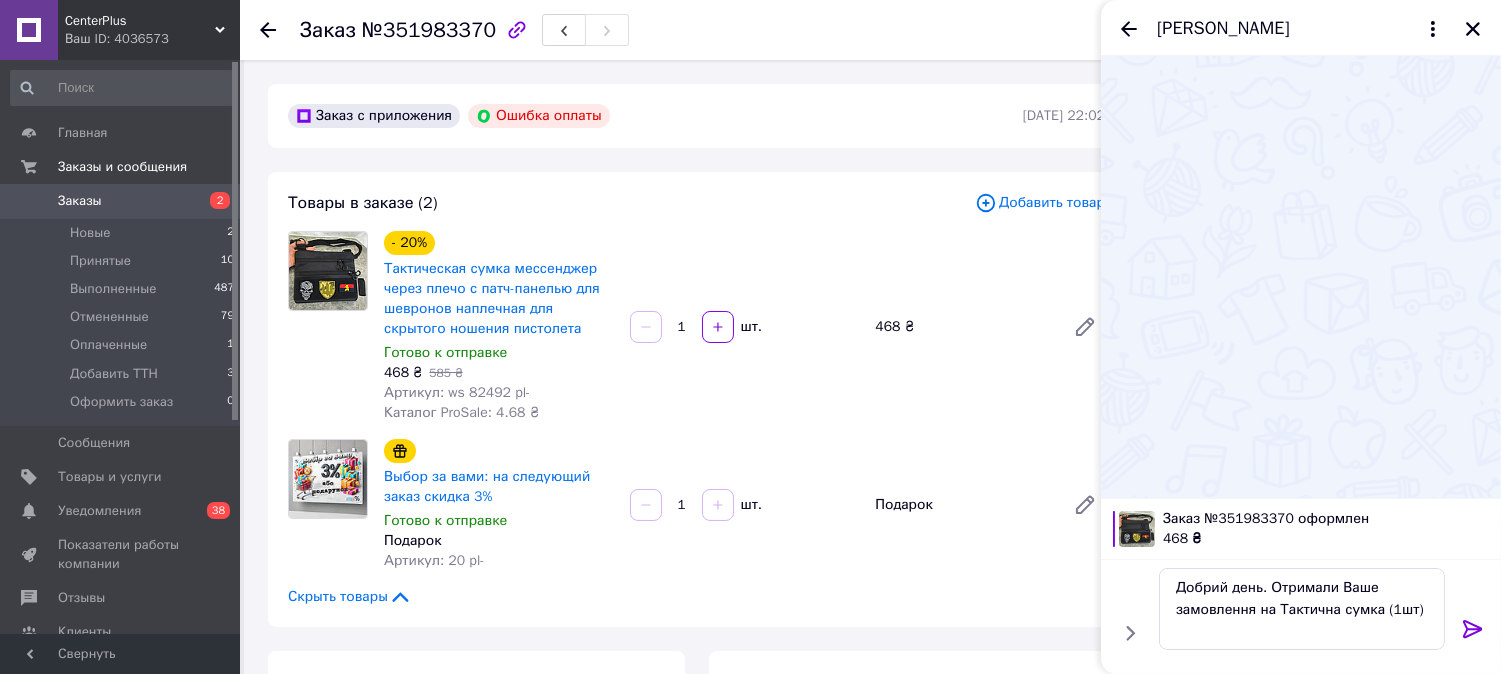 click 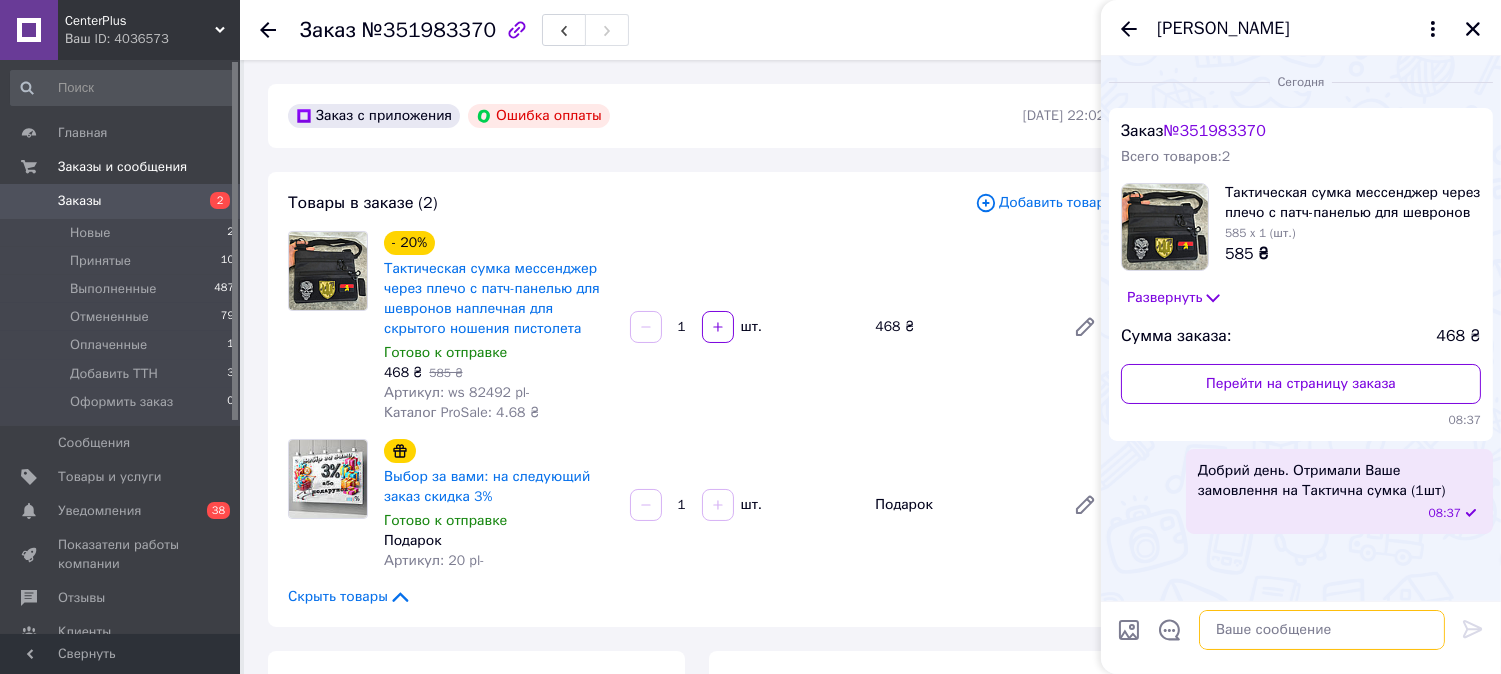 click at bounding box center (1322, 630) 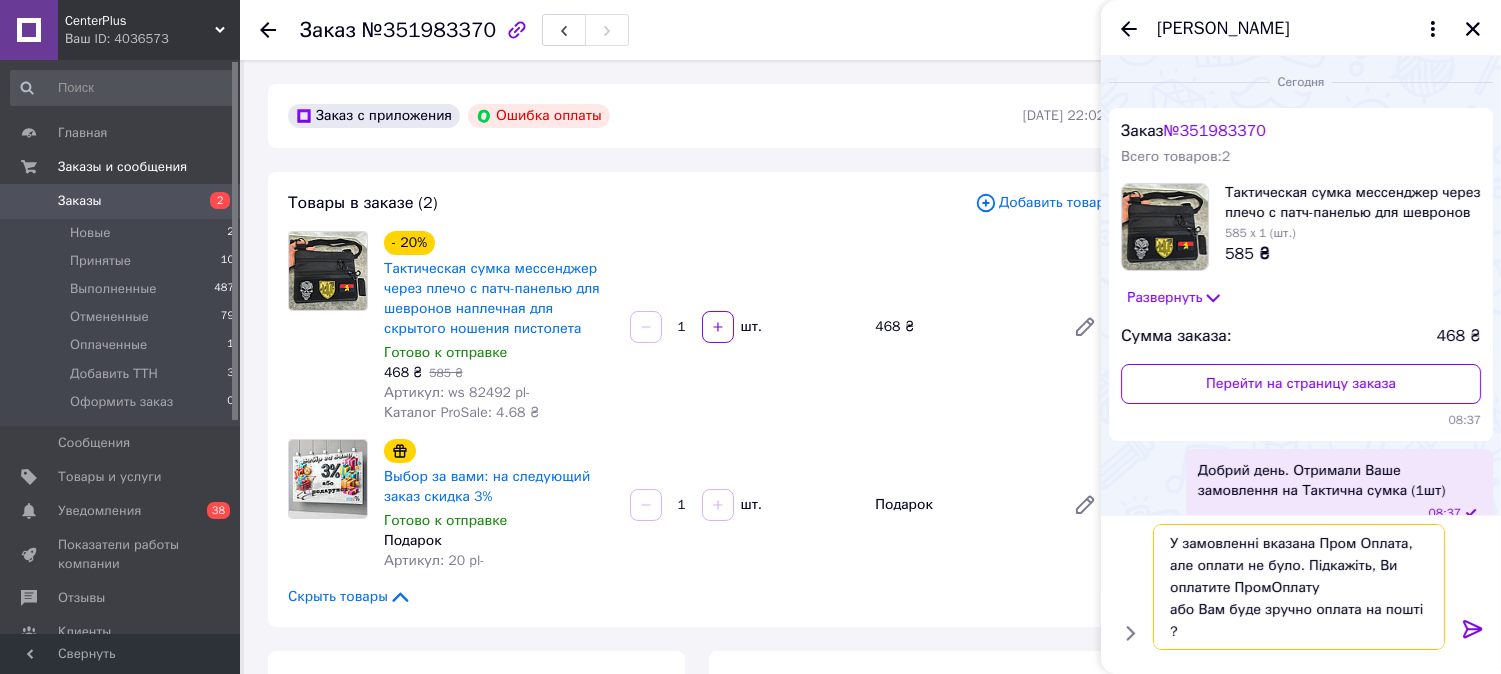 scroll, scrollTop: 0, scrollLeft: 0, axis: both 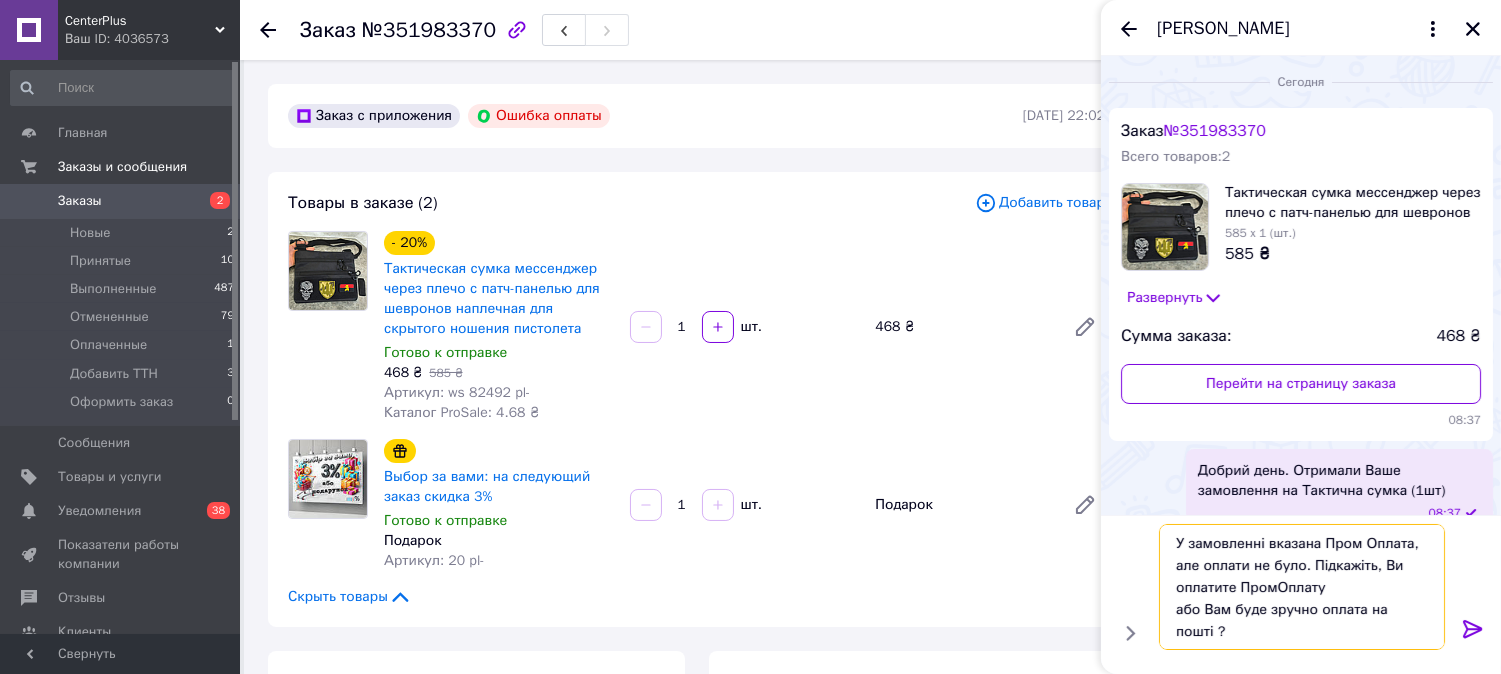 type on "У замовленні вказана Пром Оплата, але оплати не було. Підкажіть, Ви оплатите ПромОплату
або Вам буде зручно оплата на пошті ?" 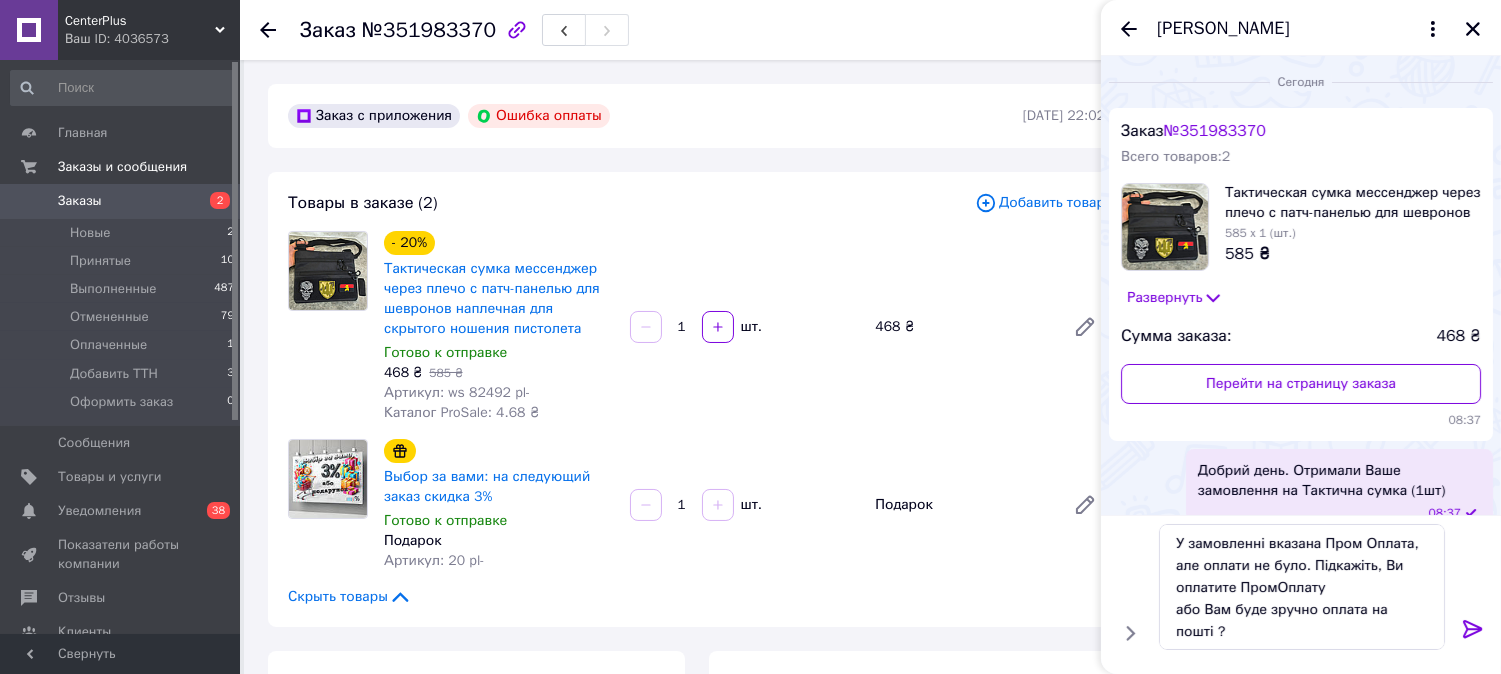 click 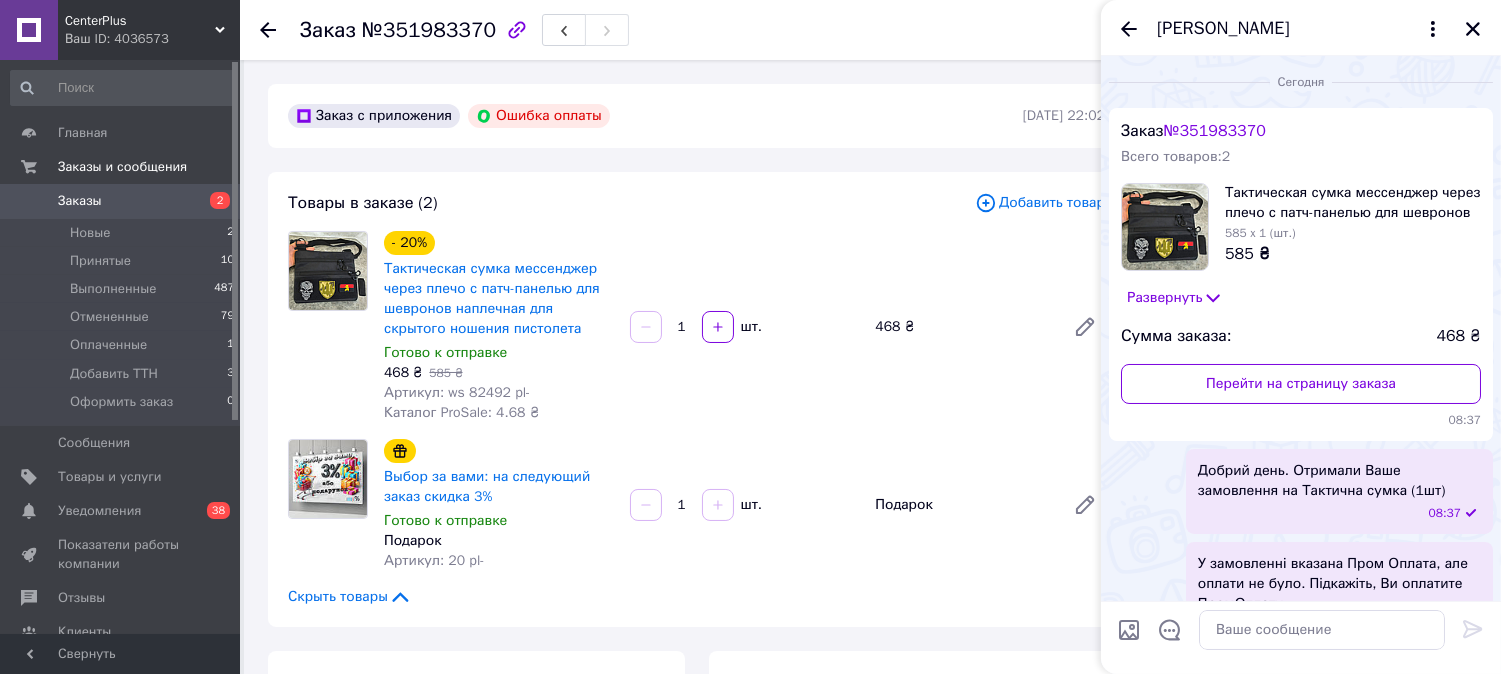 scroll, scrollTop: 73, scrollLeft: 0, axis: vertical 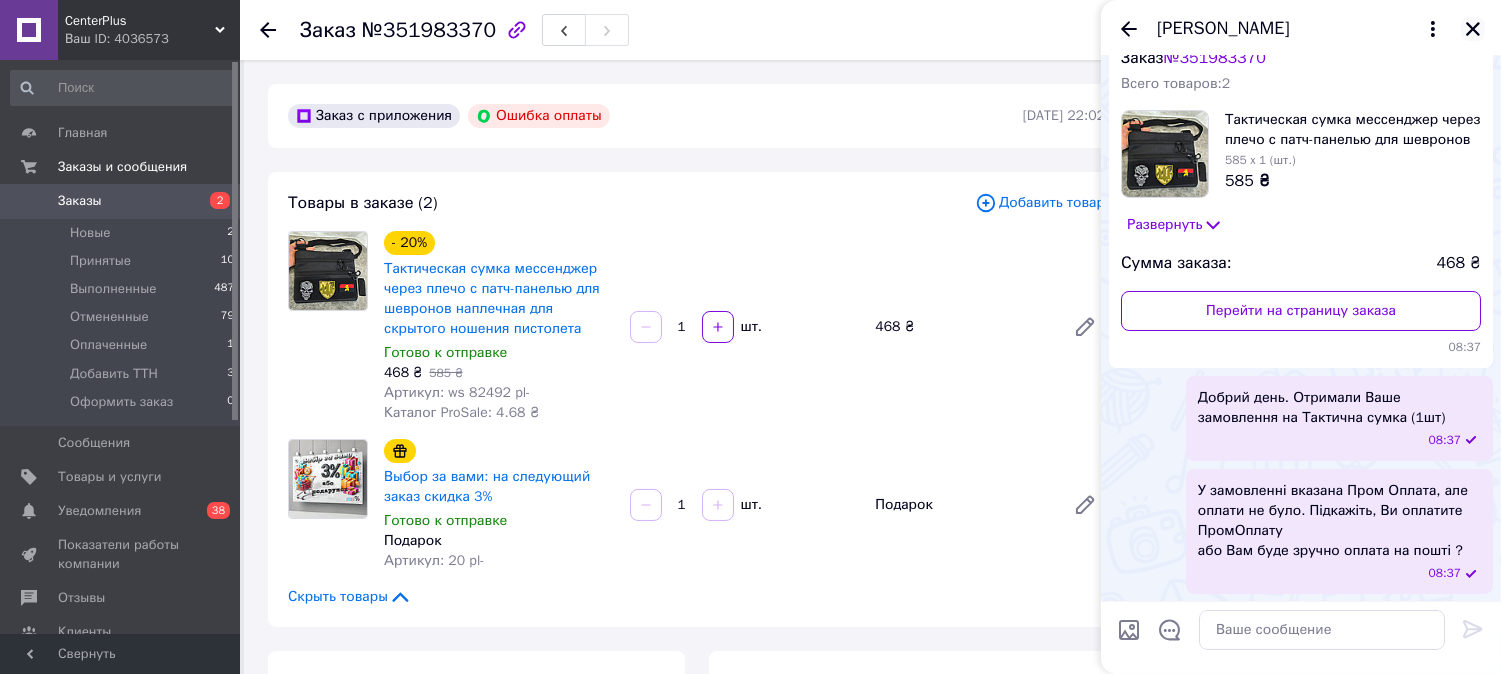 click 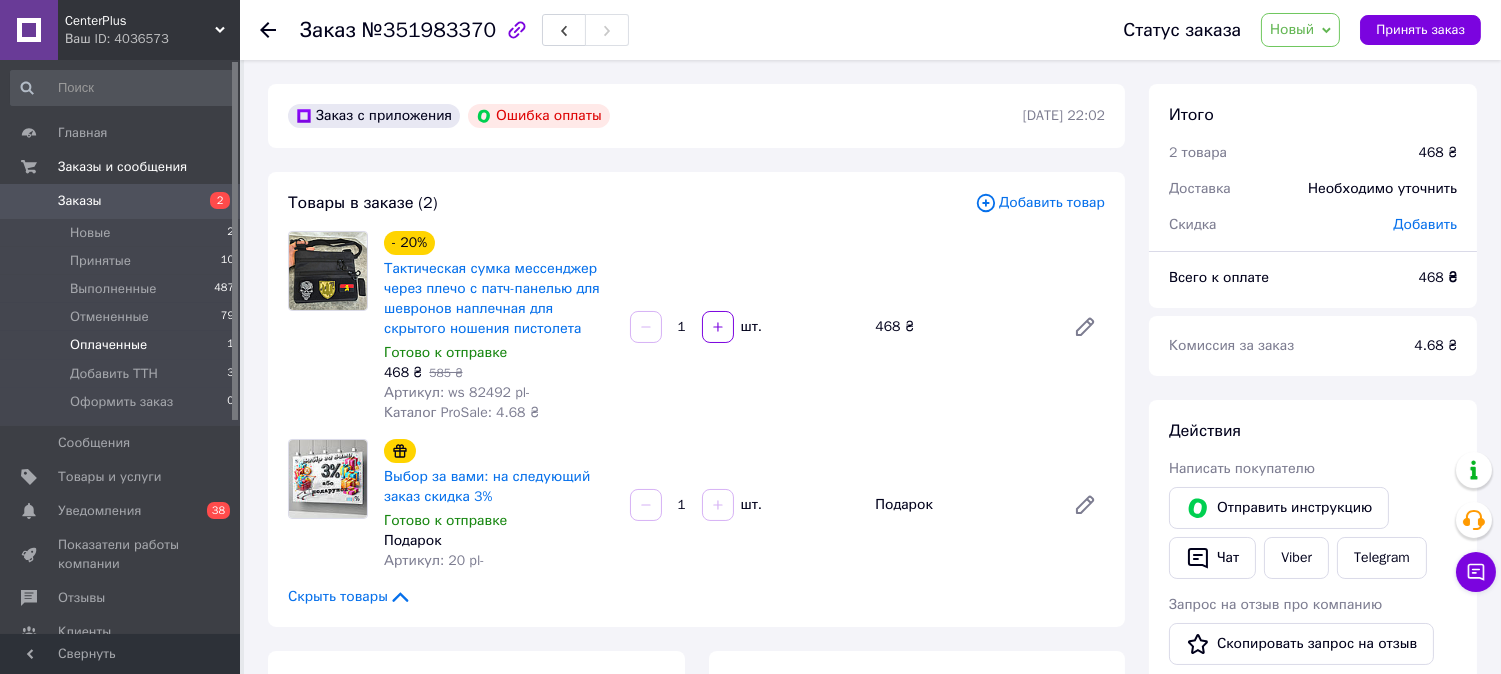 click on "Оплаченные" at bounding box center [108, 345] 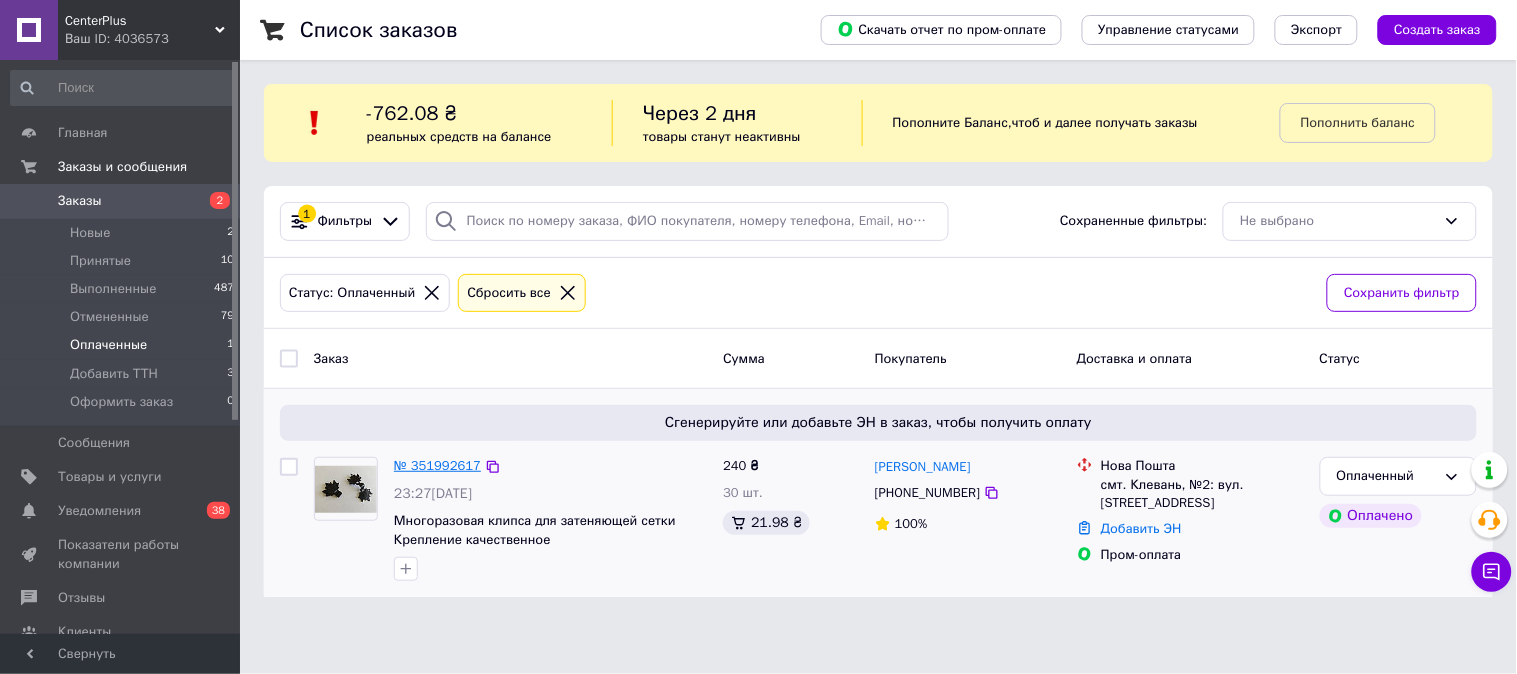 click on "№ 351992617" at bounding box center [437, 465] 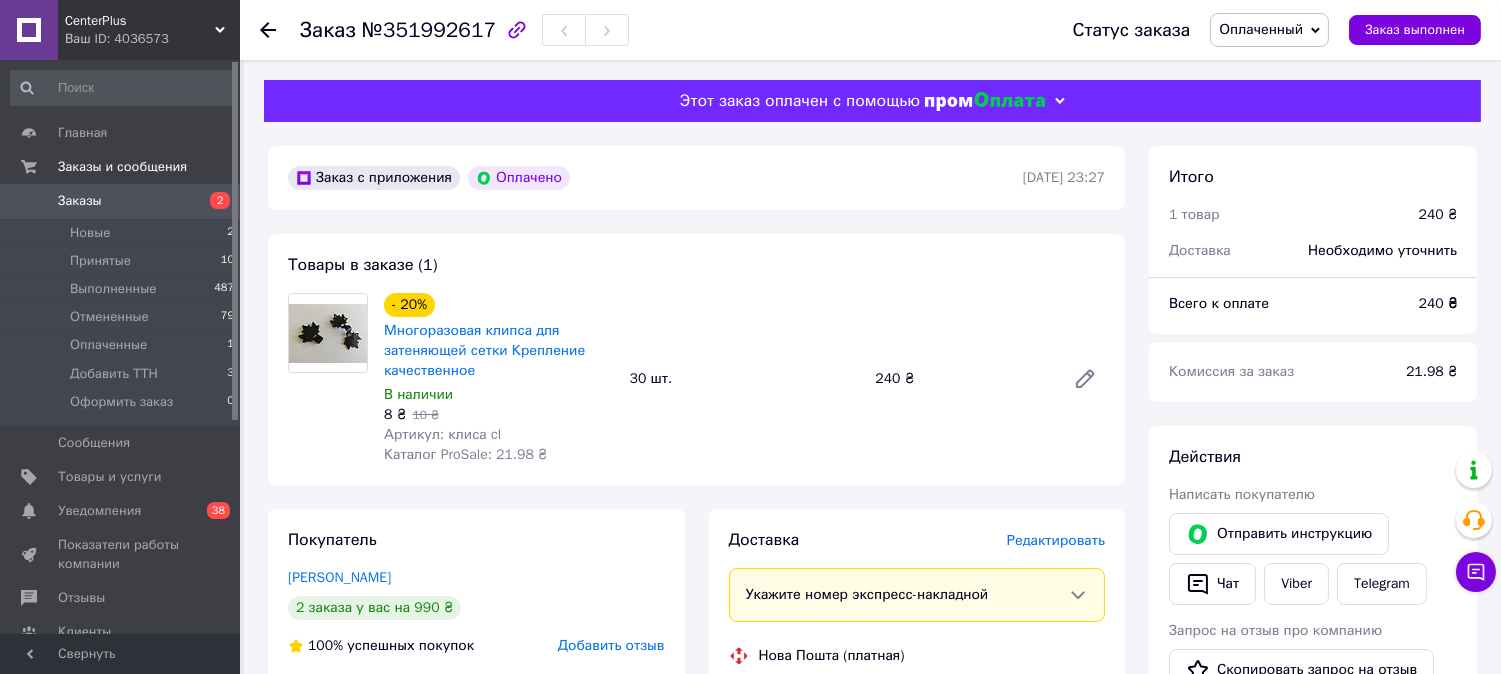click at bounding box center (328, 333) 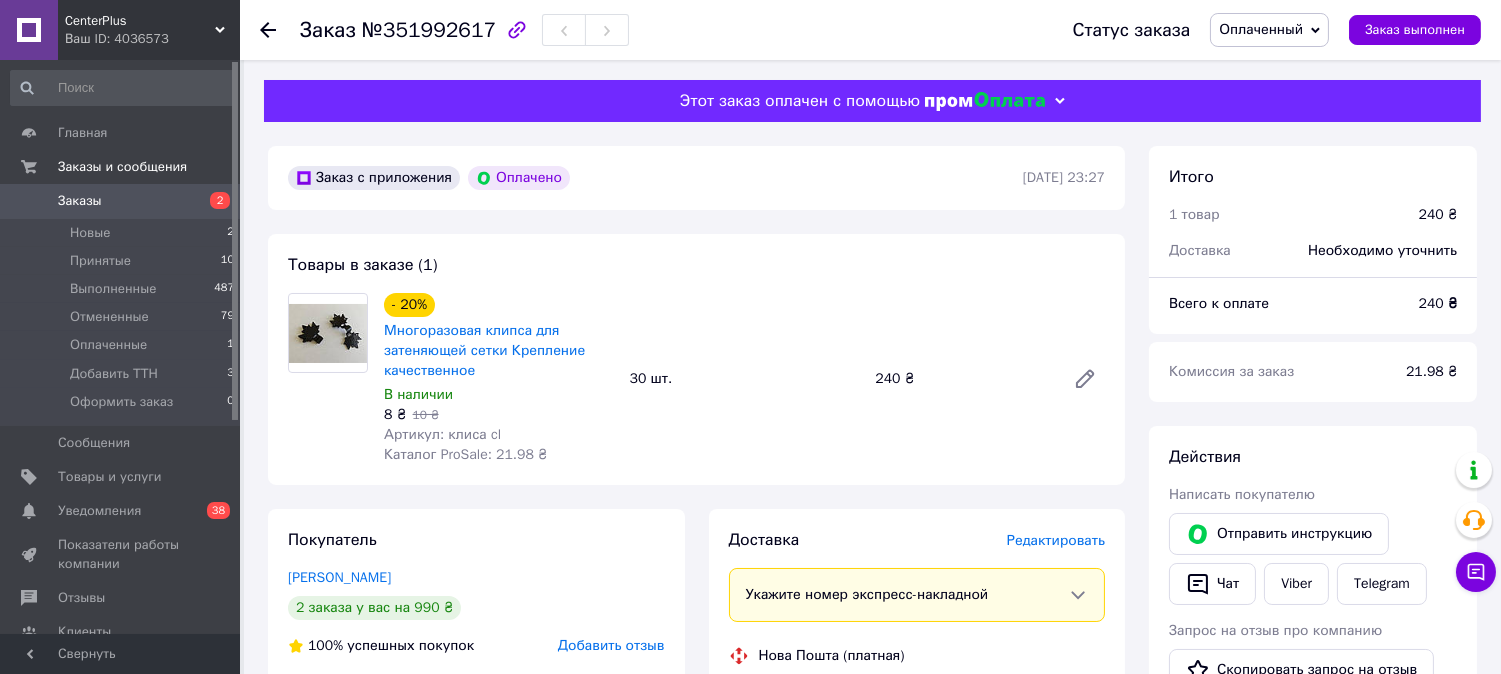 click at bounding box center (328, 379) 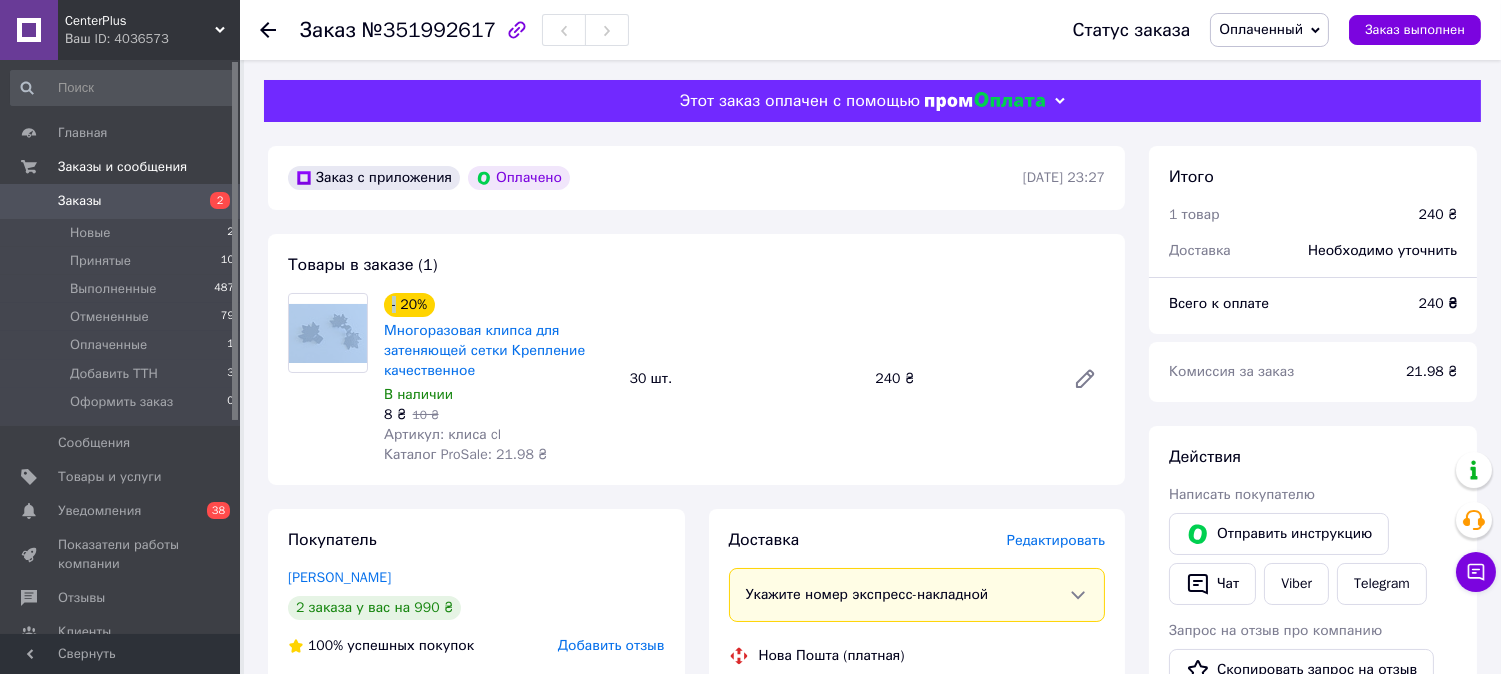 click at bounding box center [328, 379] 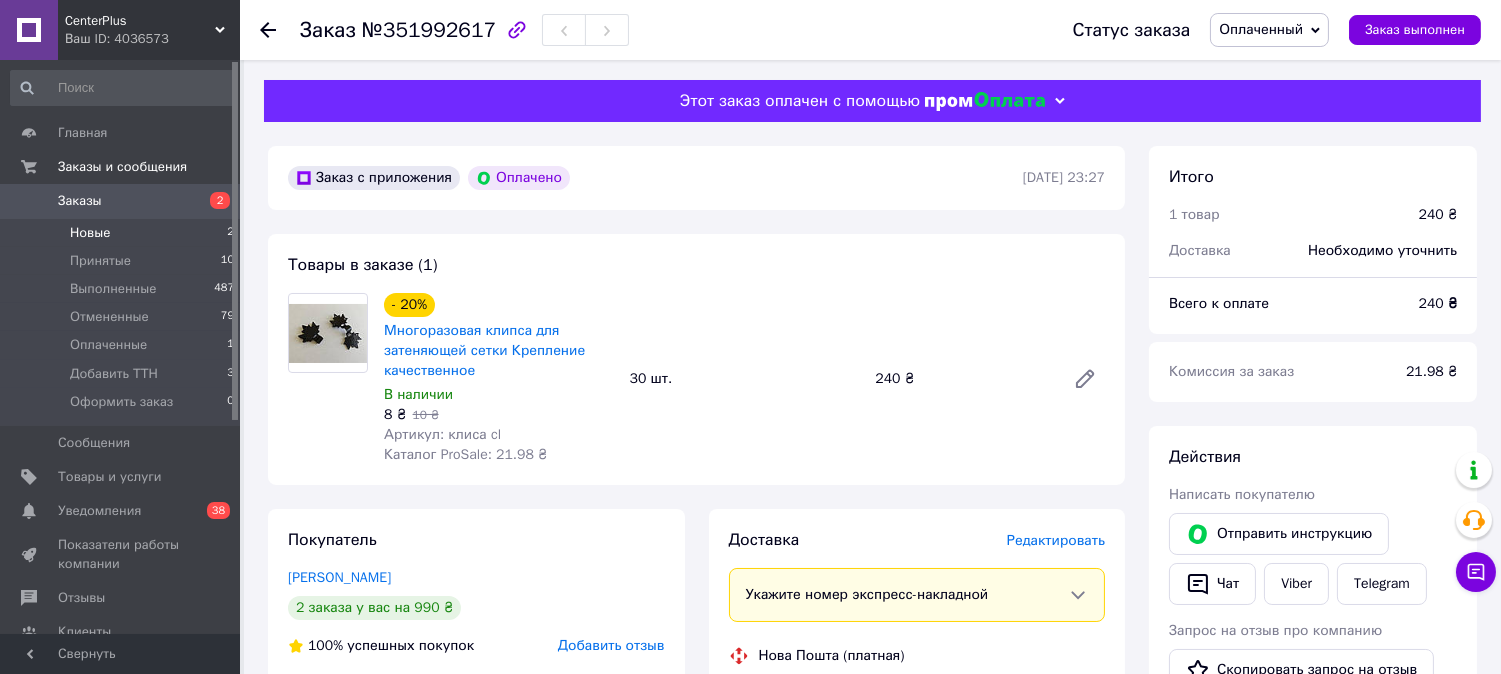 click on "Новые" at bounding box center (90, 233) 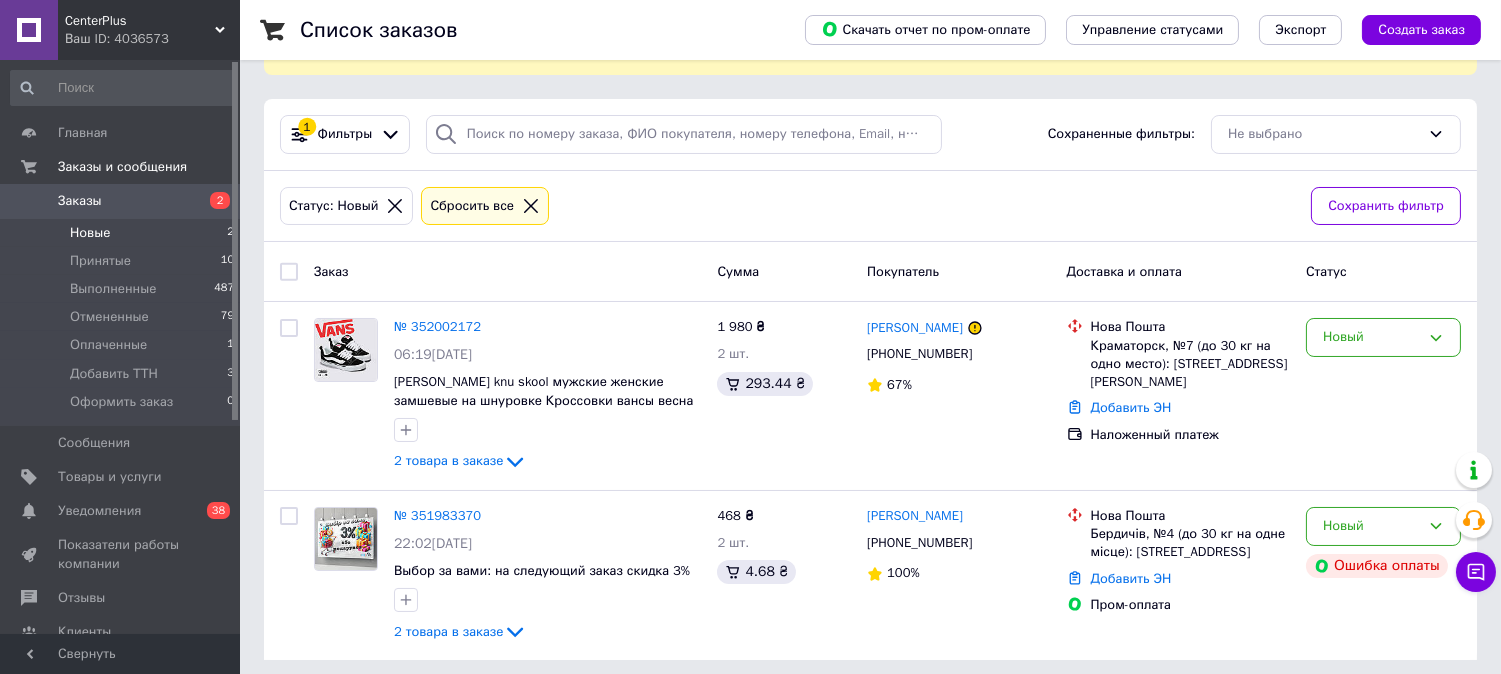 scroll, scrollTop: 97, scrollLeft: 0, axis: vertical 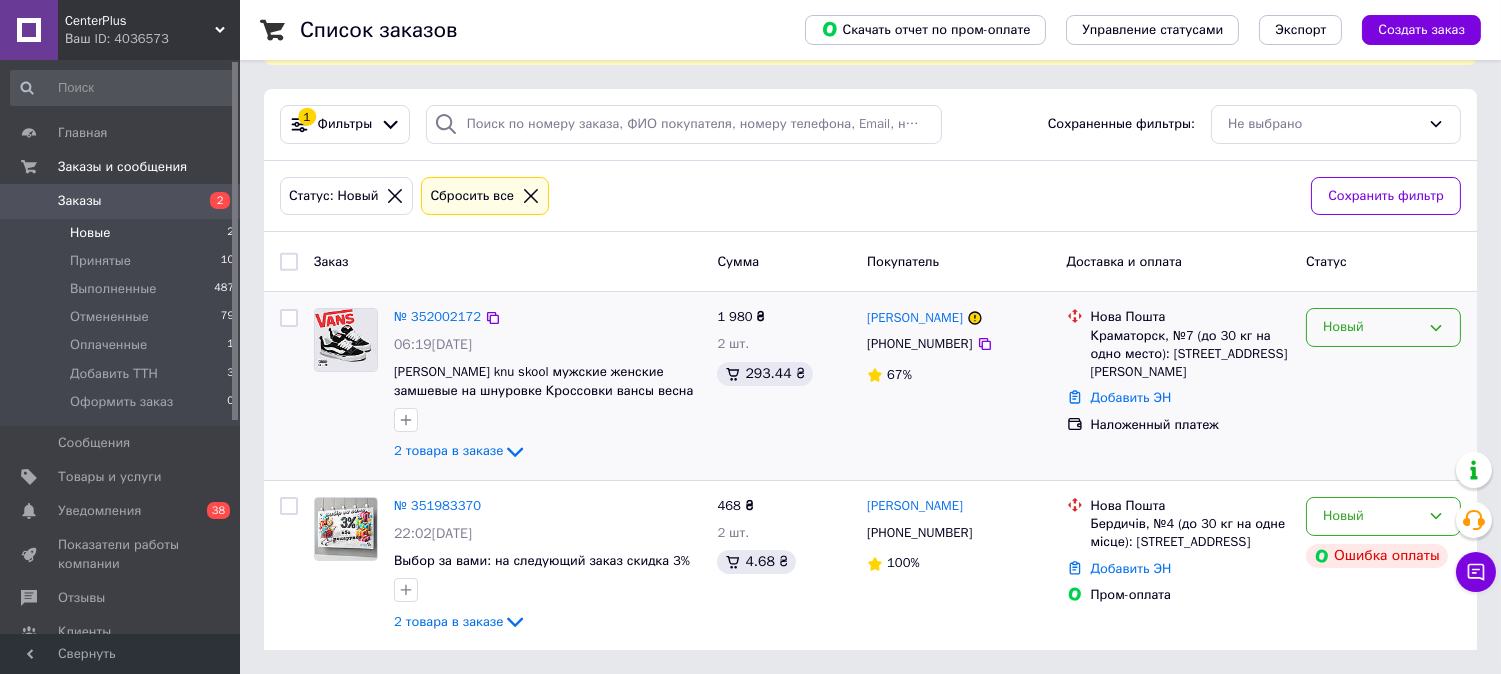 click on "Новый" at bounding box center [1371, 327] 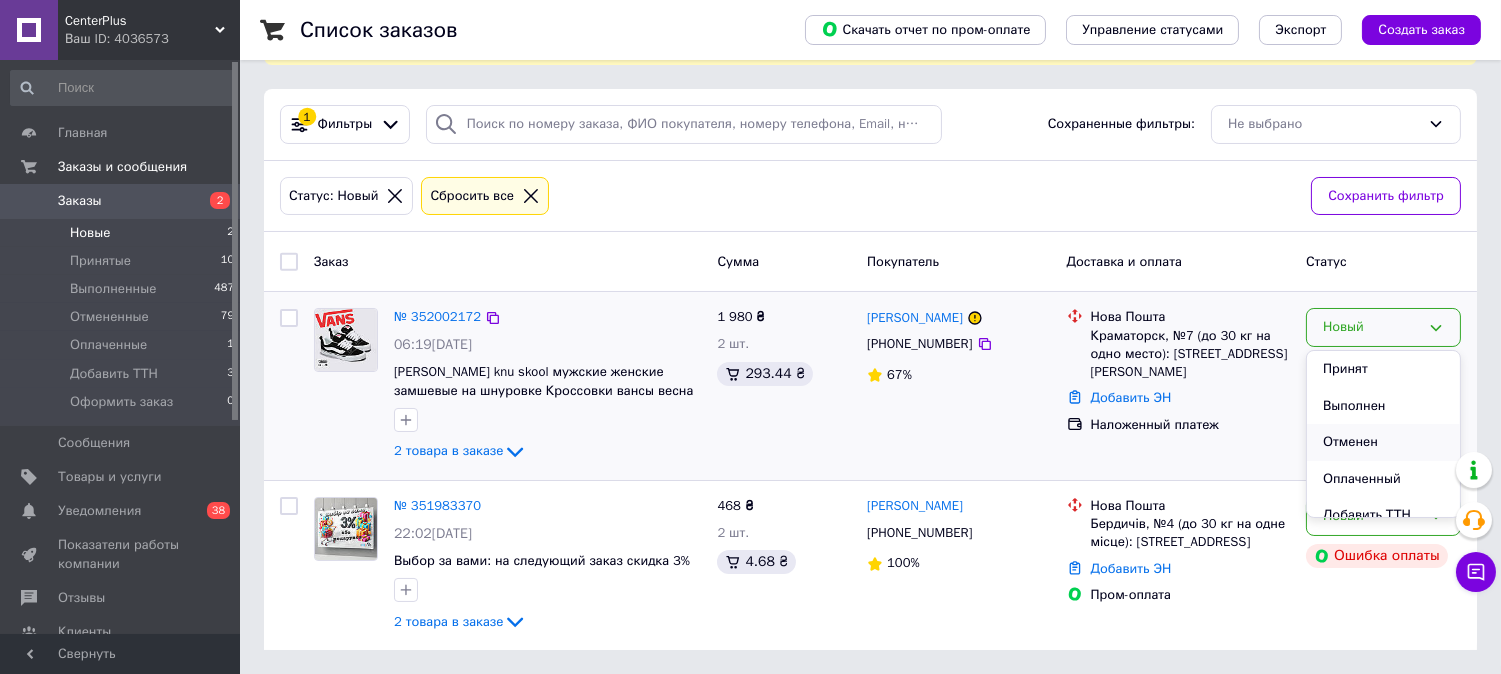 click on "Отменен" at bounding box center [1383, 442] 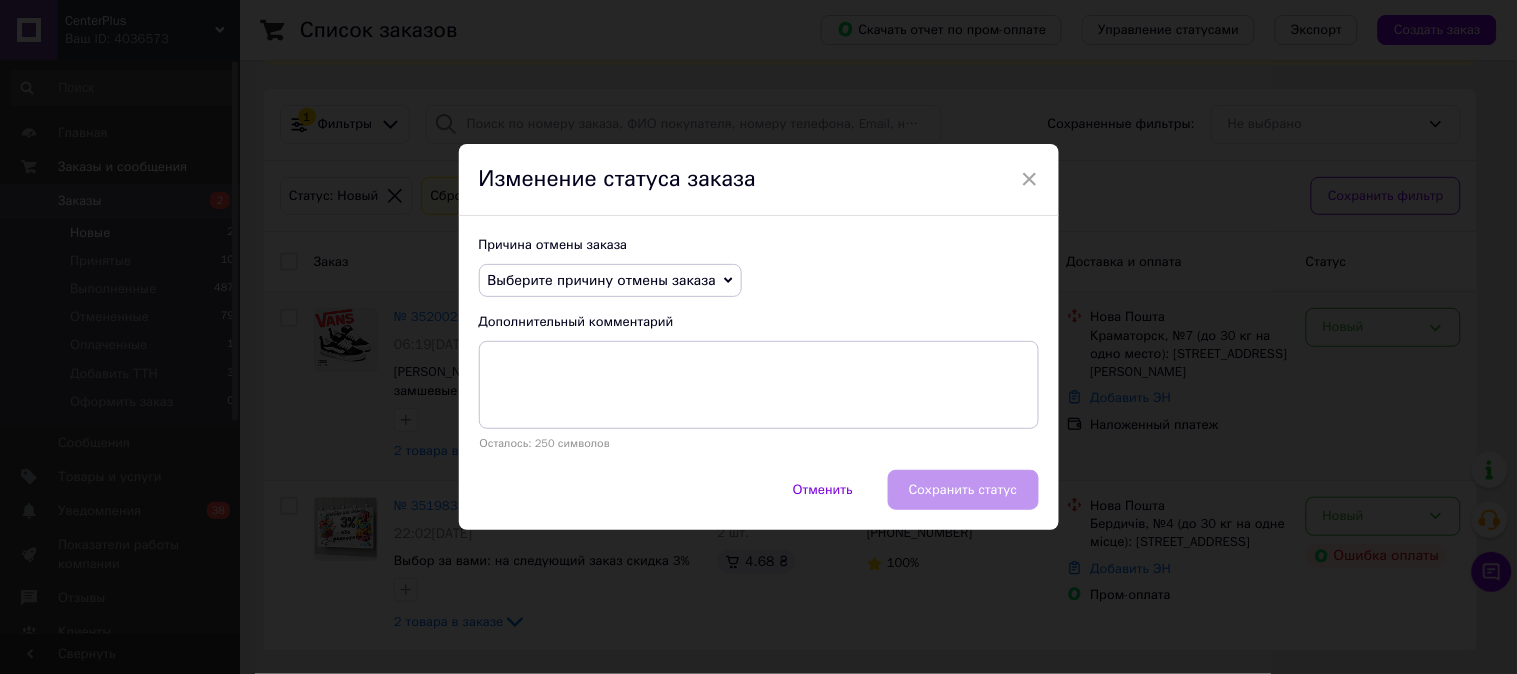 click on "Выберите причину отмены заказа" at bounding box center [602, 280] 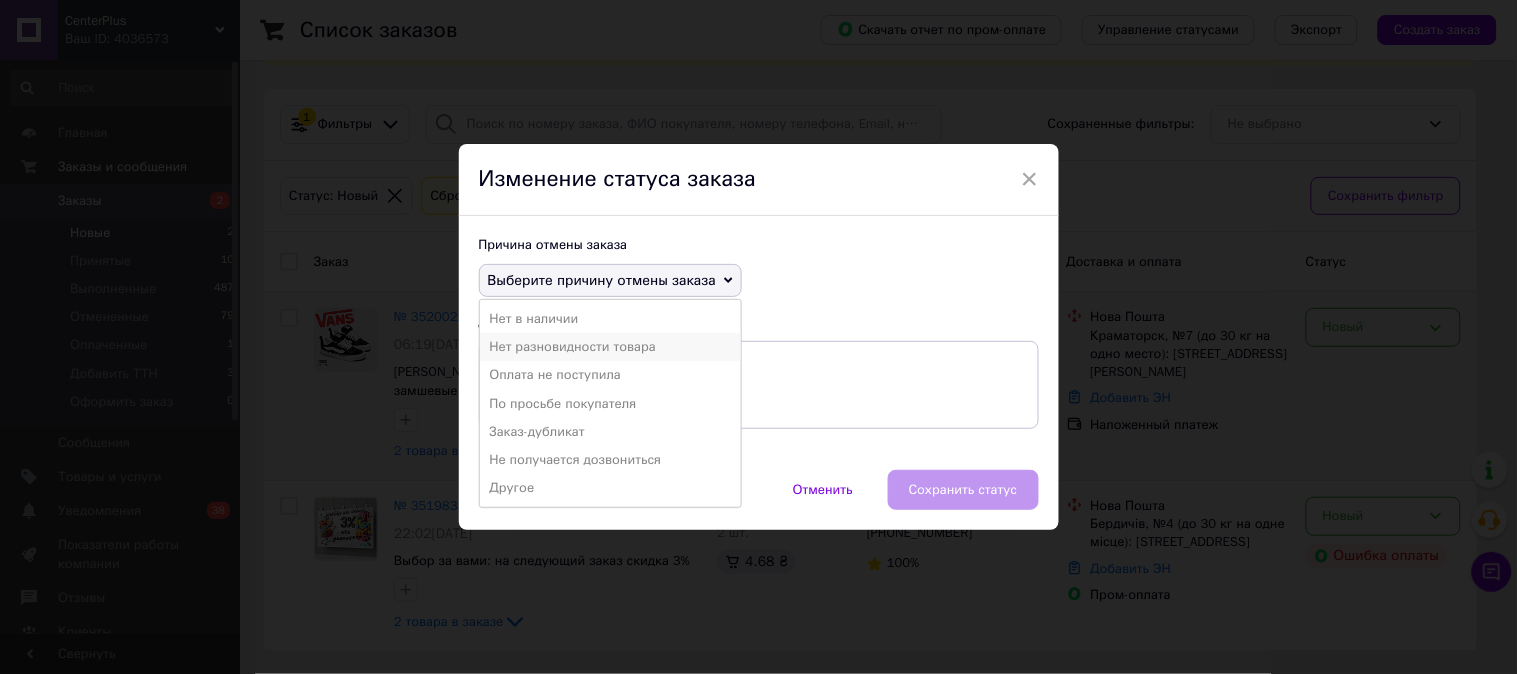 click on "Нет разновидности товара" at bounding box center [610, 347] 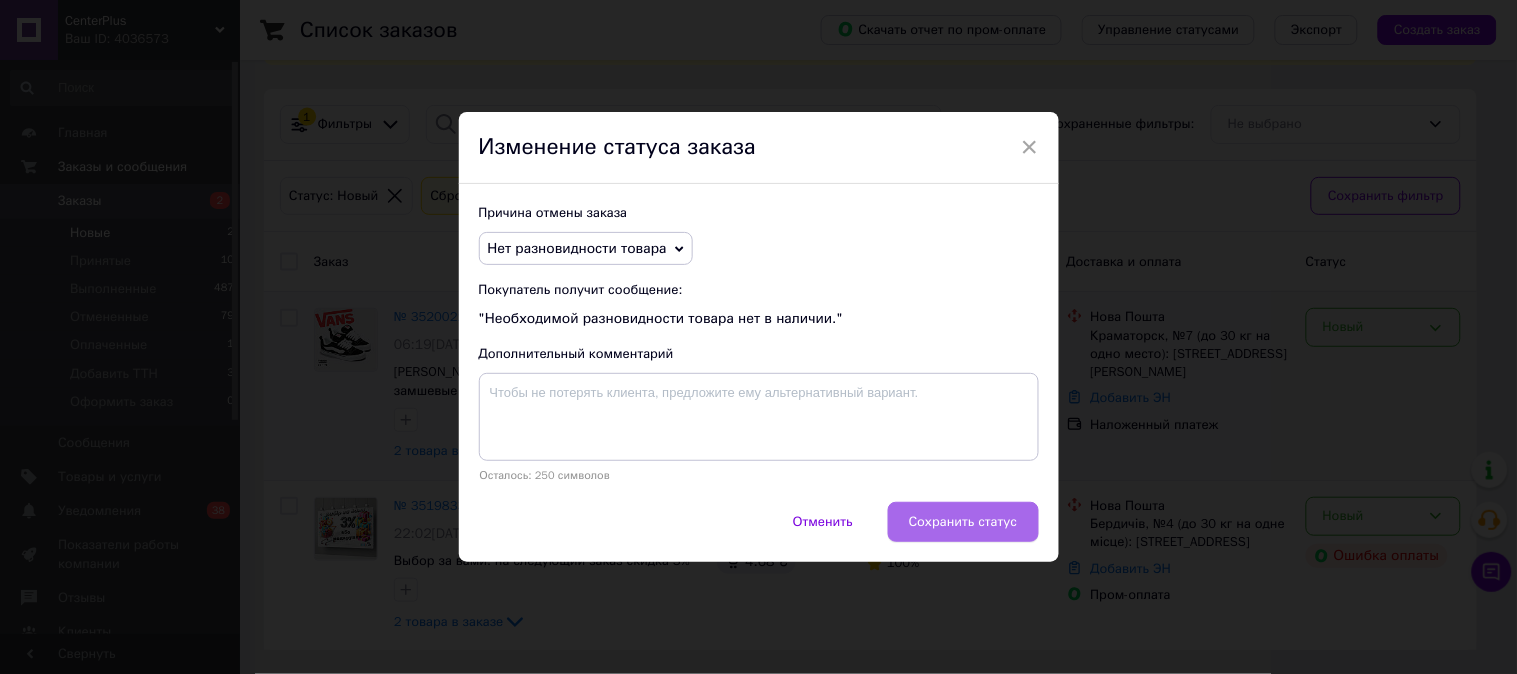 click on "Сохранить статус" at bounding box center (963, 522) 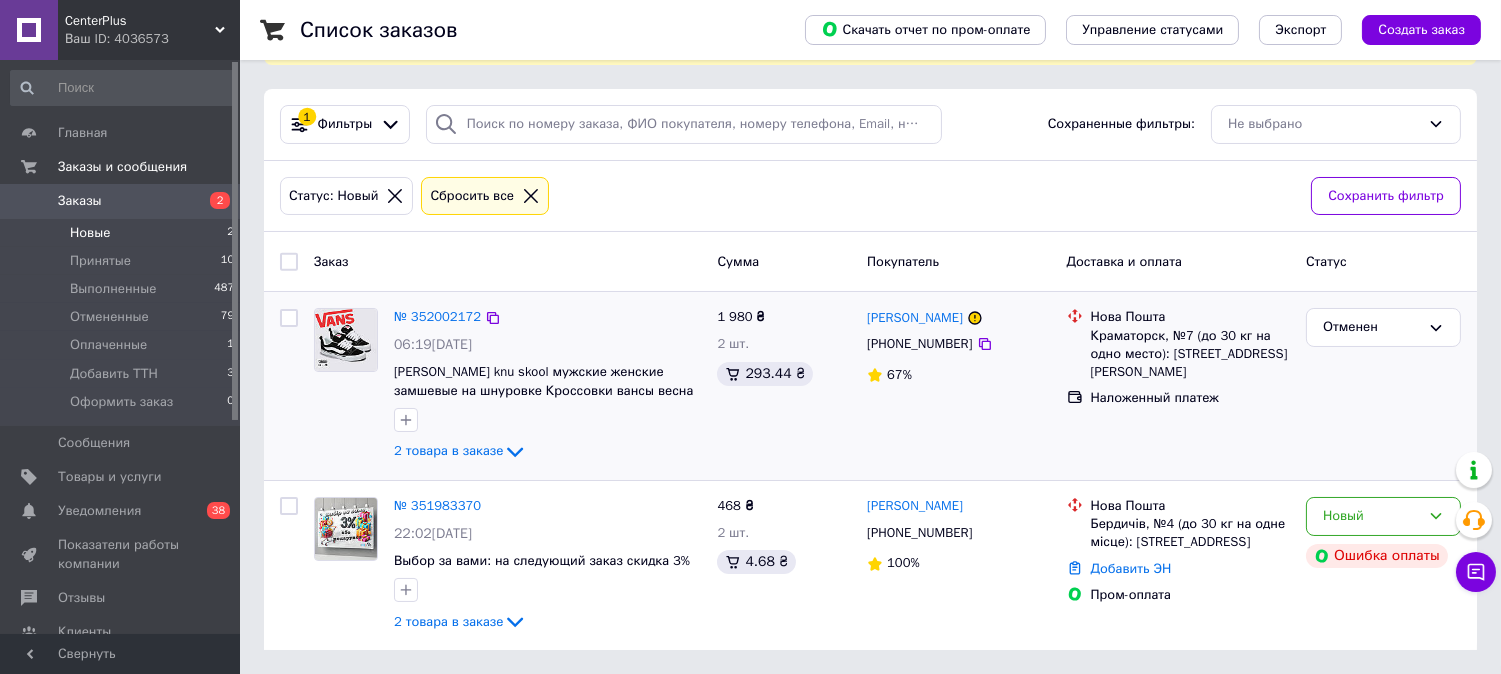 click on "Новые" at bounding box center [90, 233] 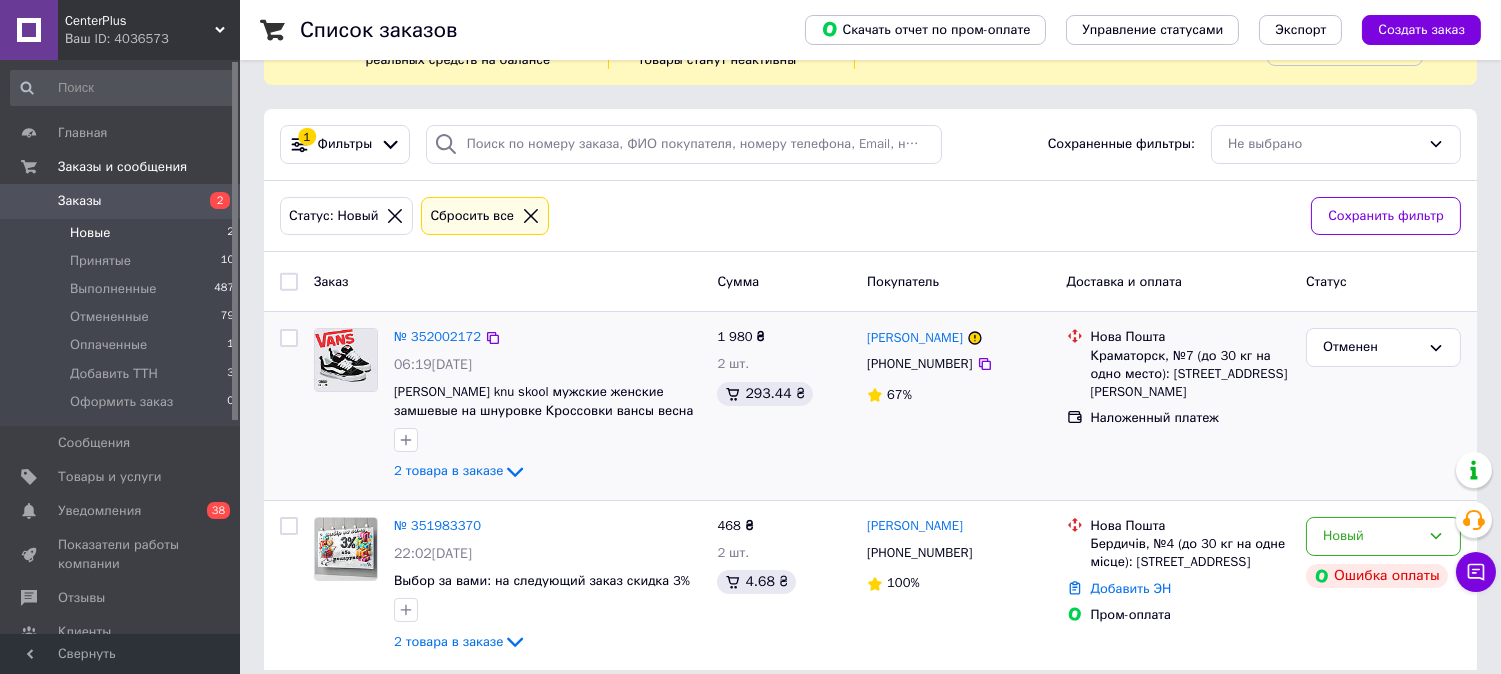 scroll, scrollTop: 97, scrollLeft: 0, axis: vertical 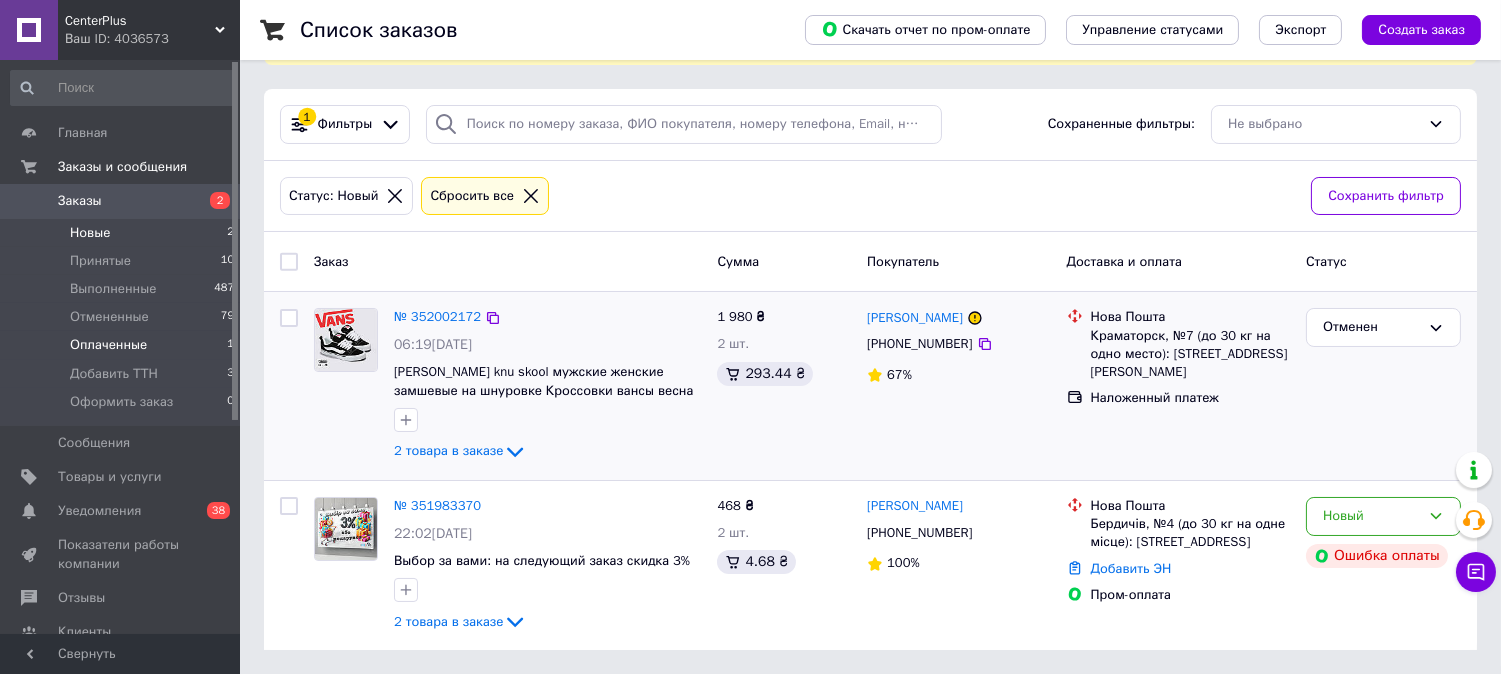 click on "Оплаченные" at bounding box center (108, 345) 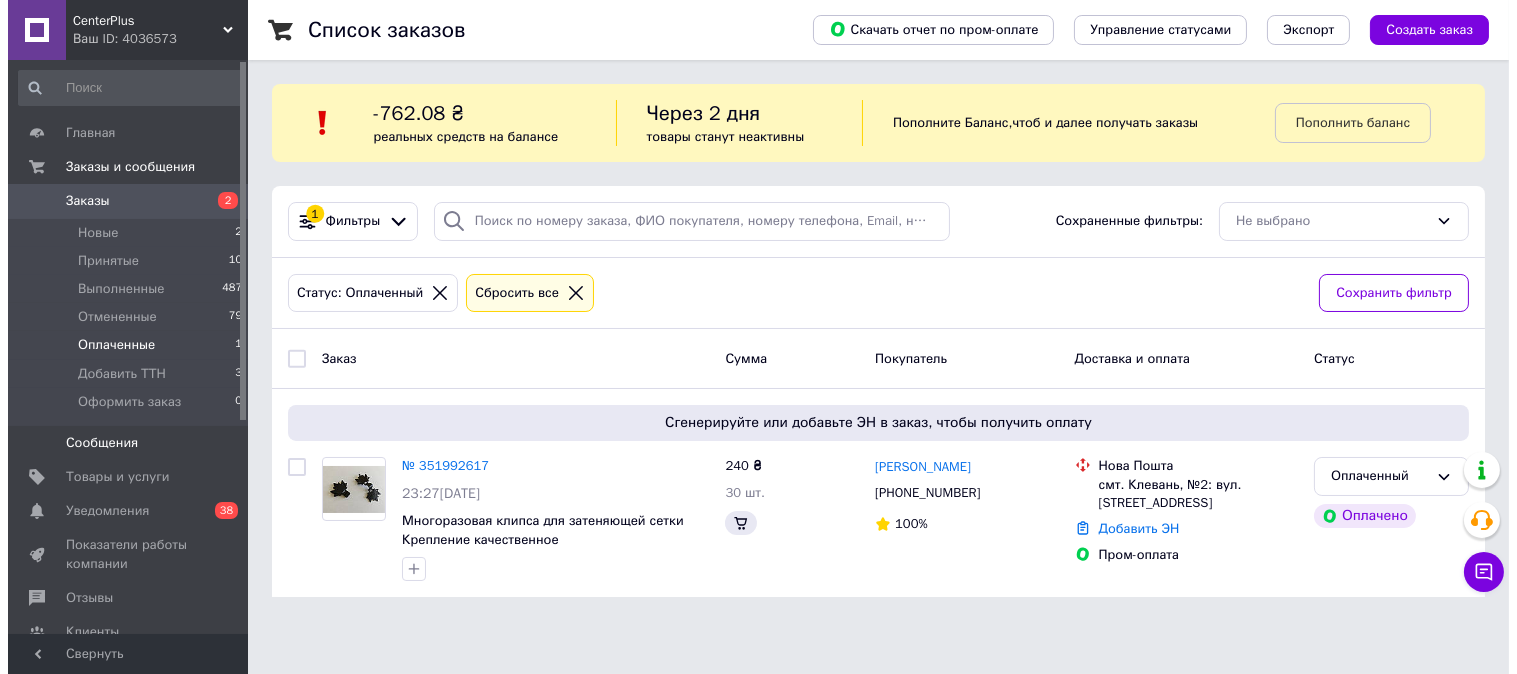 scroll, scrollTop: 0, scrollLeft: 0, axis: both 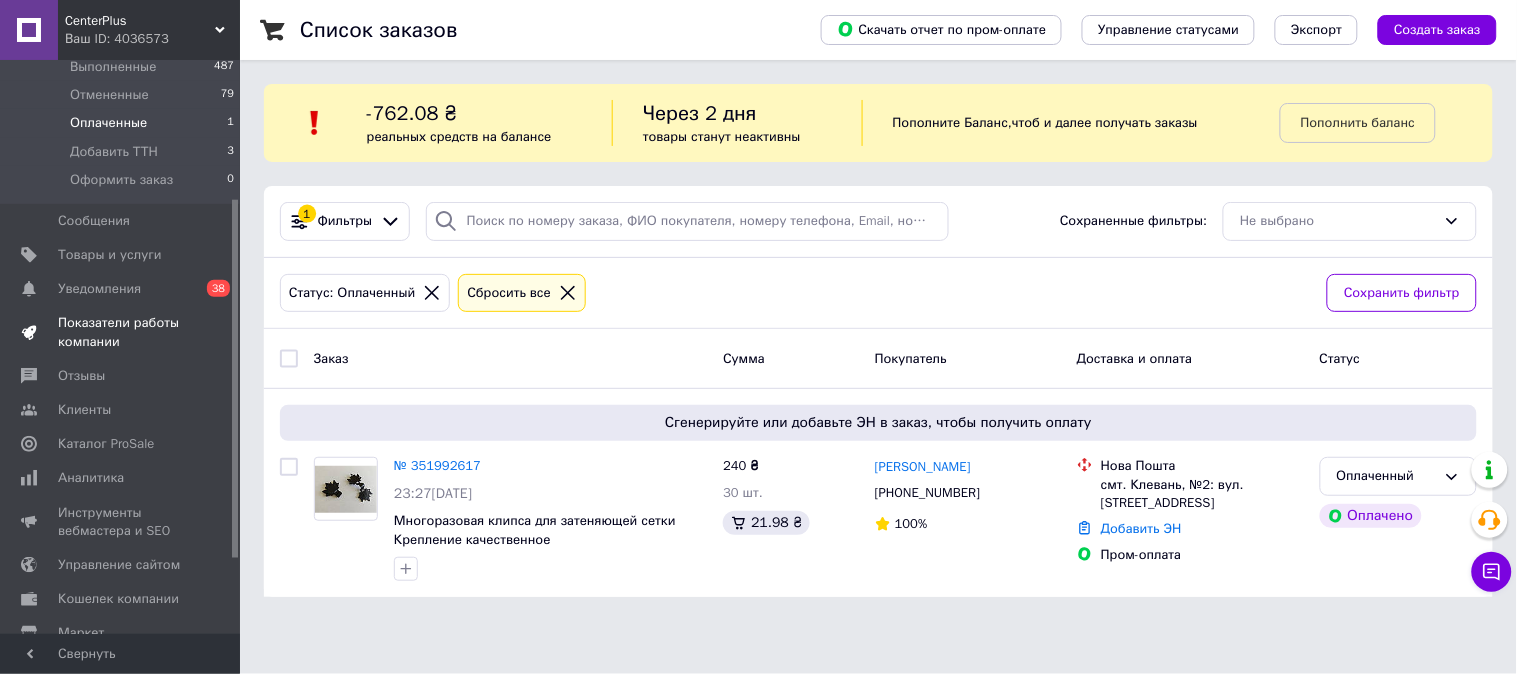 click on "Показатели работы компании" at bounding box center [121, 332] 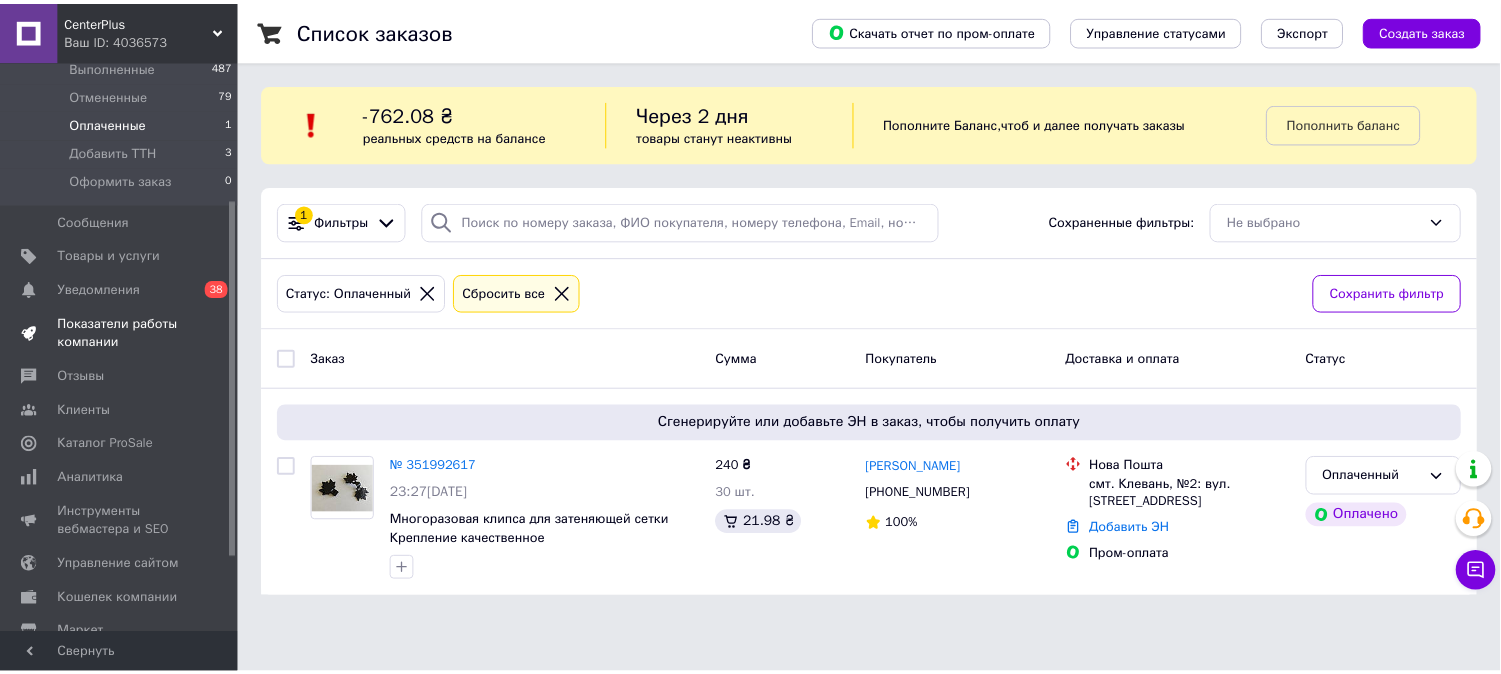 scroll, scrollTop: 66, scrollLeft: 0, axis: vertical 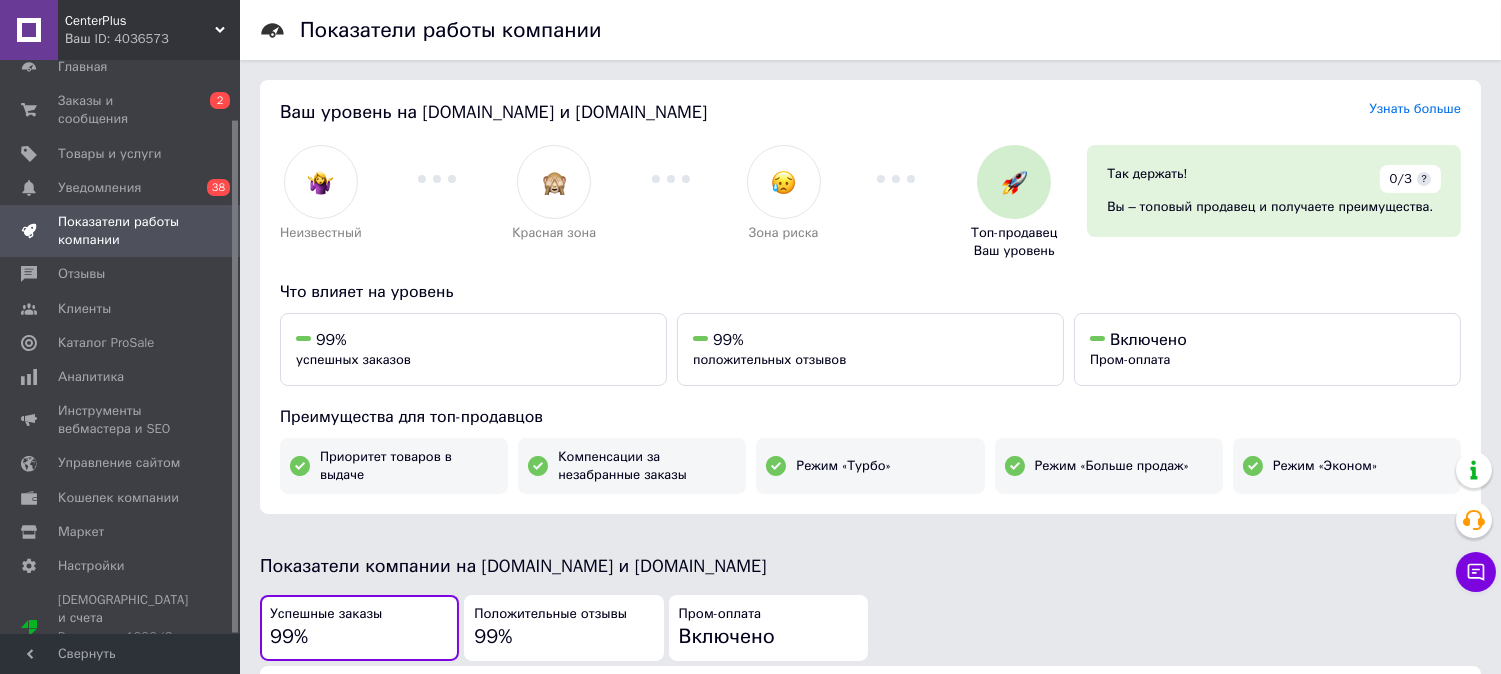 click on "Каталог ProSale" at bounding box center [106, 343] 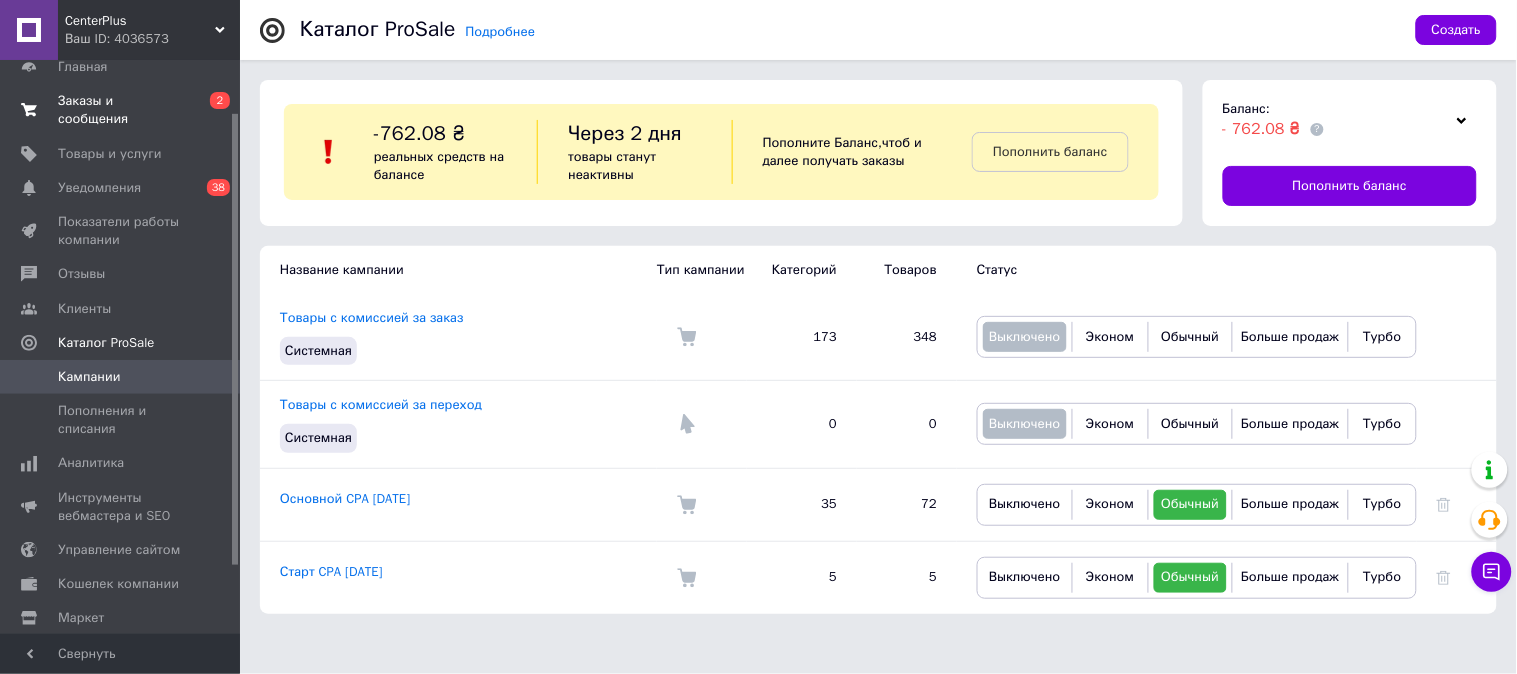 click on "Заказы и сообщения" at bounding box center (121, 110) 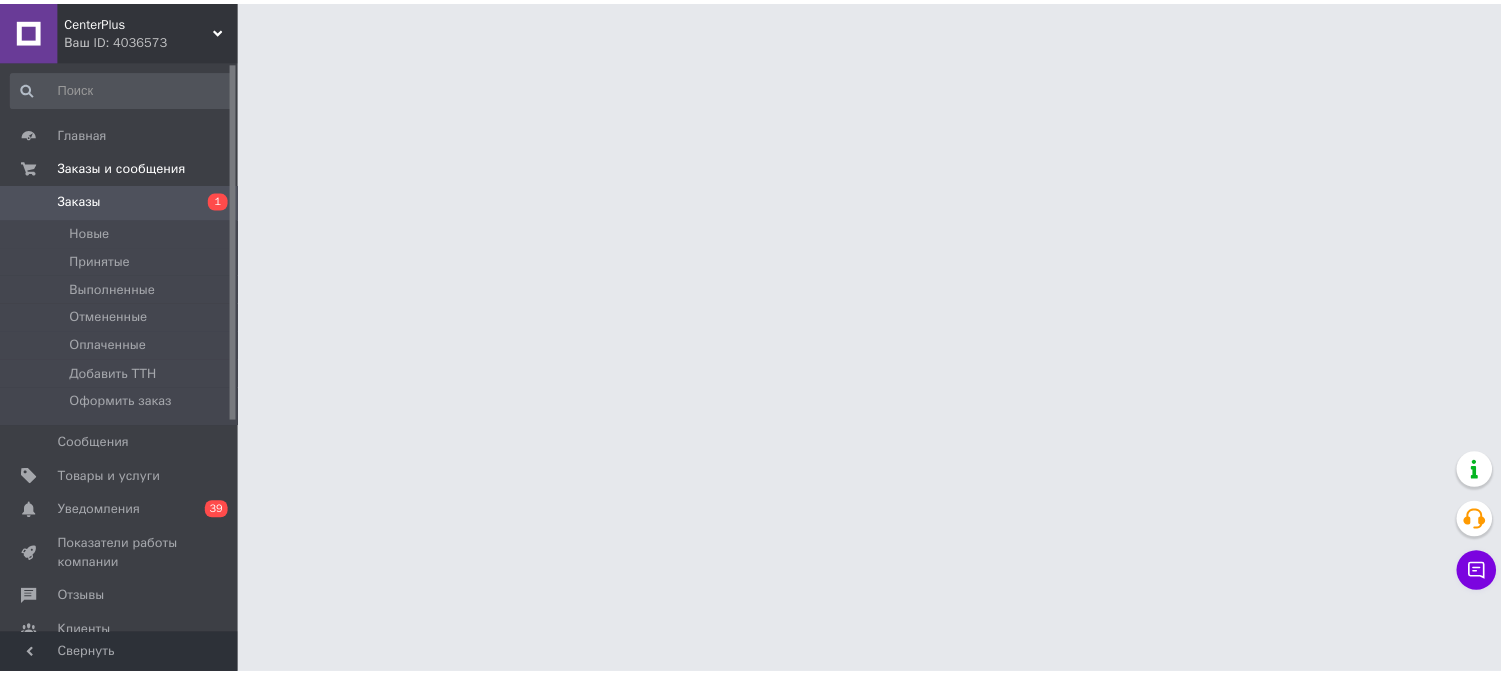 scroll, scrollTop: 0, scrollLeft: 0, axis: both 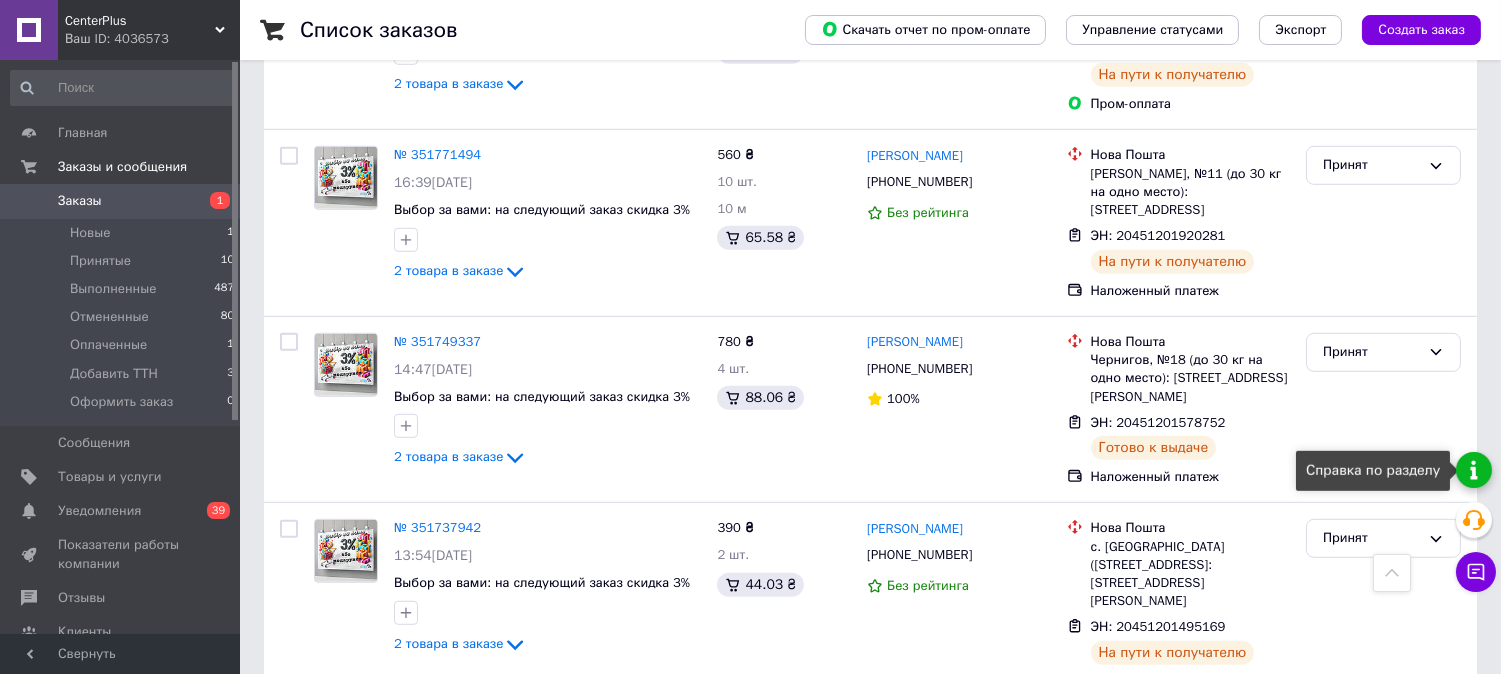 click at bounding box center [1474, 470] 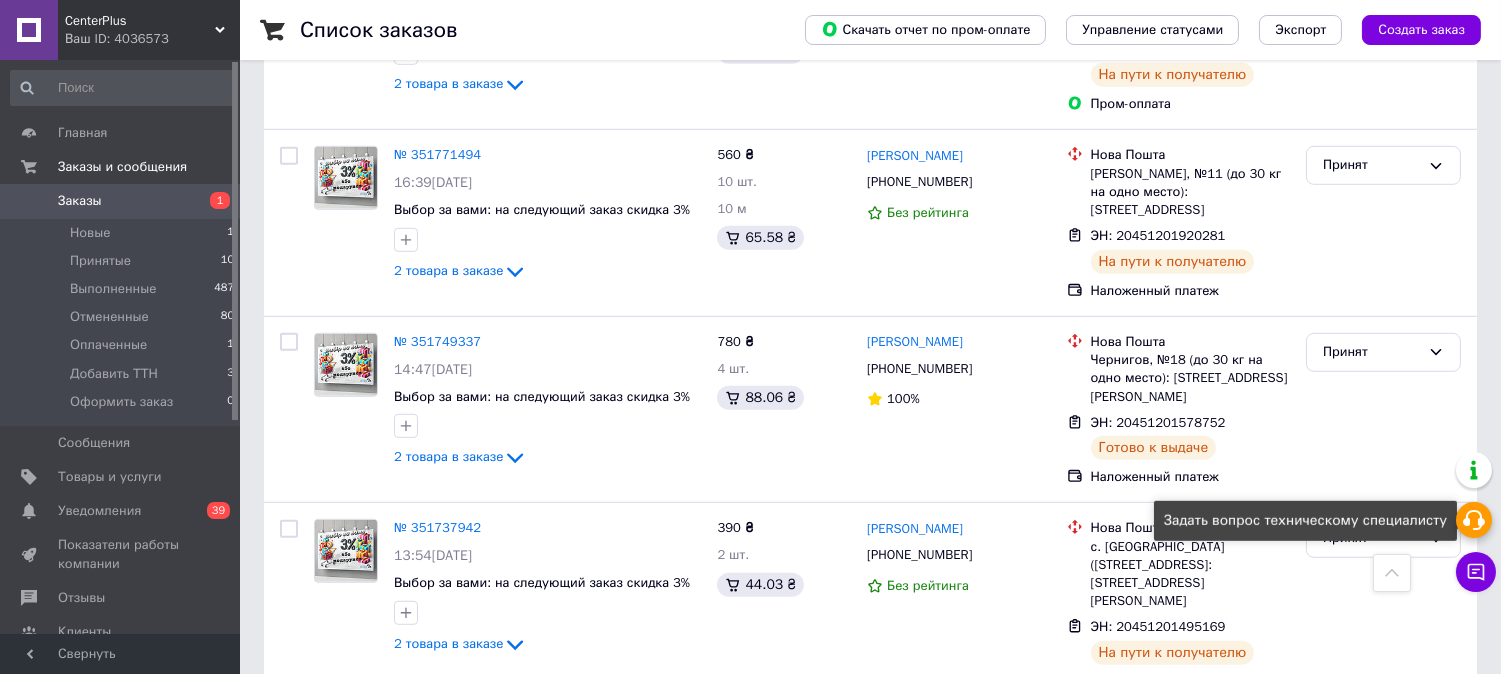 click 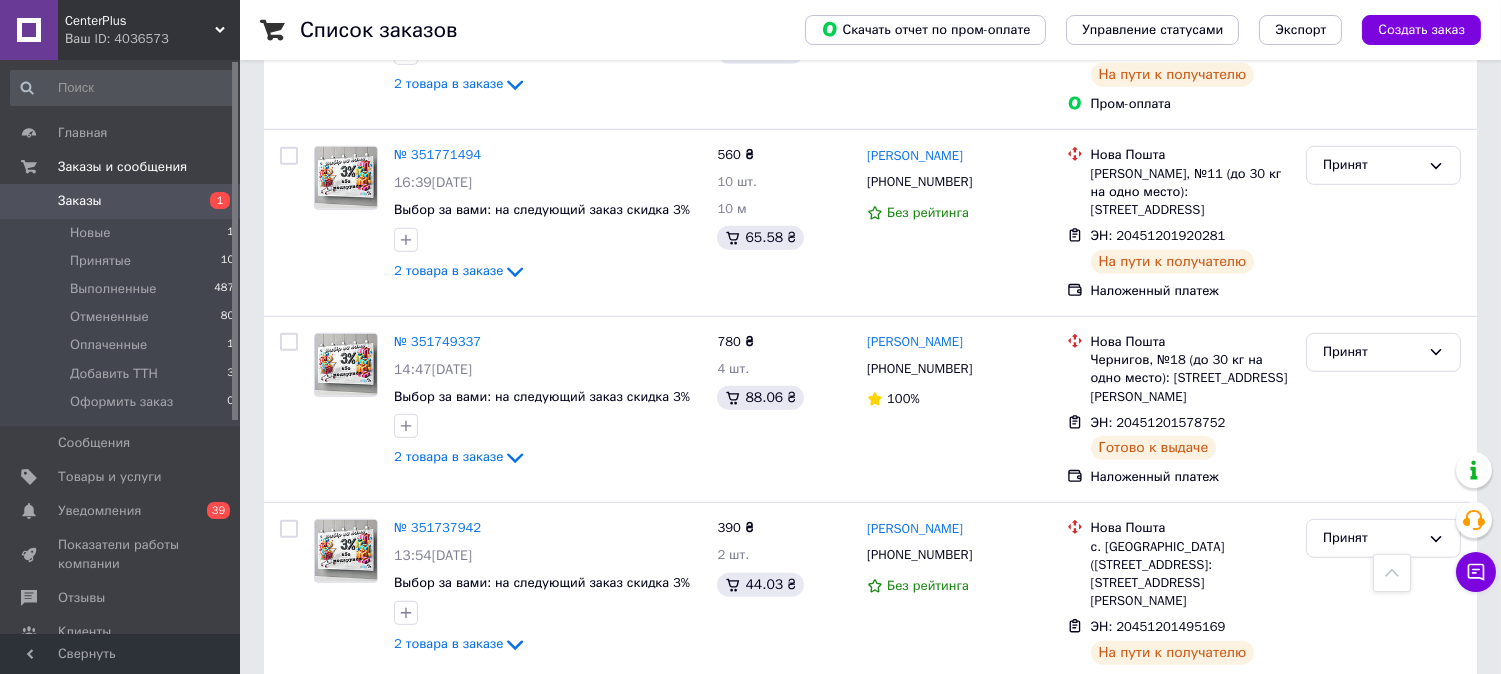 click on "Создать заказ" at bounding box center [1421, 30] 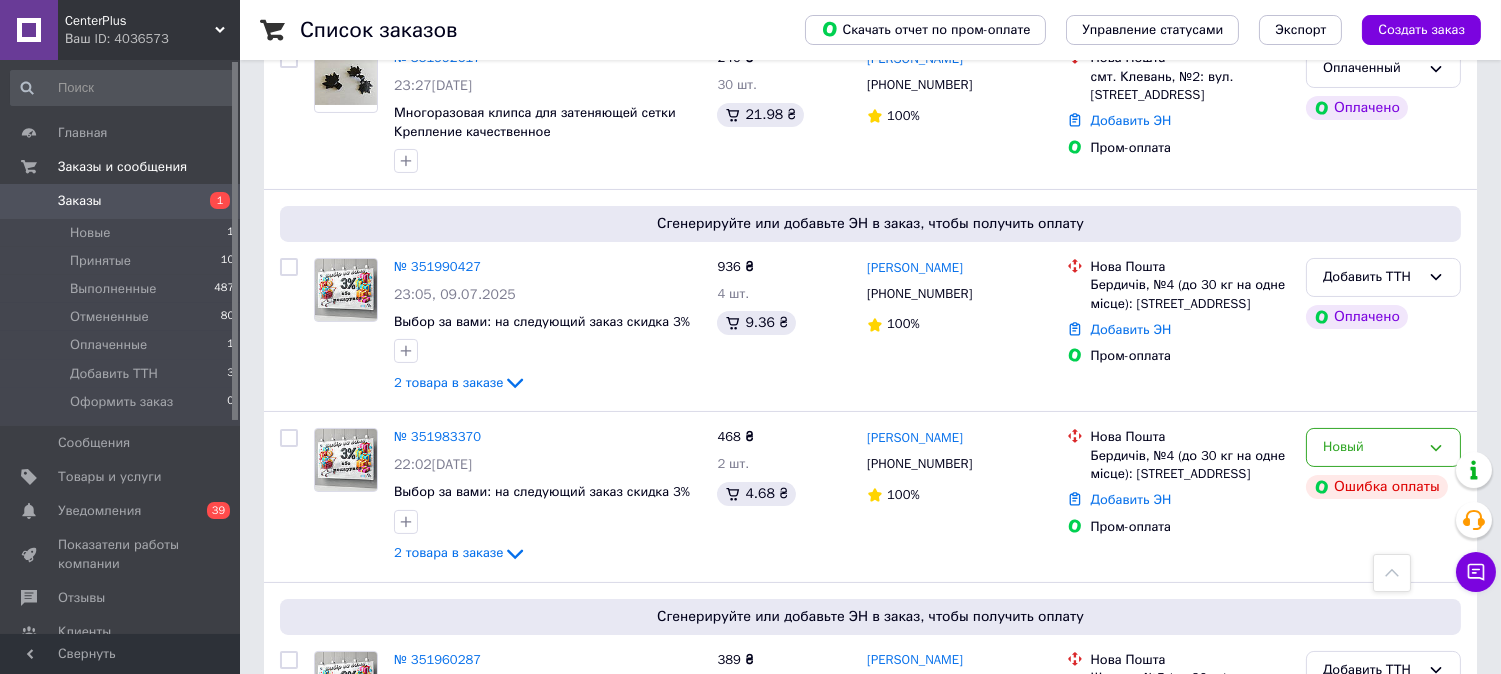 scroll, scrollTop: 555, scrollLeft: 0, axis: vertical 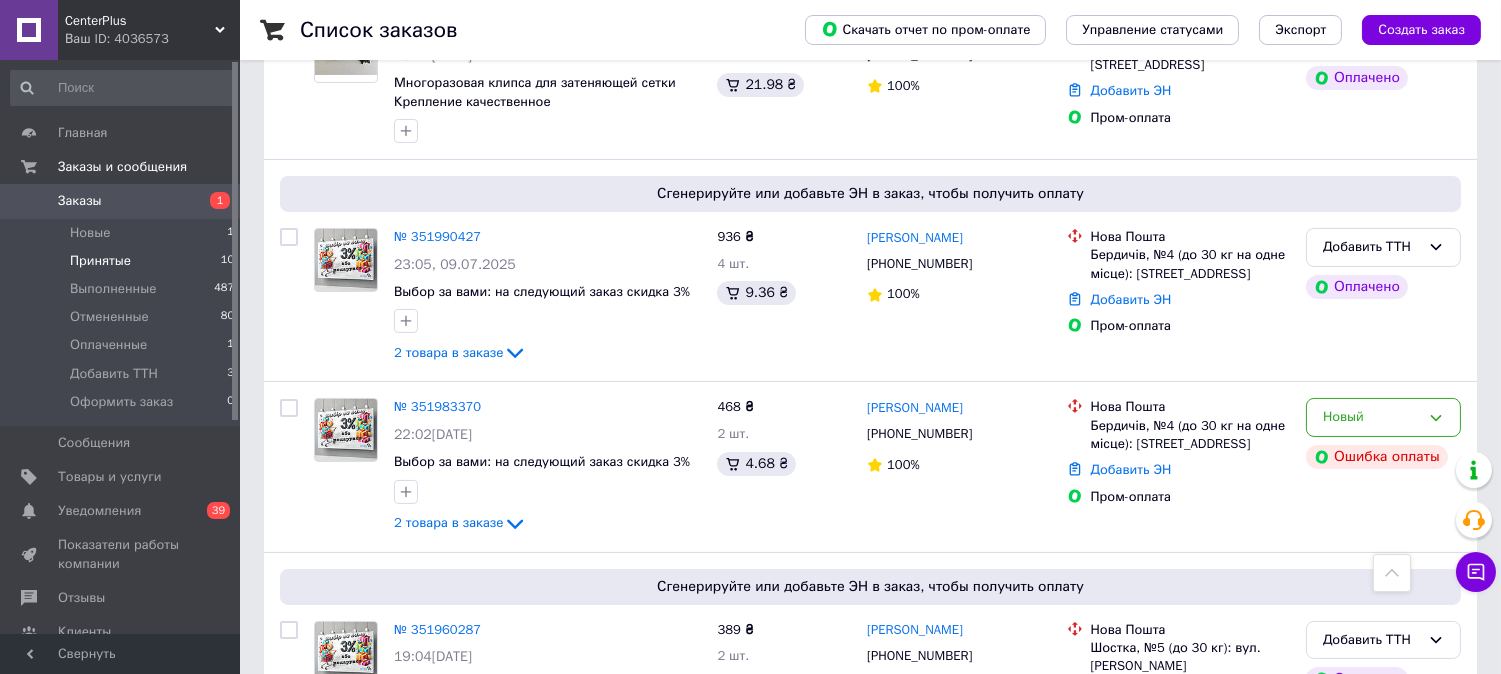 click on "Принятые" at bounding box center (100, 261) 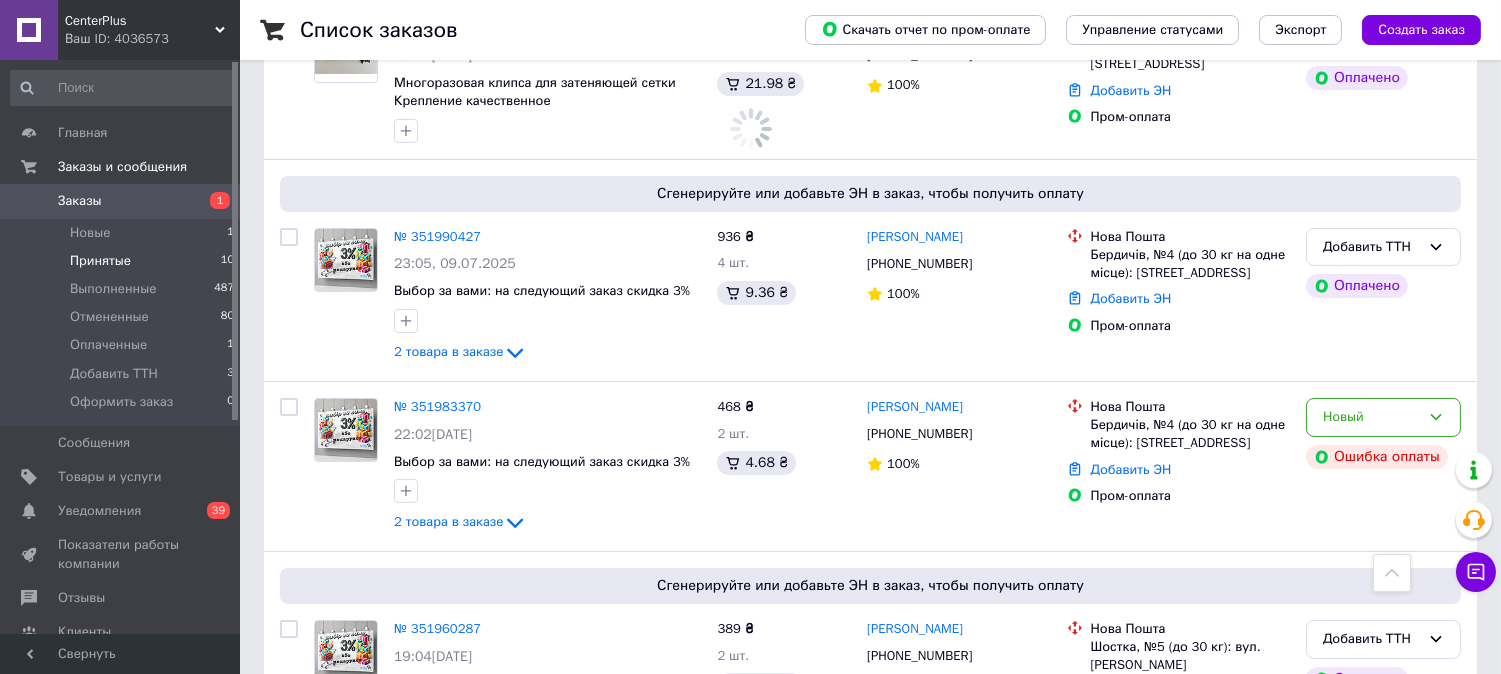 scroll, scrollTop: 0, scrollLeft: 0, axis: both 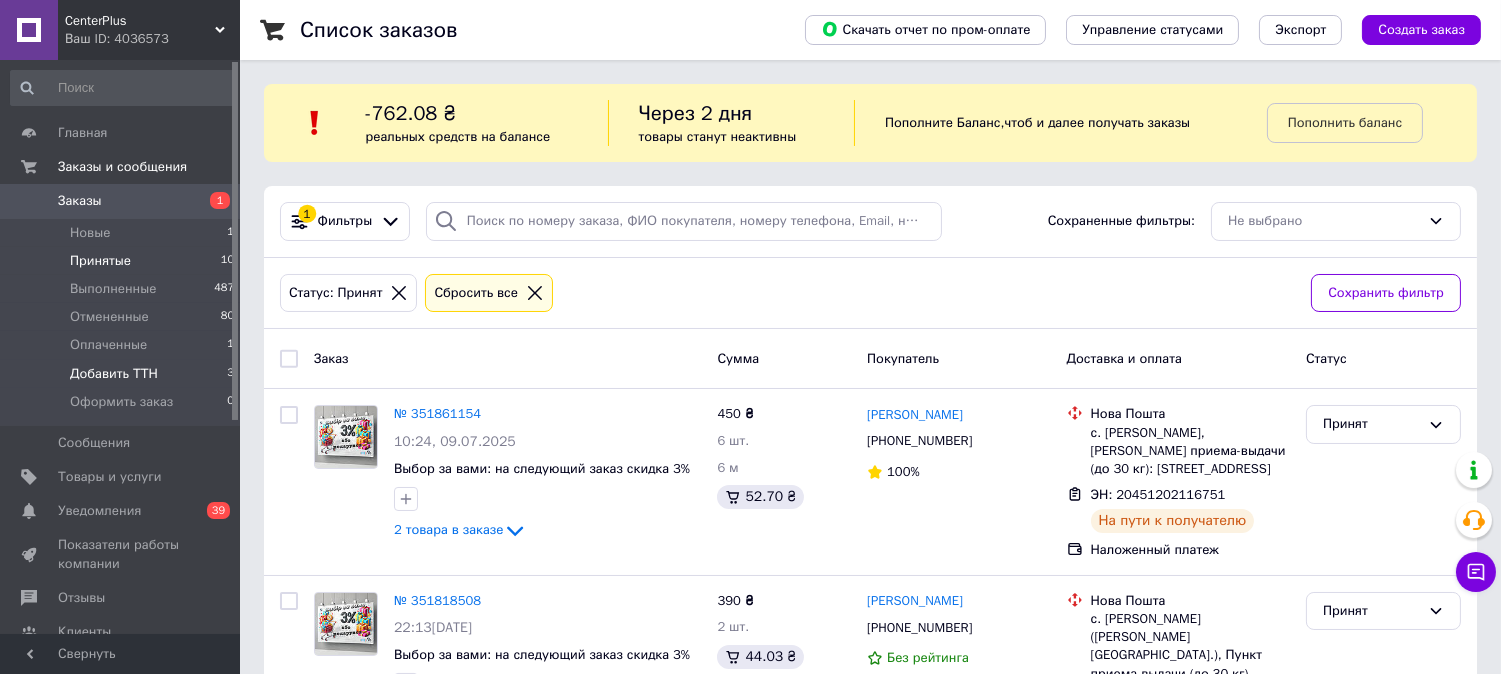 click on "Добавить ТТН" at bounding box center [114, 374] 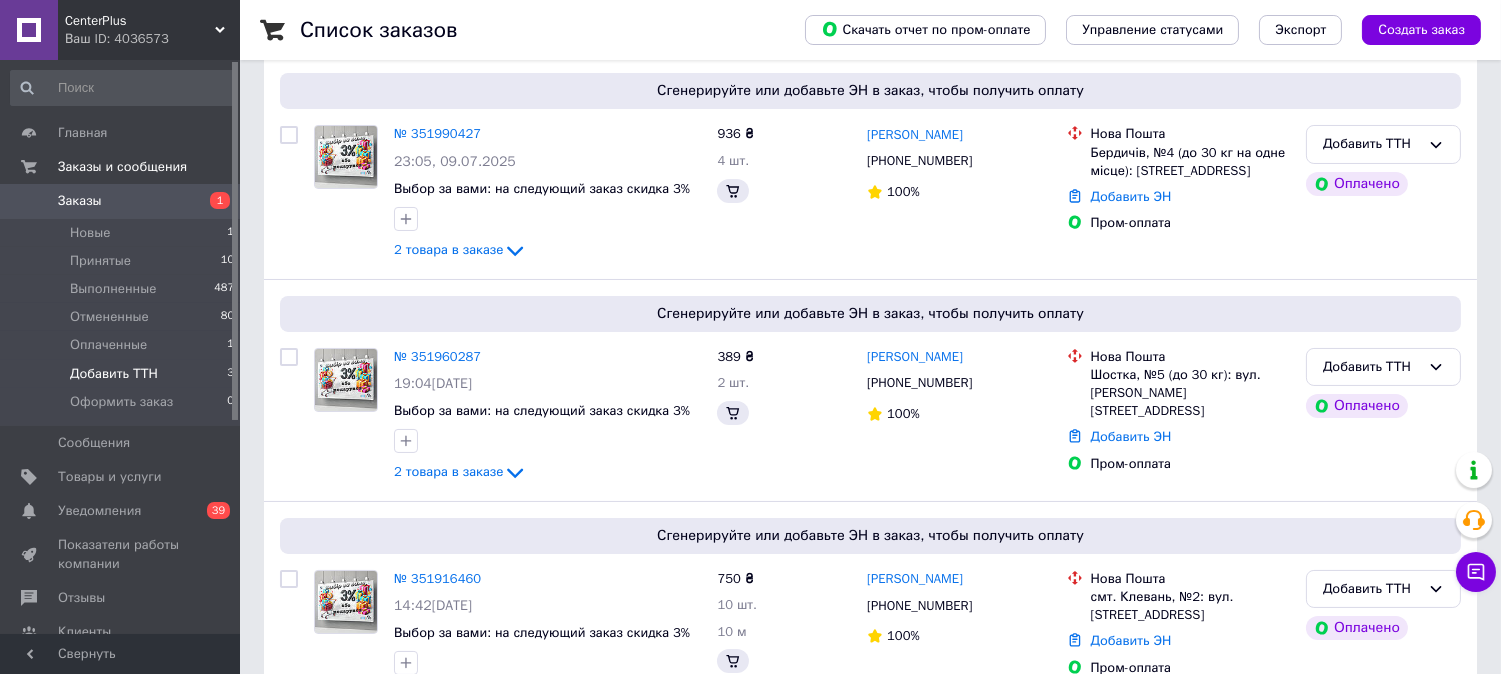 scroll, scrollTop: 404, scrollLeft: 0, axis: vertical 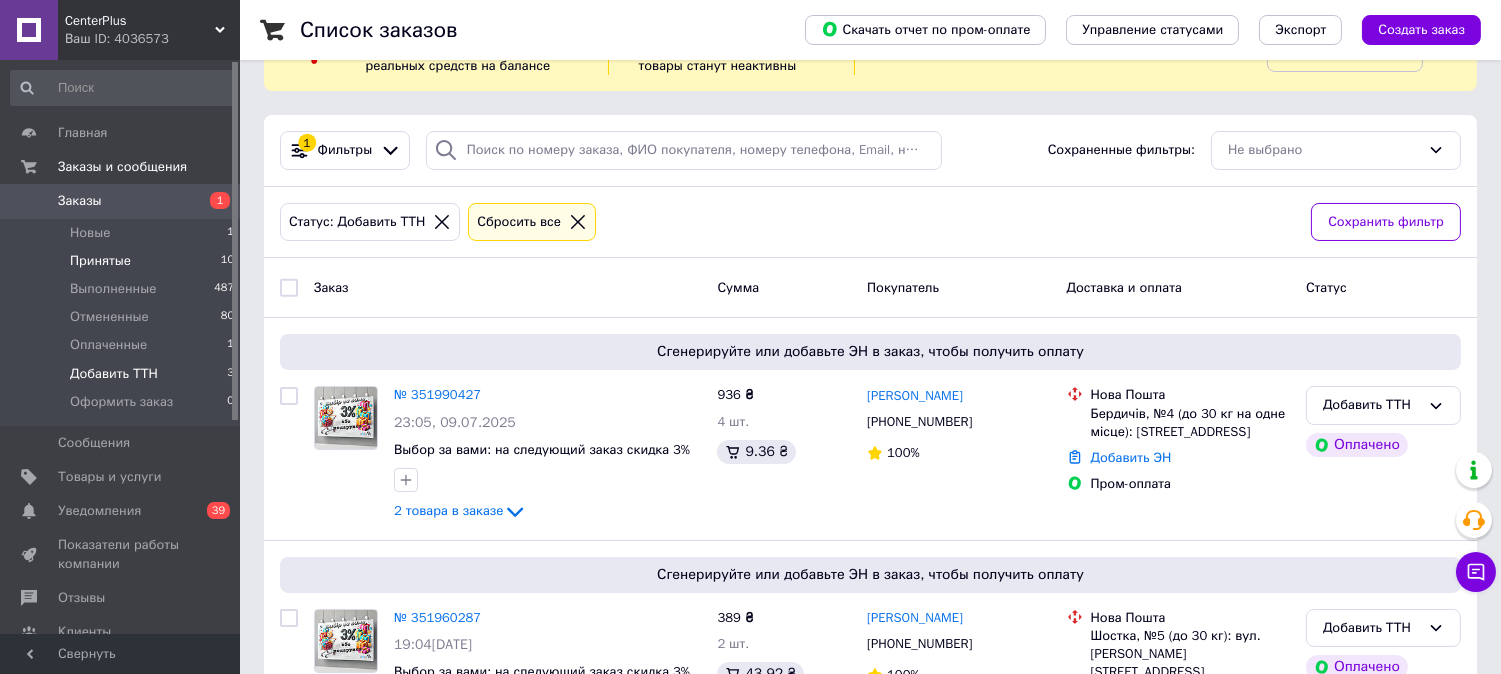 click on "Принятые" at bounding box center (100, 261) 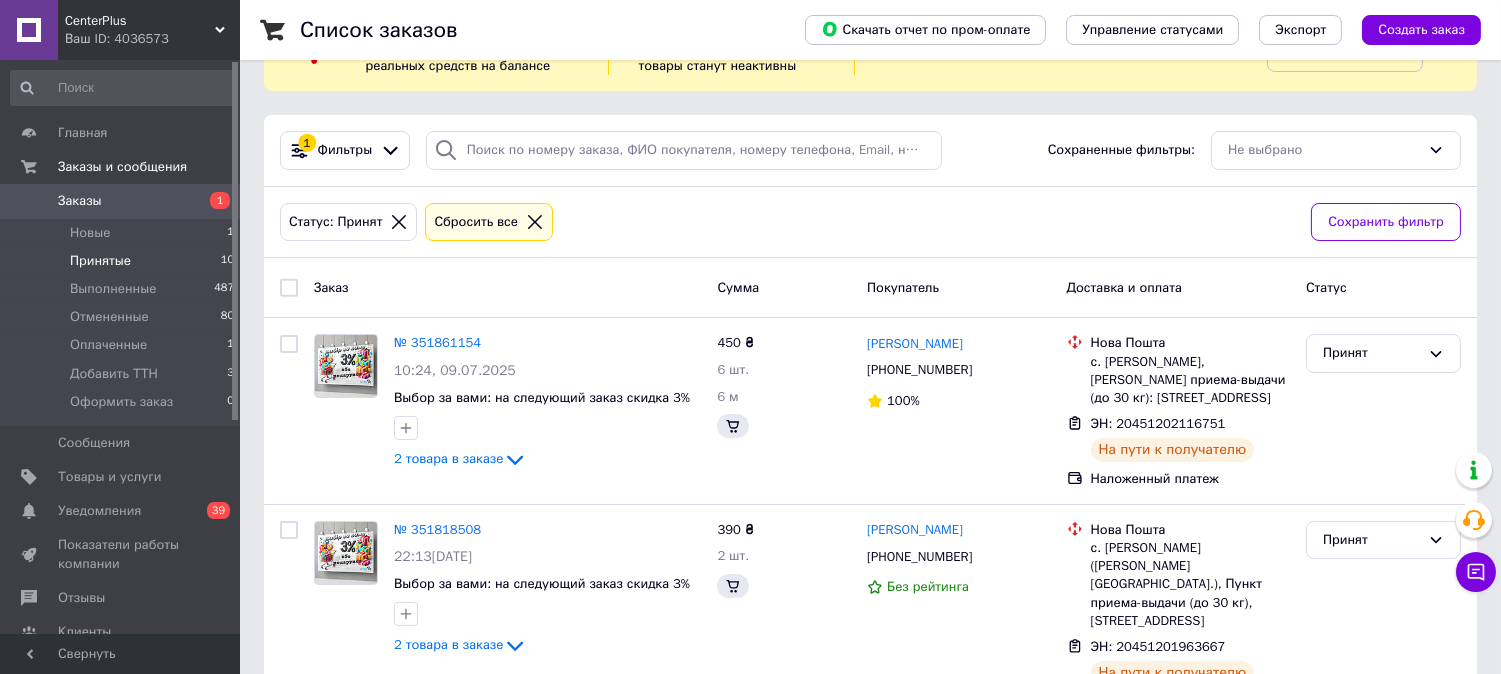 scroll, scrollTop: 0, scrollLeft: 0, axis: both 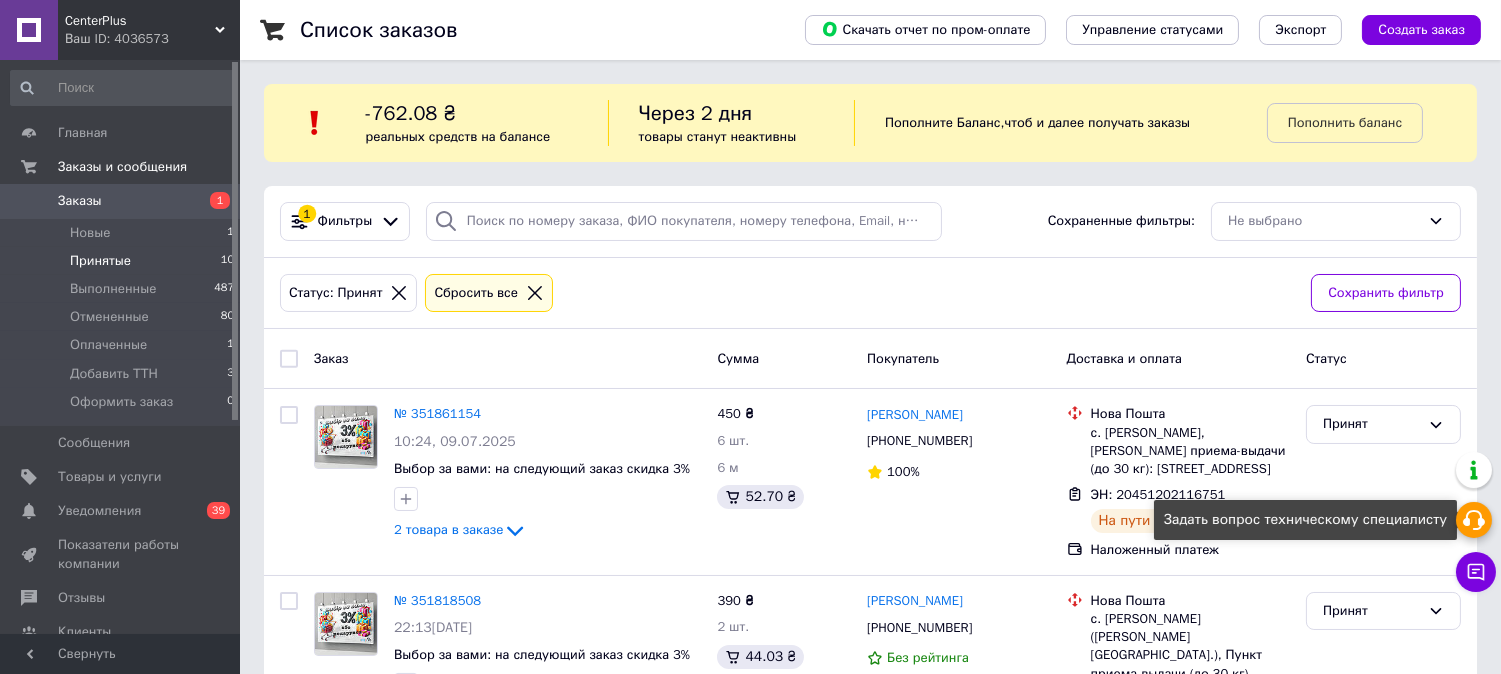 click 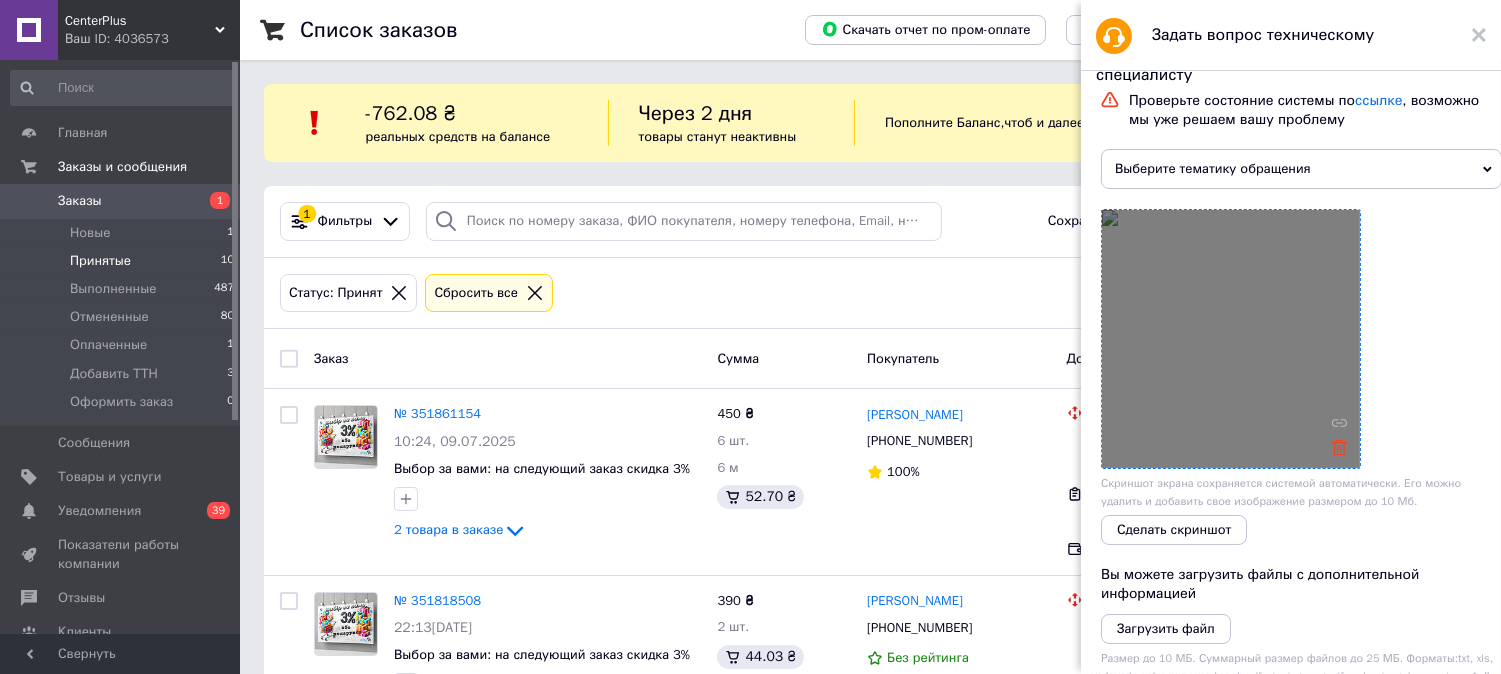click 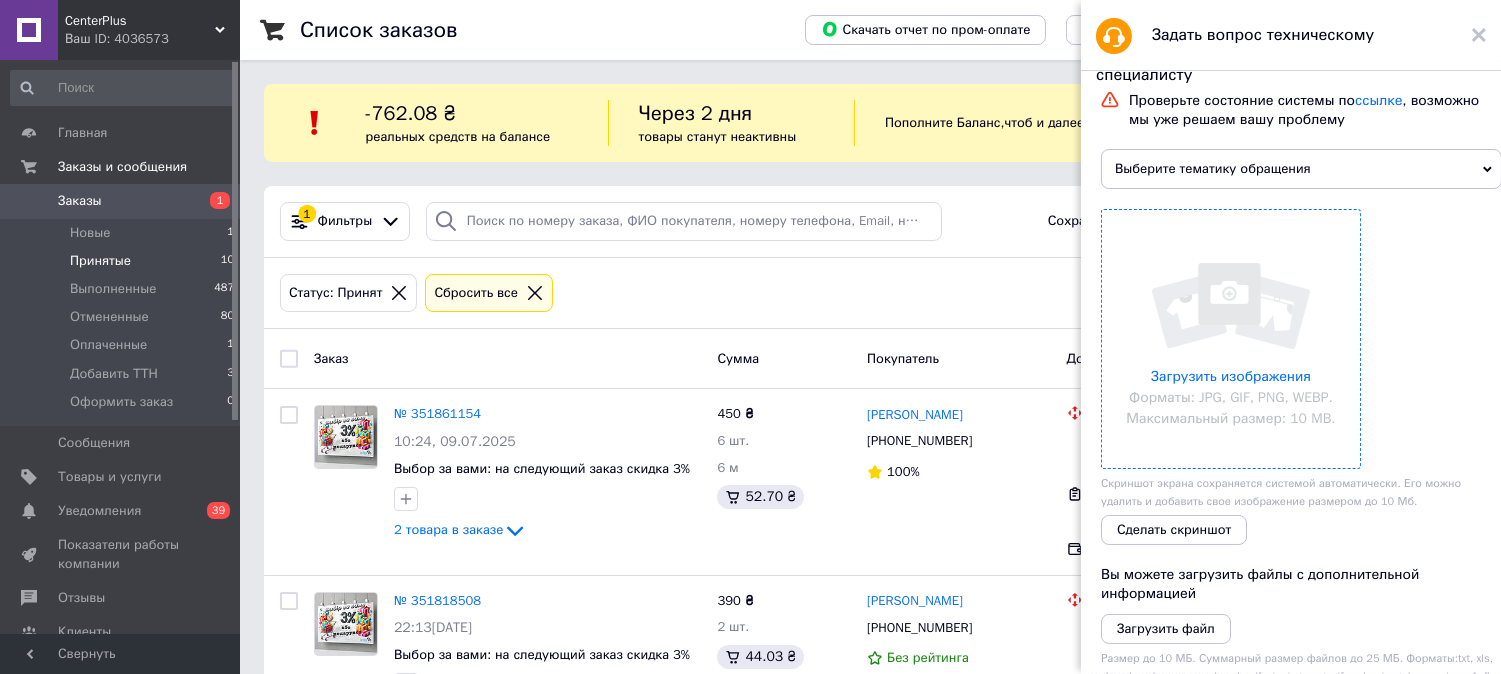 click on "Выберите тематику обращения" at bounding box center (1301, 169) 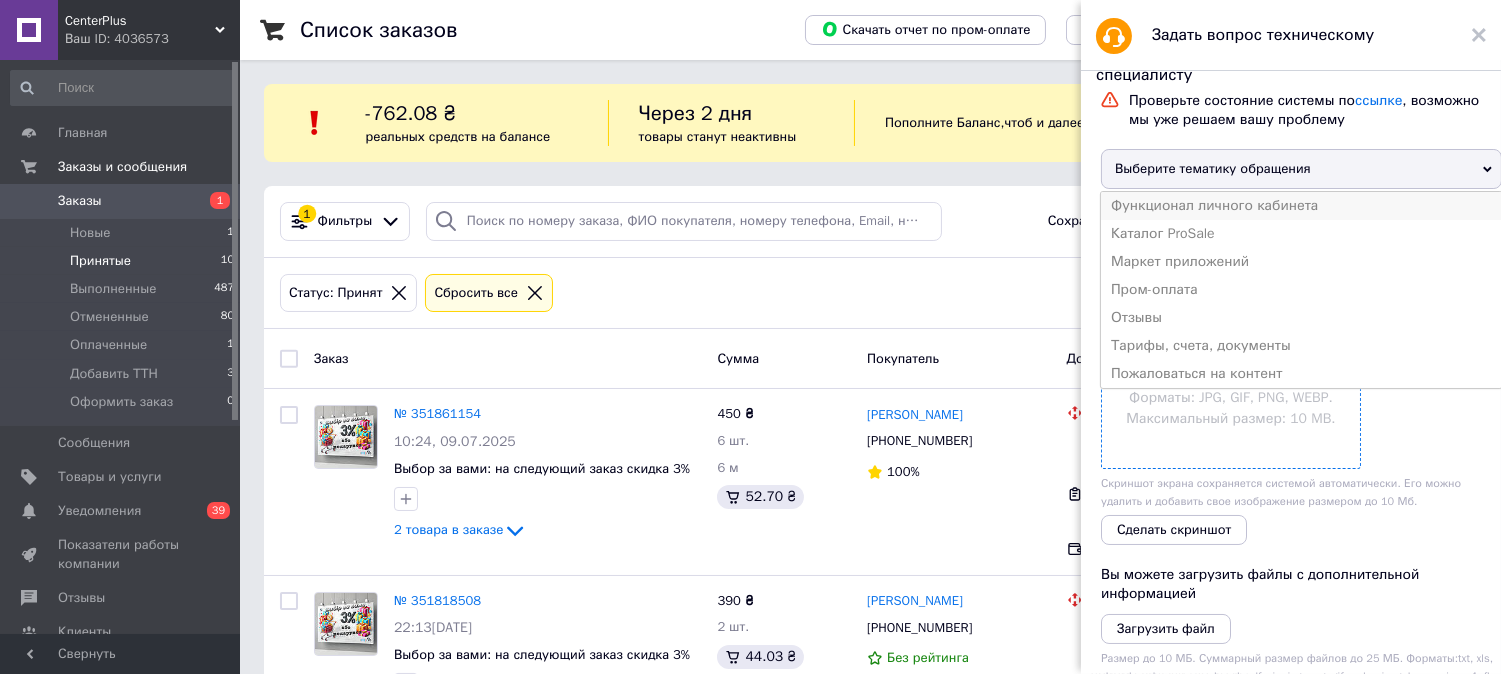 click on "Функционал личного кабинета" at bounding box center (1301, 206) 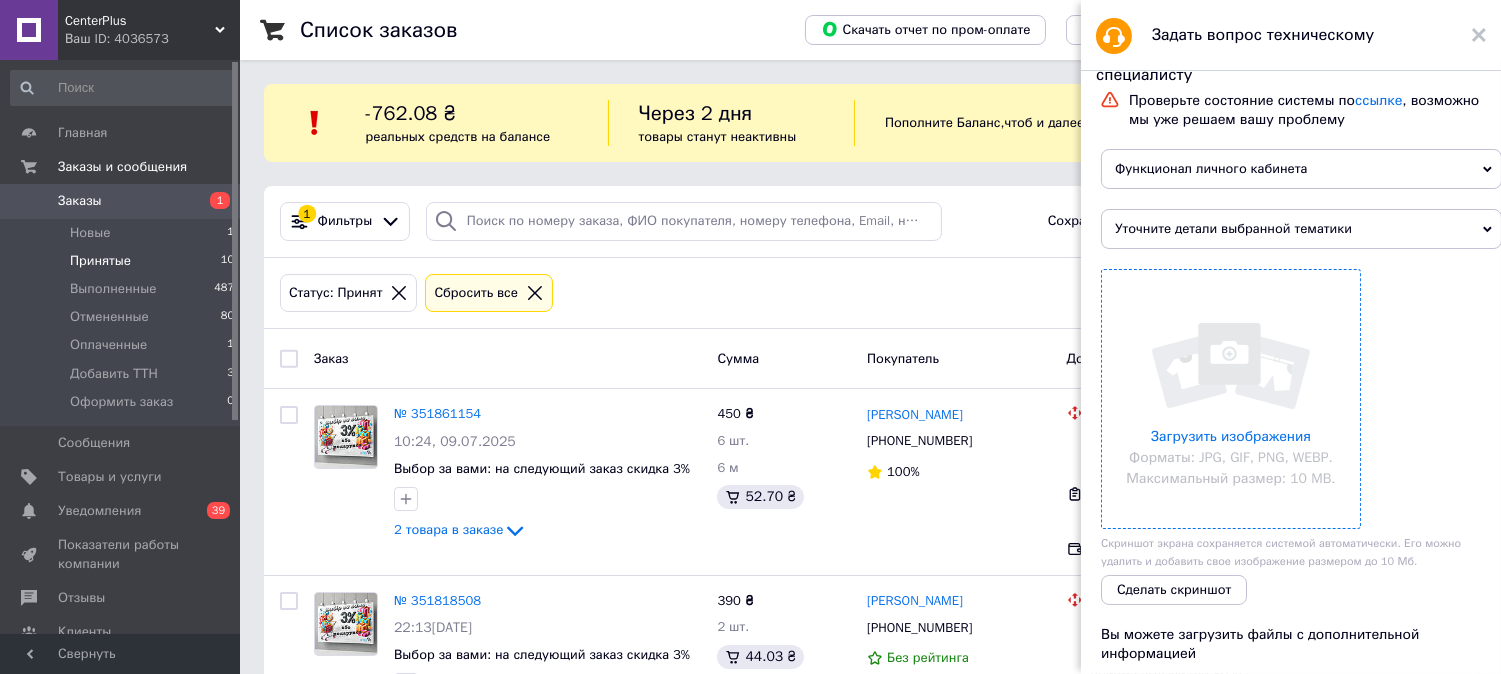 click on "Уточните детали выбранной тематики" at bounding box center [1301, 229] 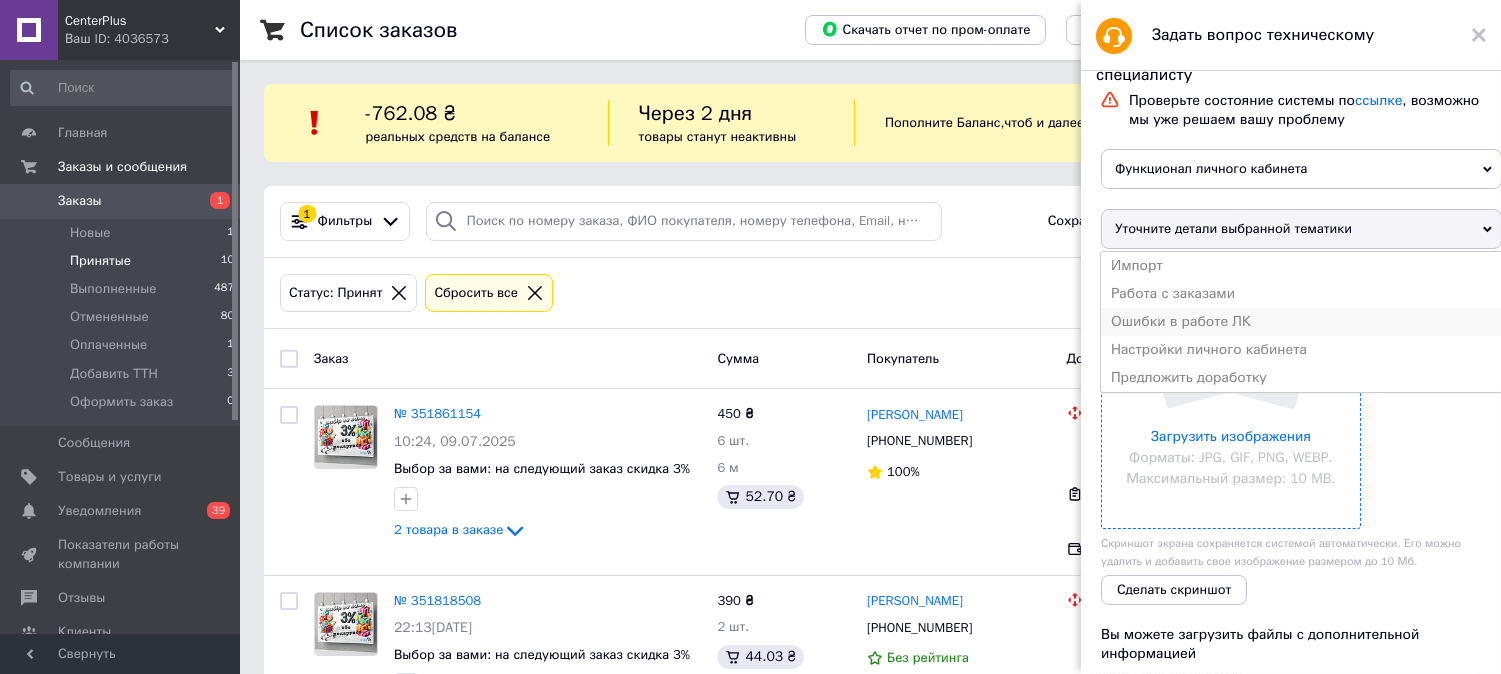 click on "Ошибки в работе ЛК" at bounding box center (1301, 322) 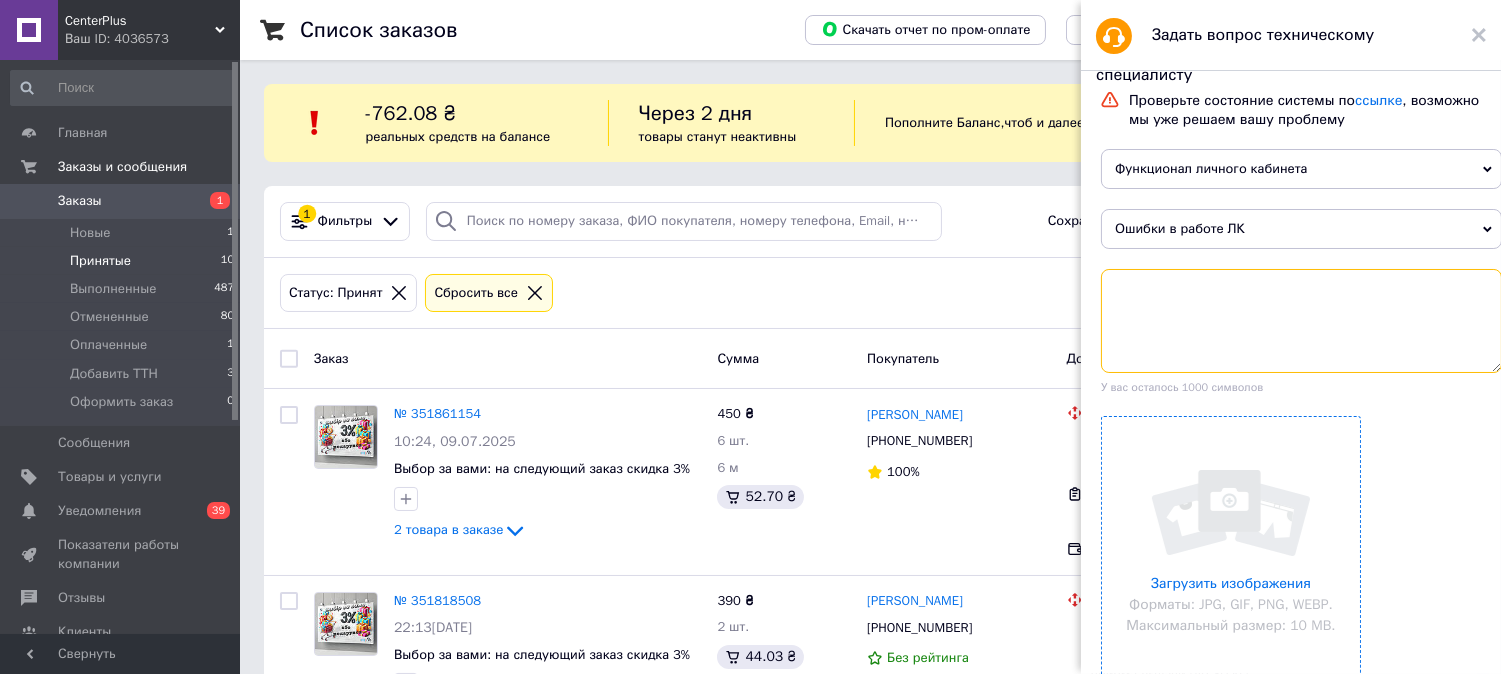 click at bounding box center [1301, 321] 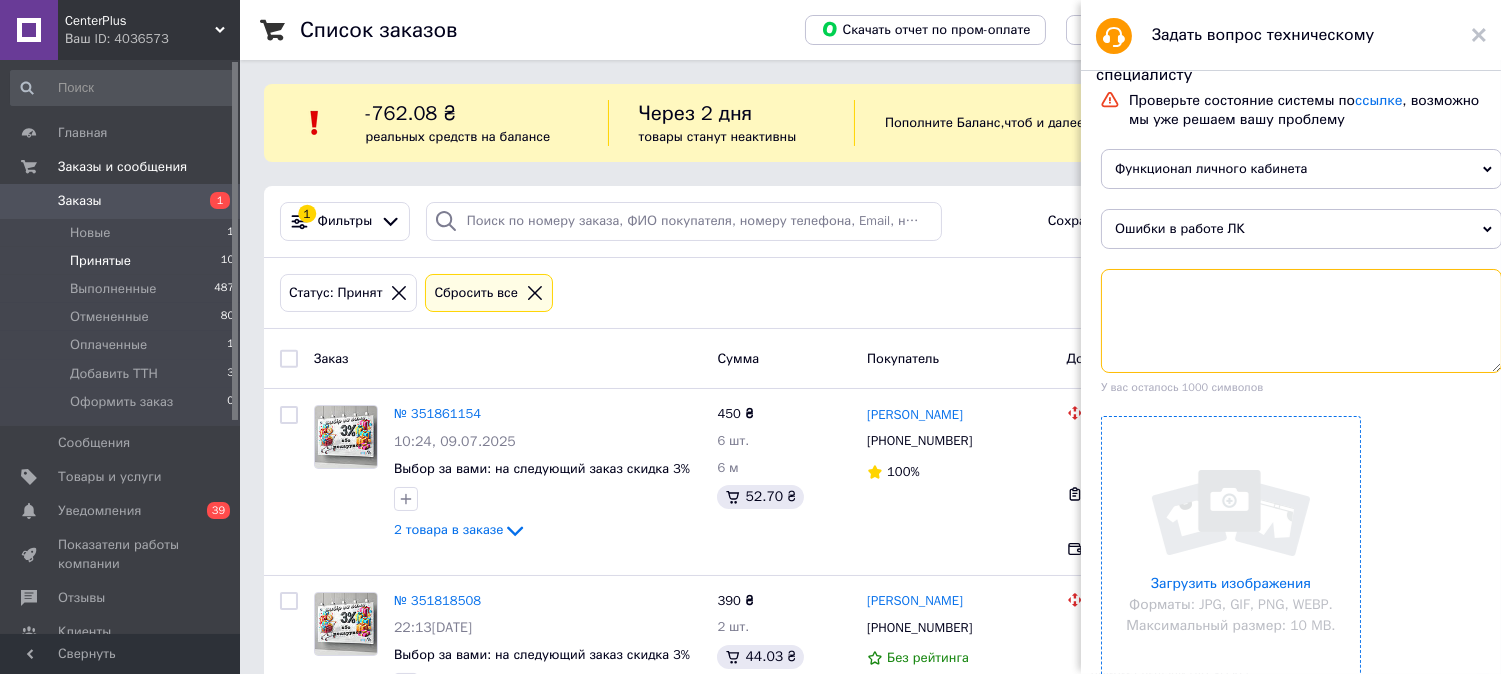 click at bounding box center [1301, 321] 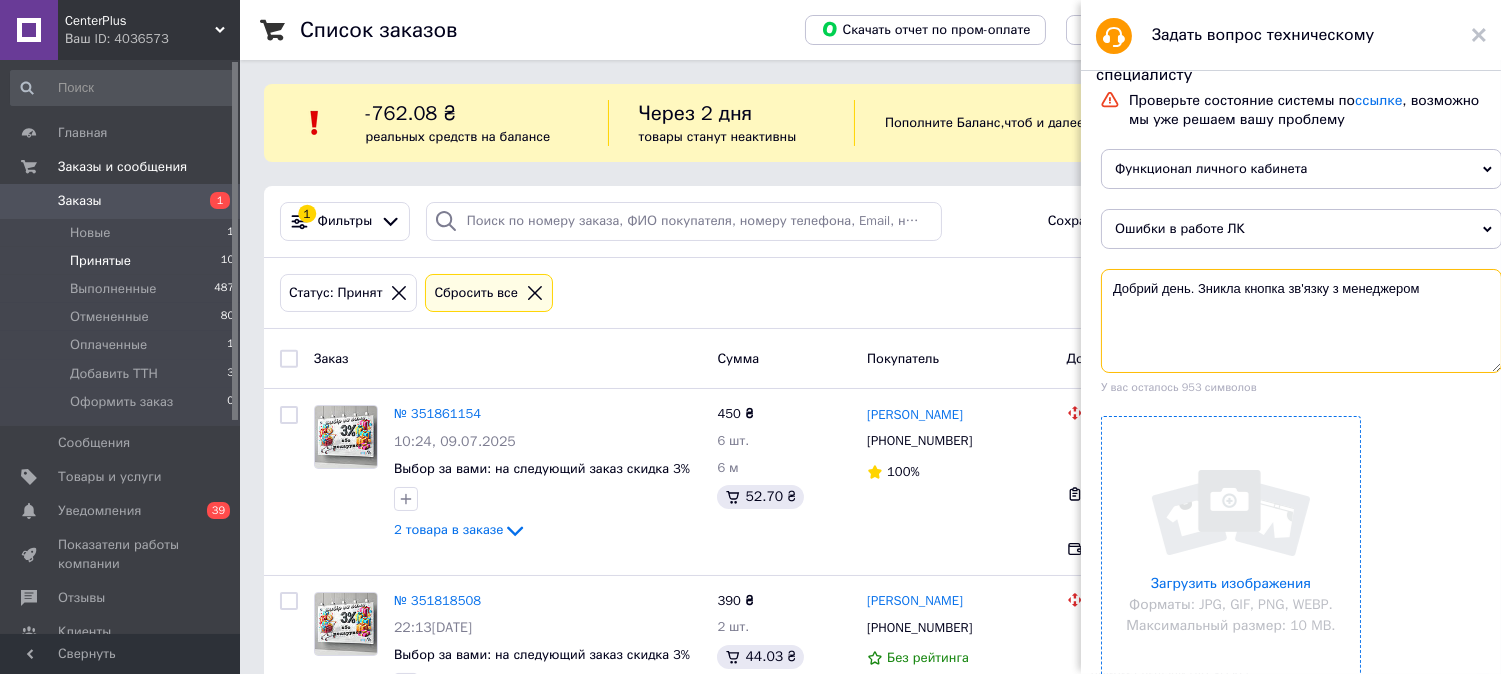 type on "Добрий день. Зникла кнопка зв'язку з менеджером" 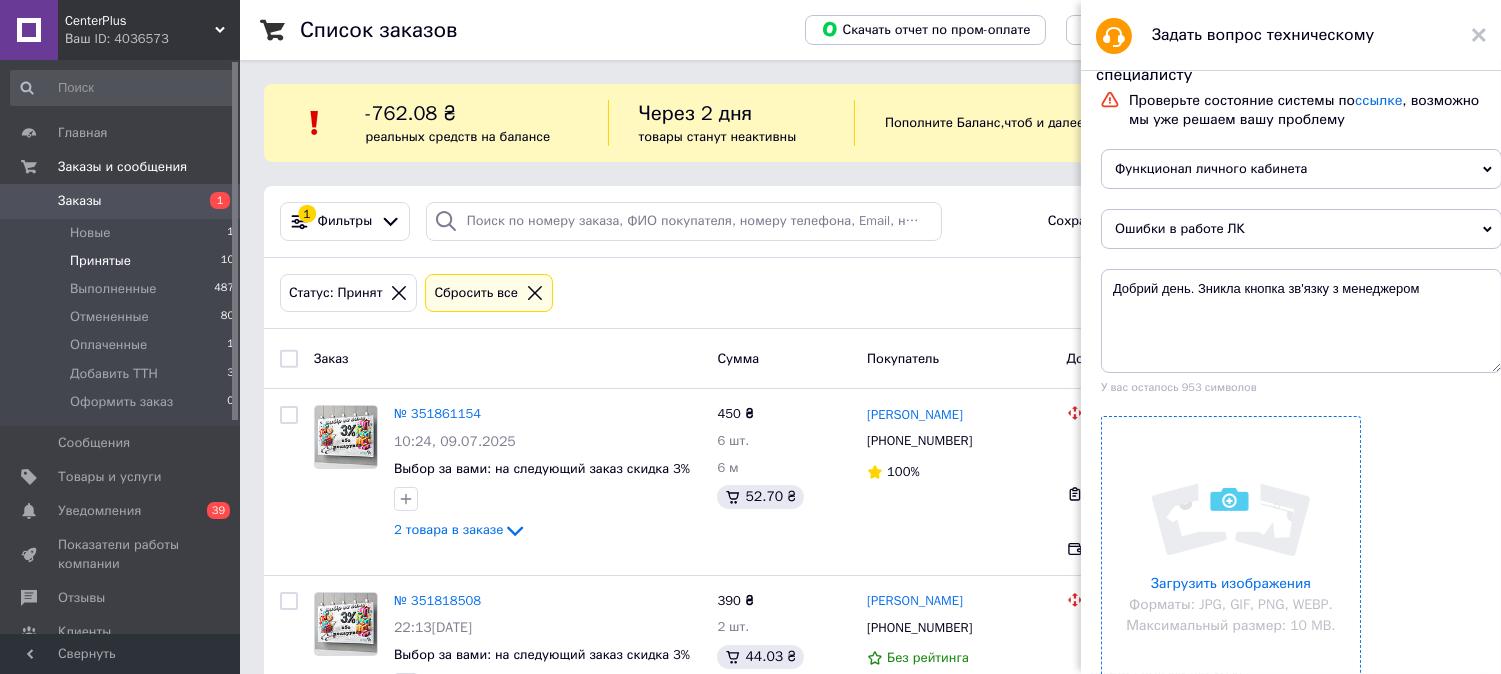 click at bounding box center [1231, 546] 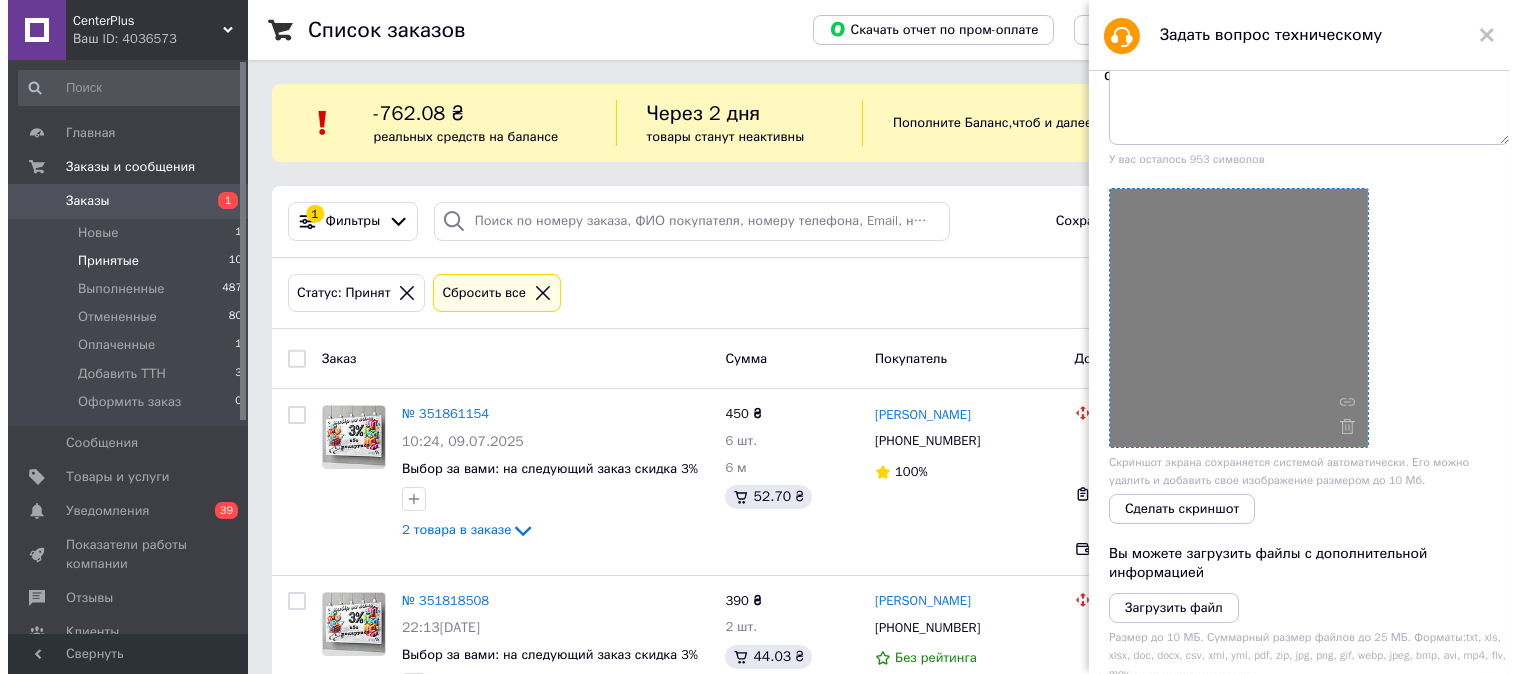 scroll, scrollTop: 333, scrollLeft: 0, axis: vertical 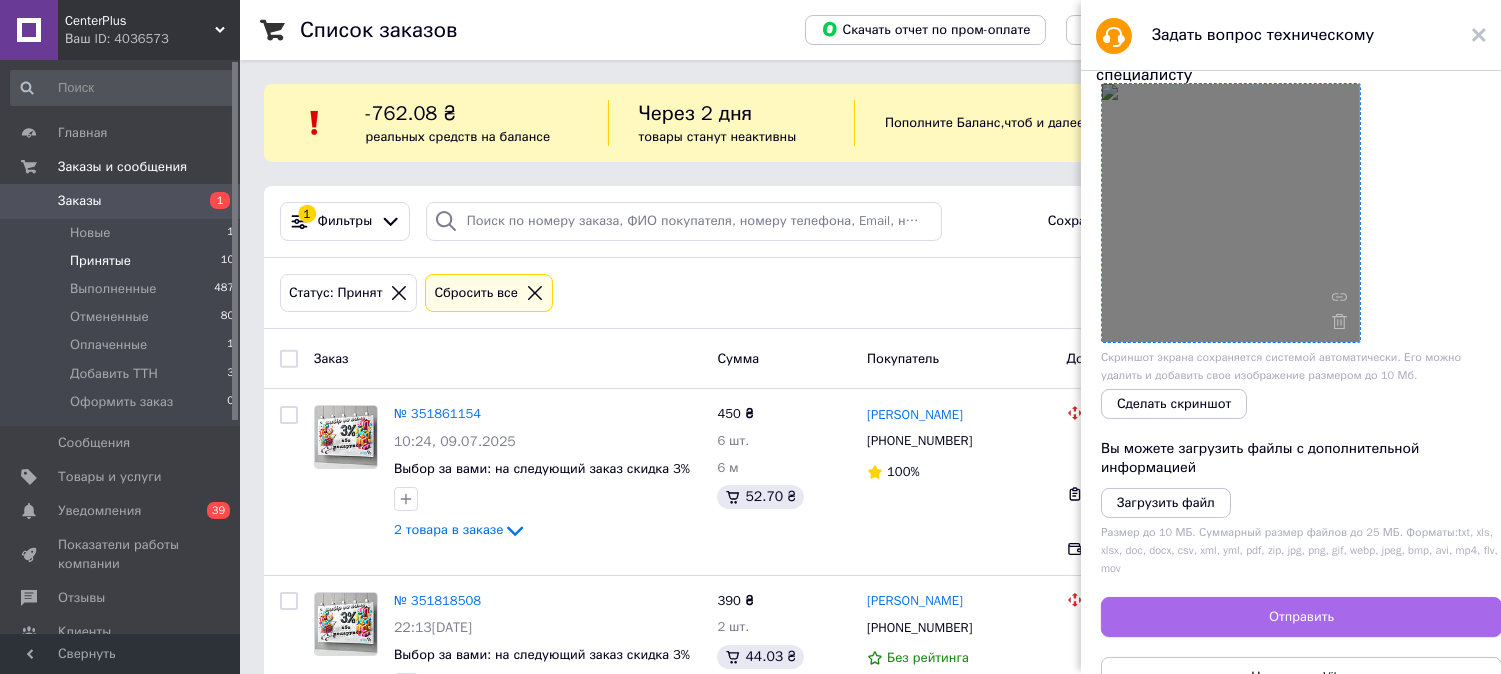 click on "Отправить" at bounding box center (1301, 617) 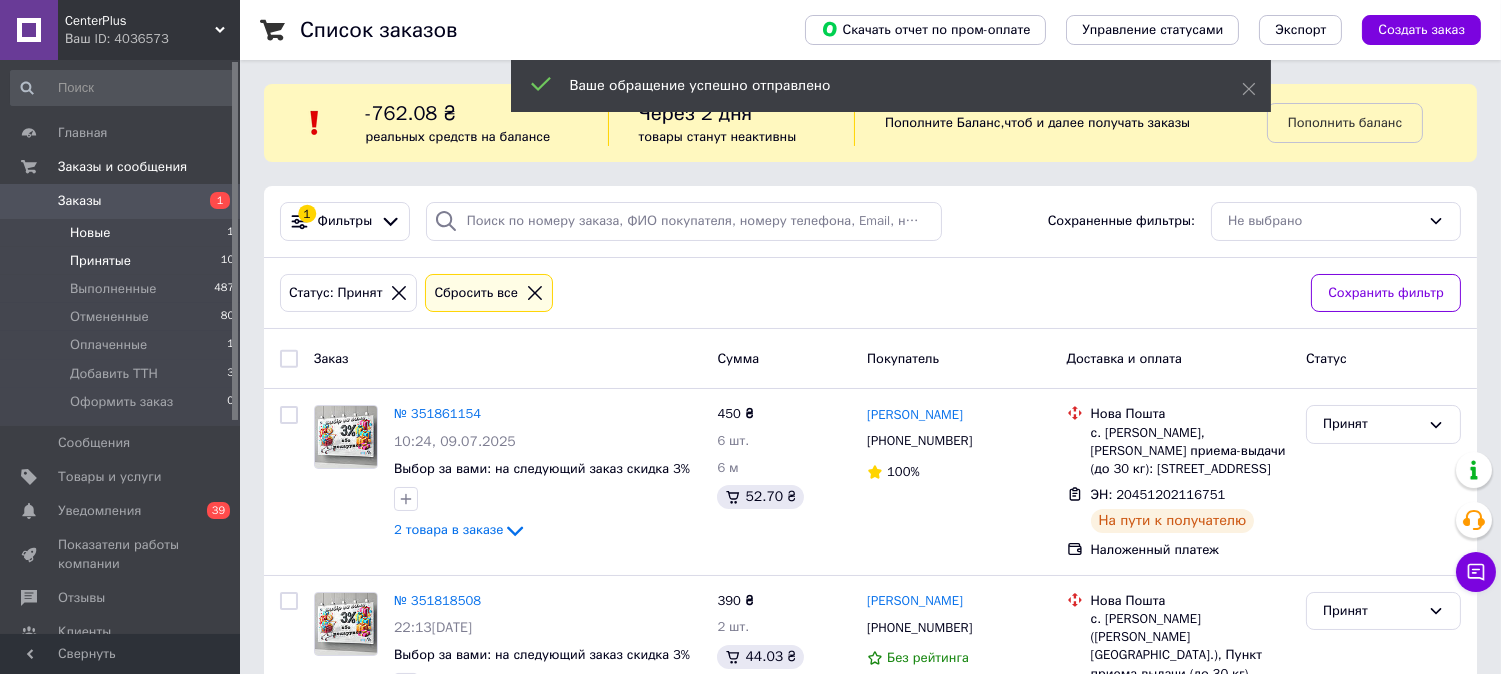 click on "Новые 1" at bounding box center [123, 233] 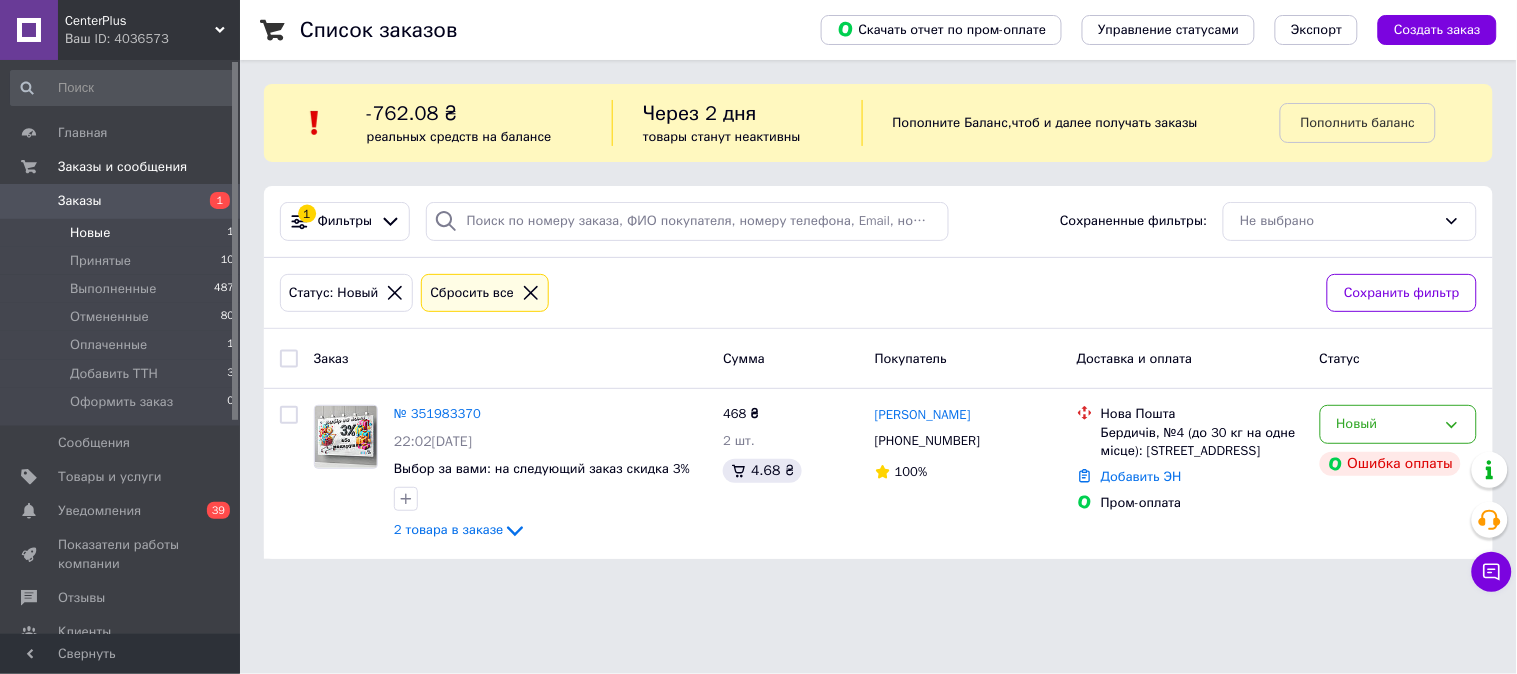 click on "Новые" at bounding box center [90, 233] 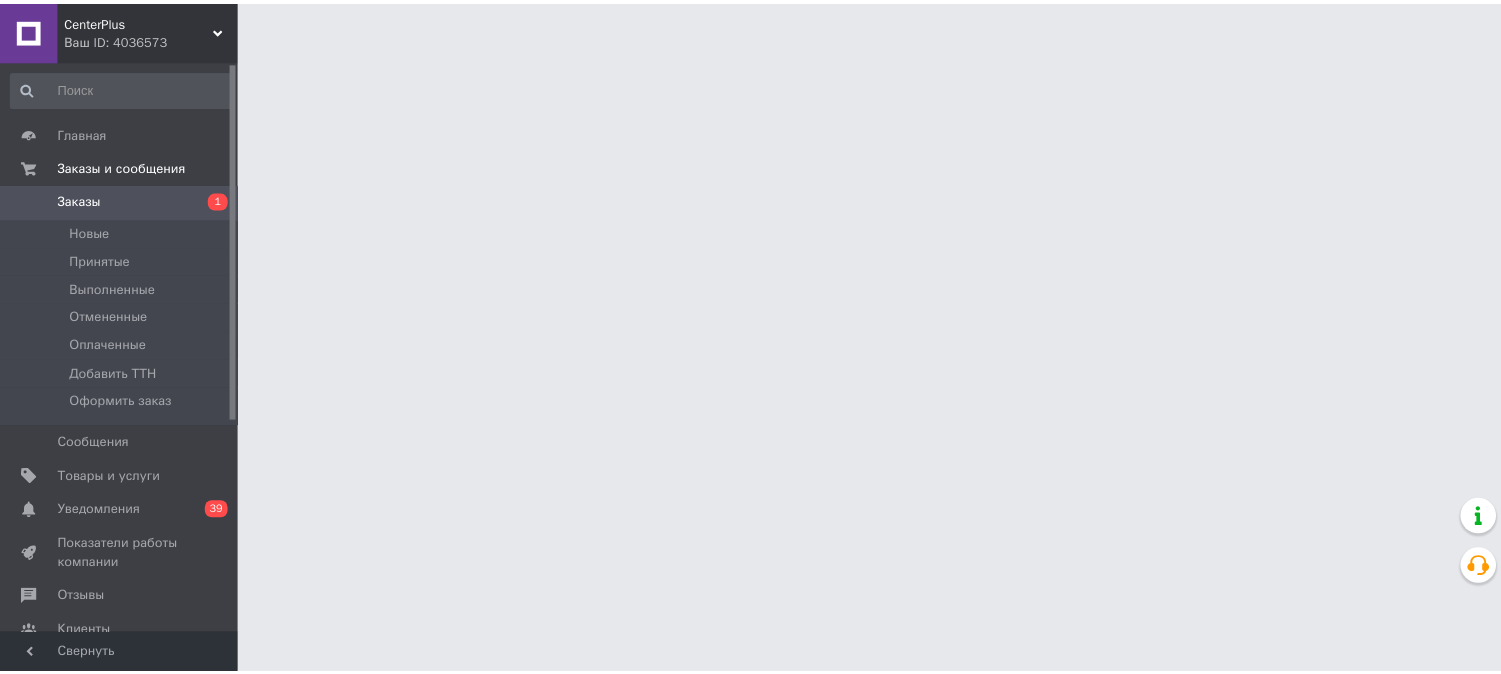 scroll, scrollTop: 0, scrollLeft: 0, axis: both 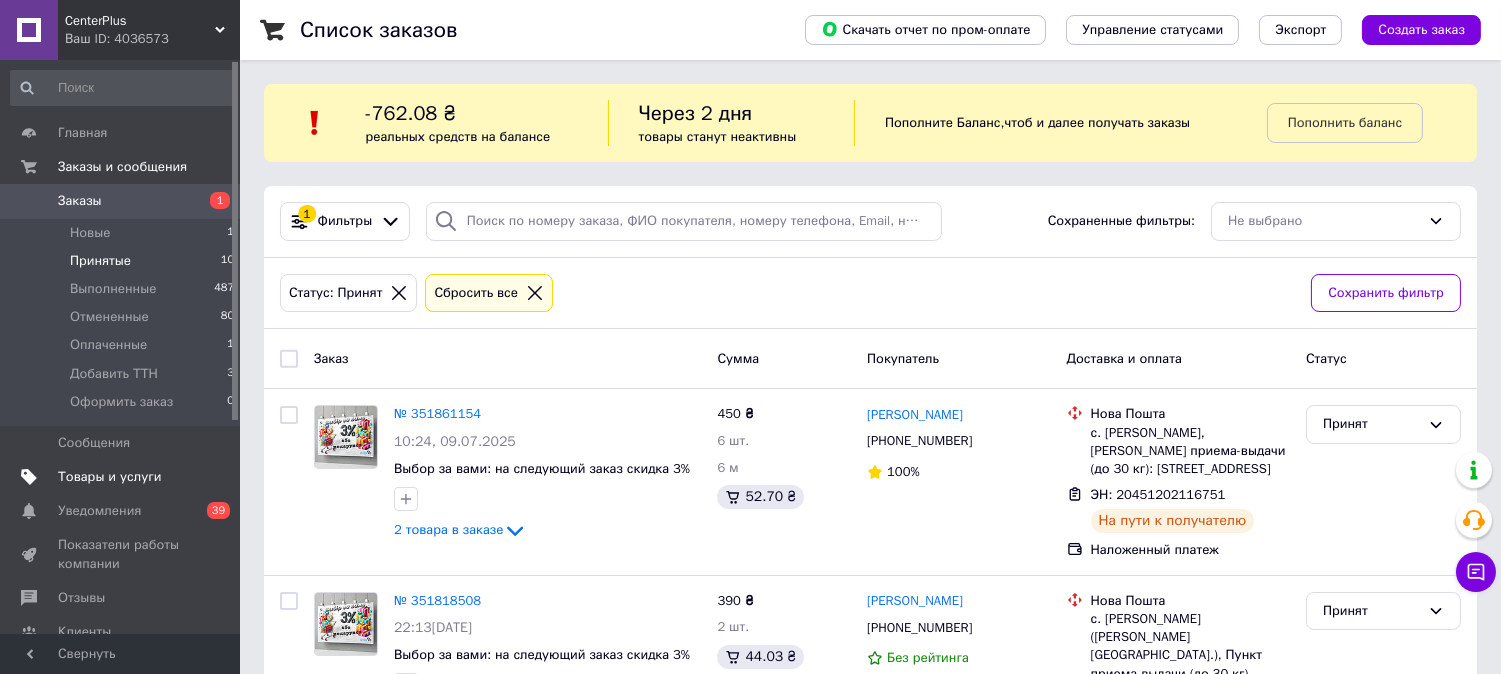 click on "Товары и услуги" at bounding box center [110, 477] 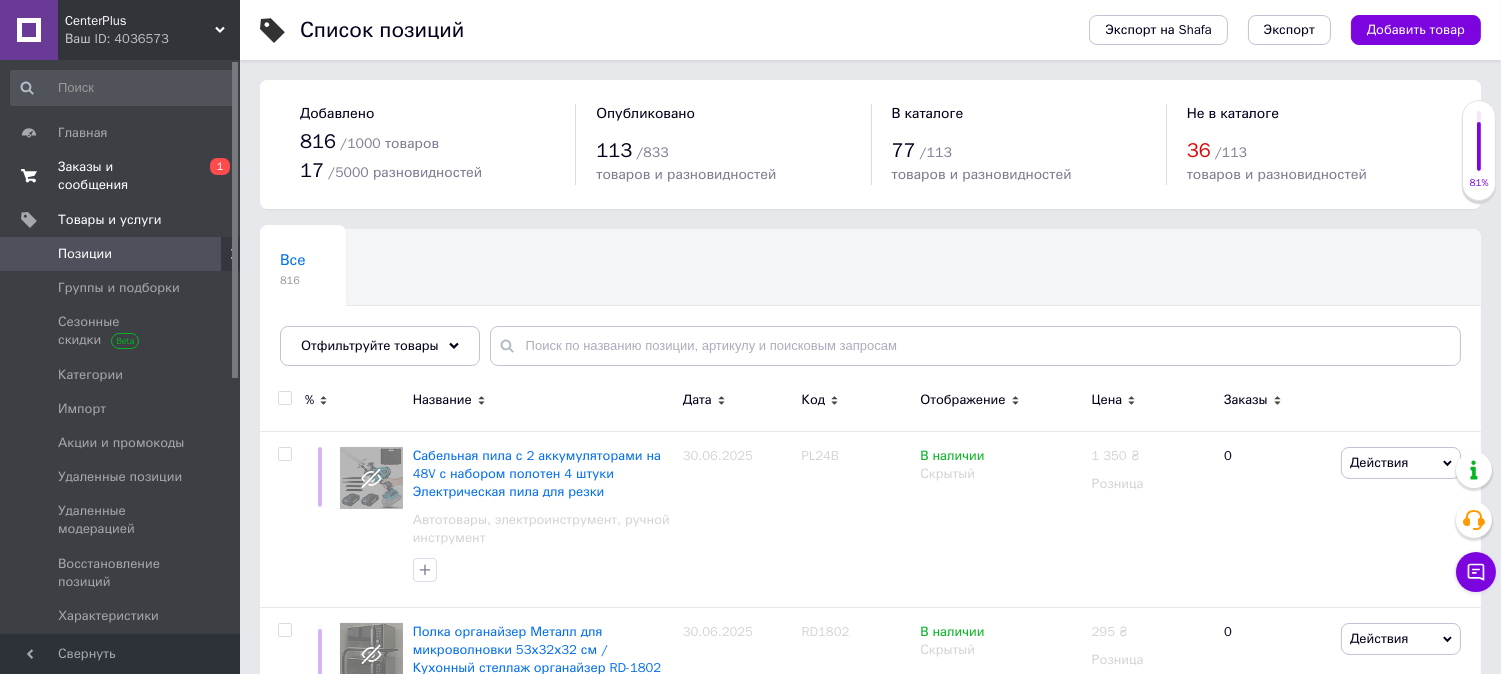 click on "Заказы и сообщения" at bounding box center [121, 176] 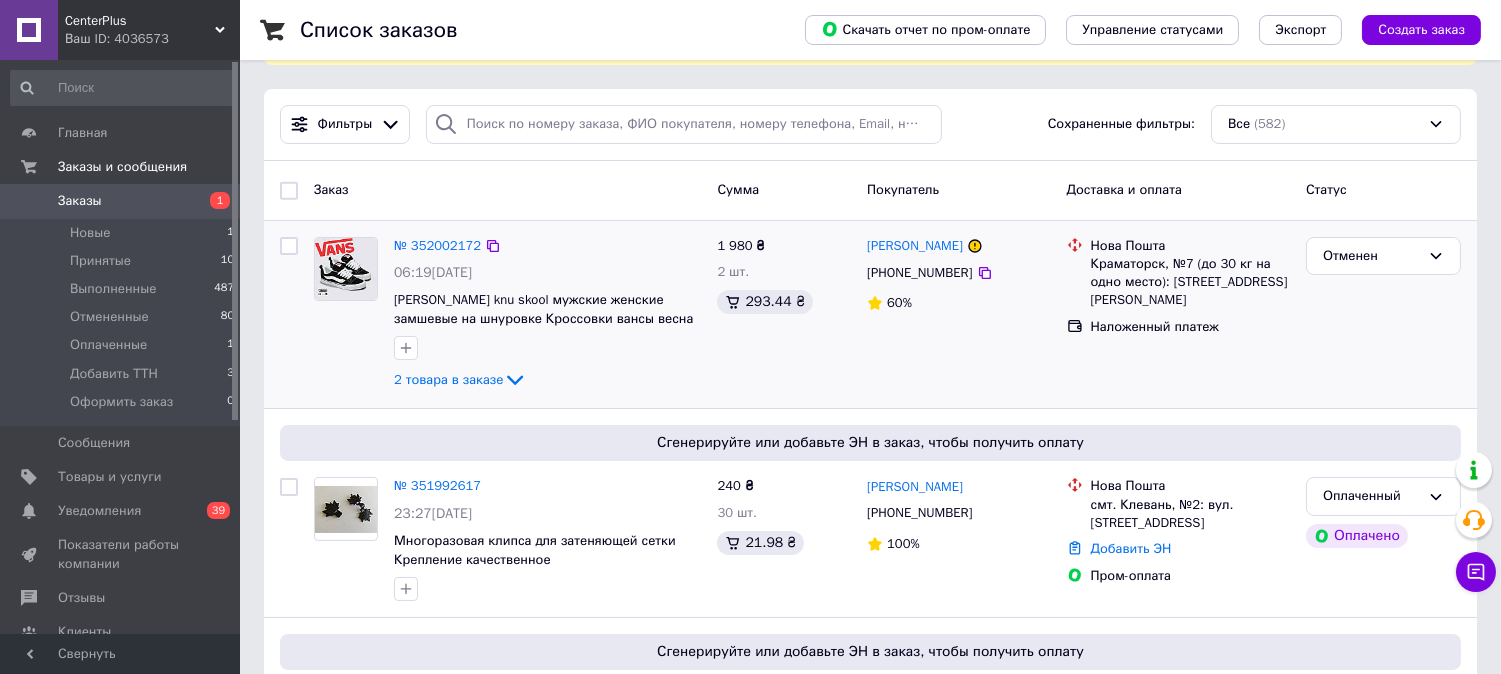 scroll, scrollTop: 111, scrollLeft: 0, axis: vertical 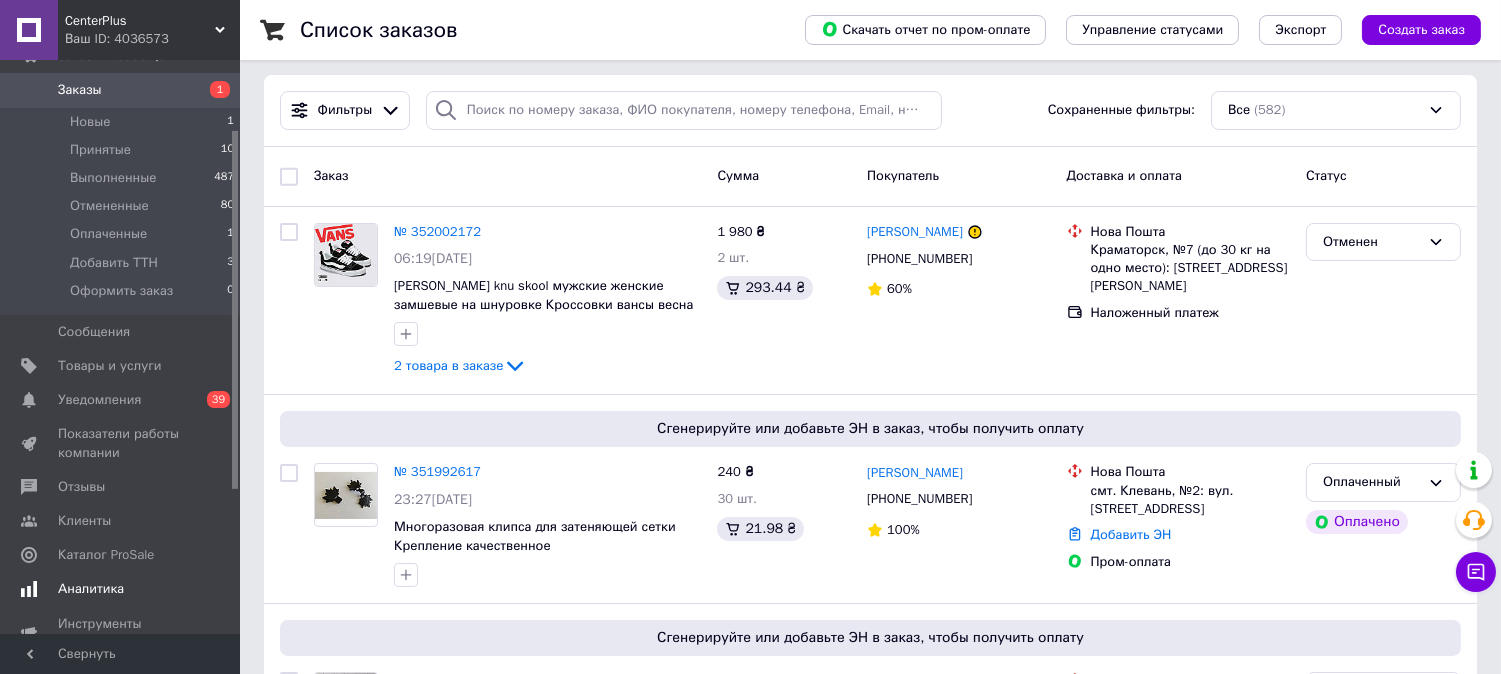 click on "Аналитика" at bounding box center [91, 589] 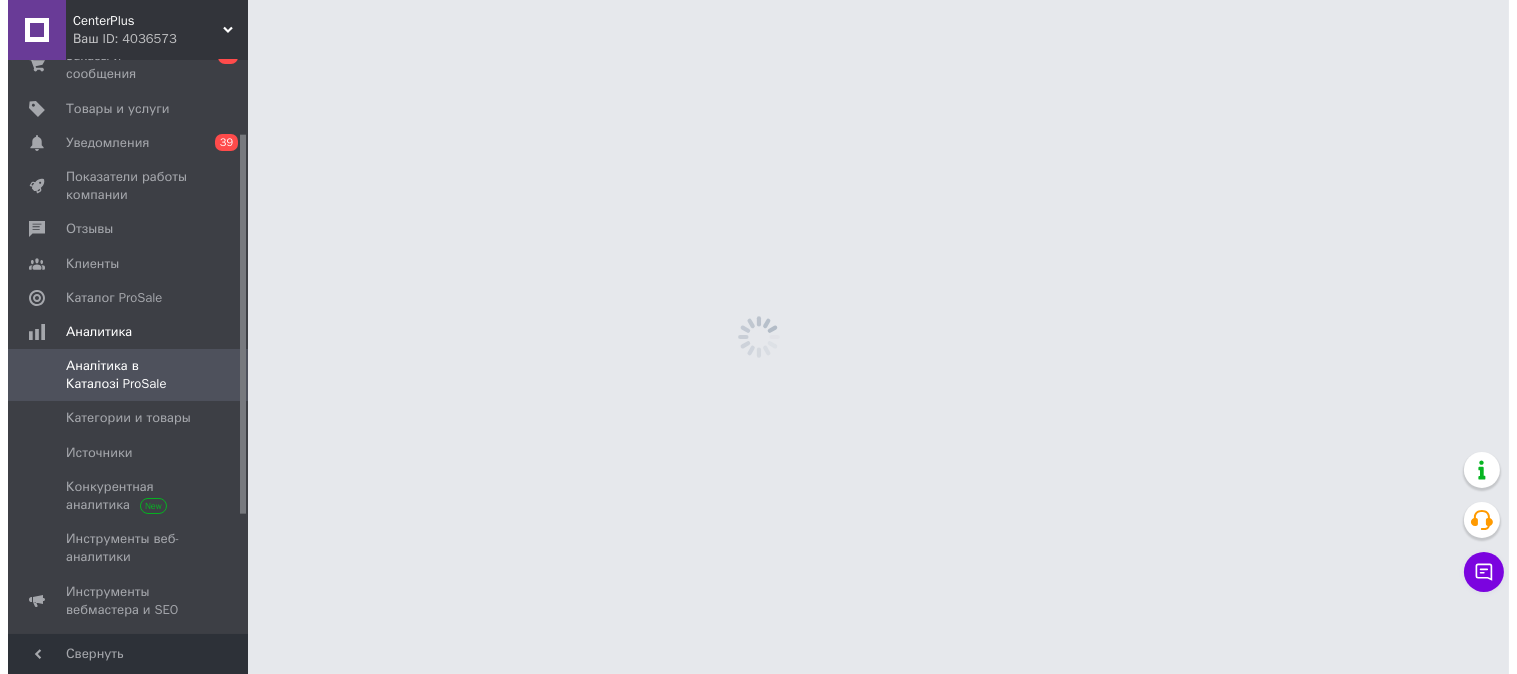 scroll, scrollTop: 0, scrollLeft: 0, axis: both 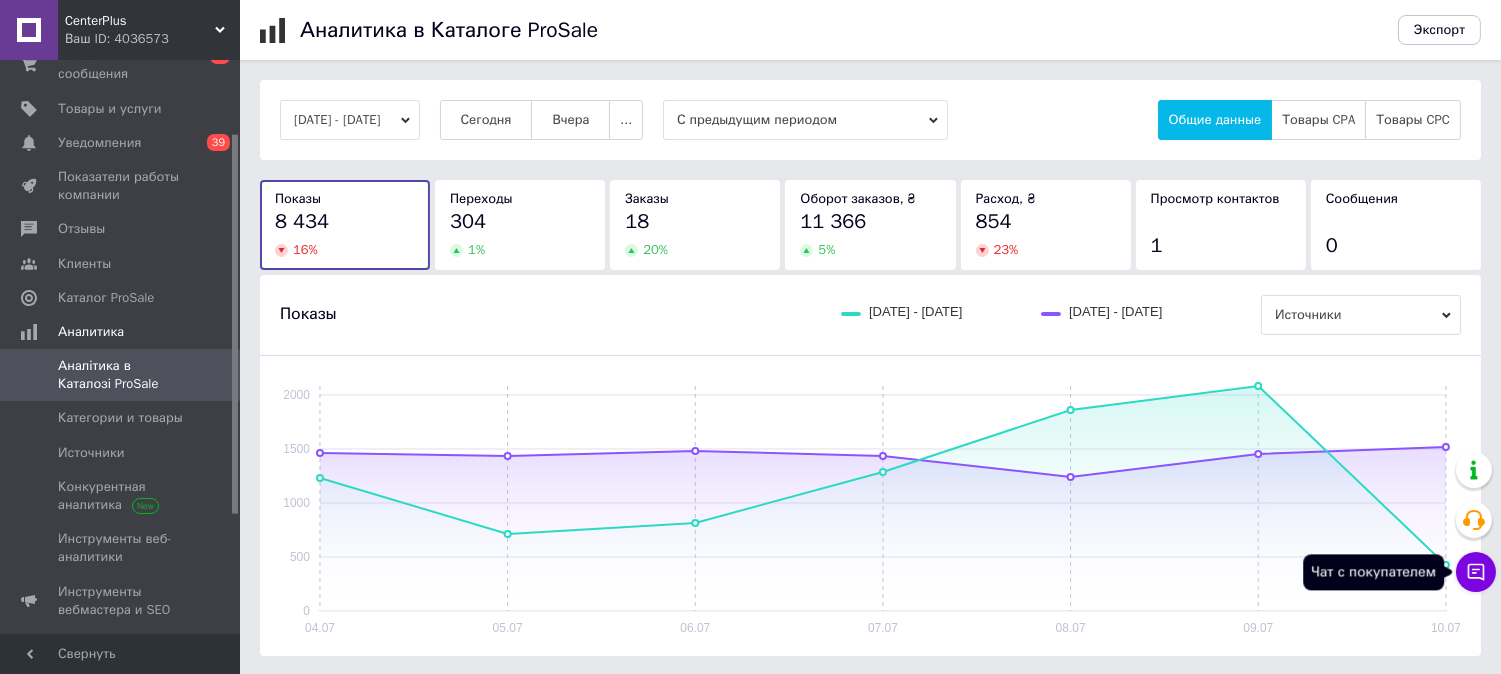 click 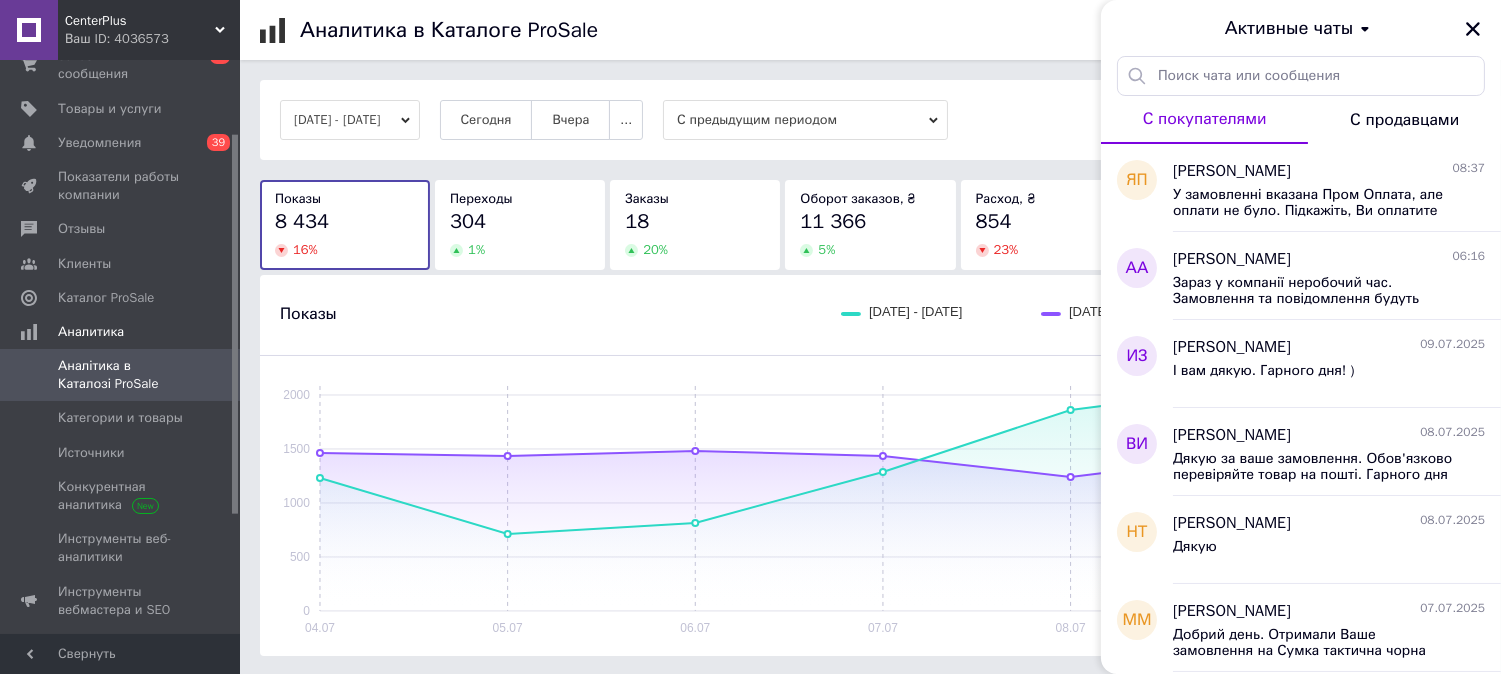 click 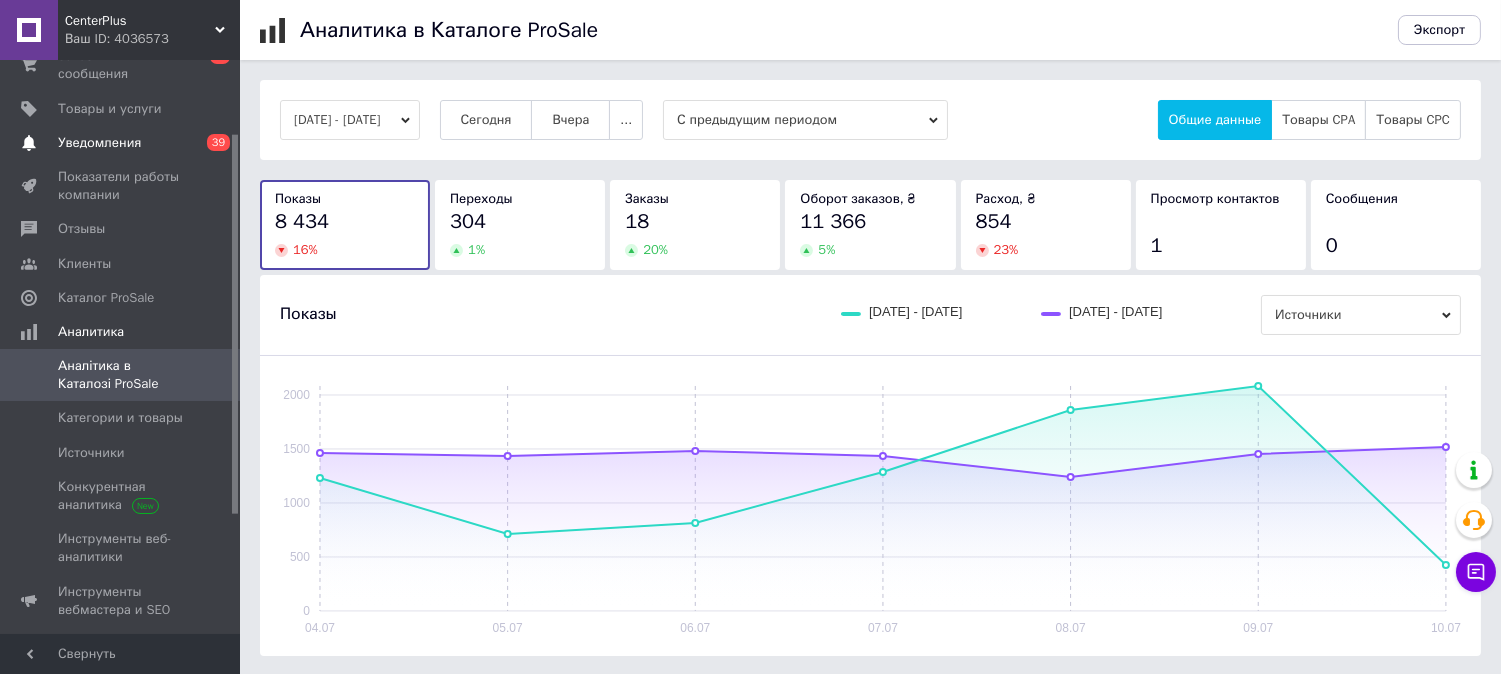 click on "Уведомления" at bounding box center [99, 143] 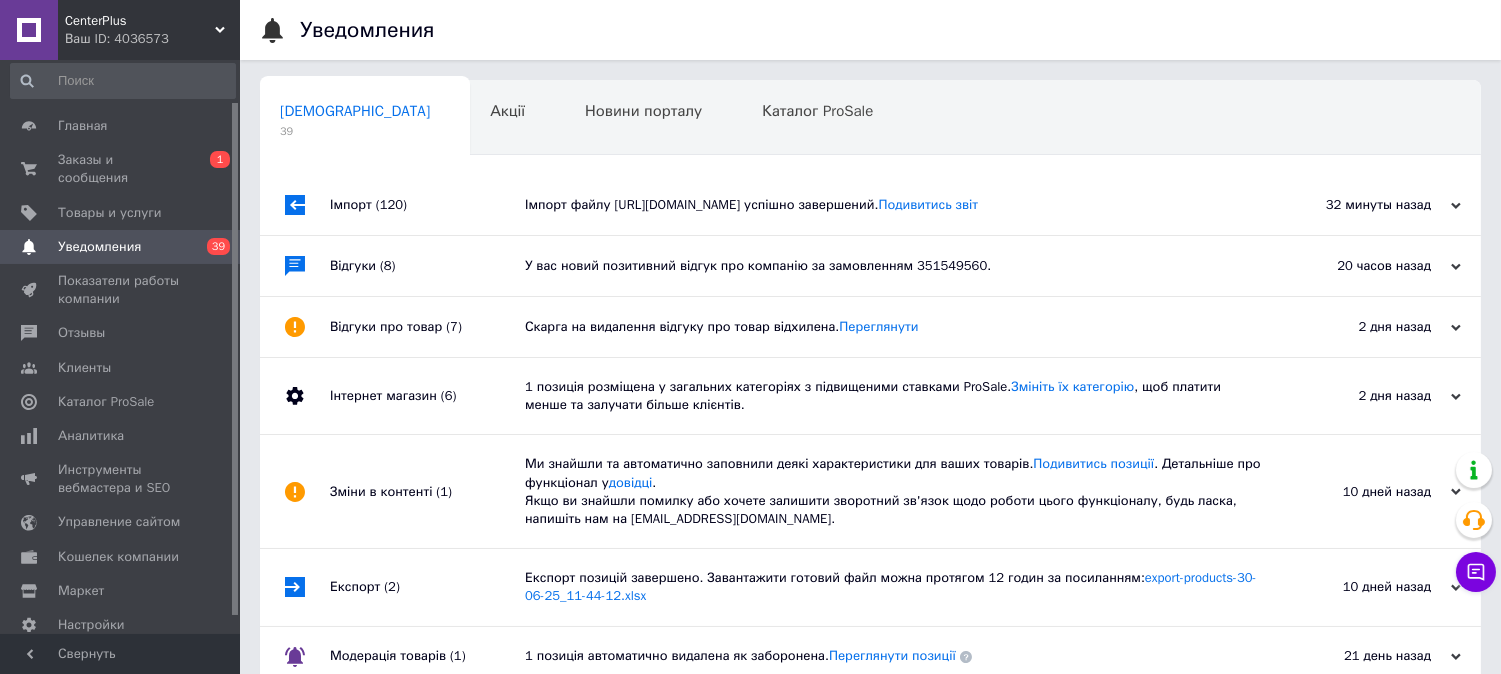 scroll, scrollTop: 0, scrollLeft: 0, axis: both 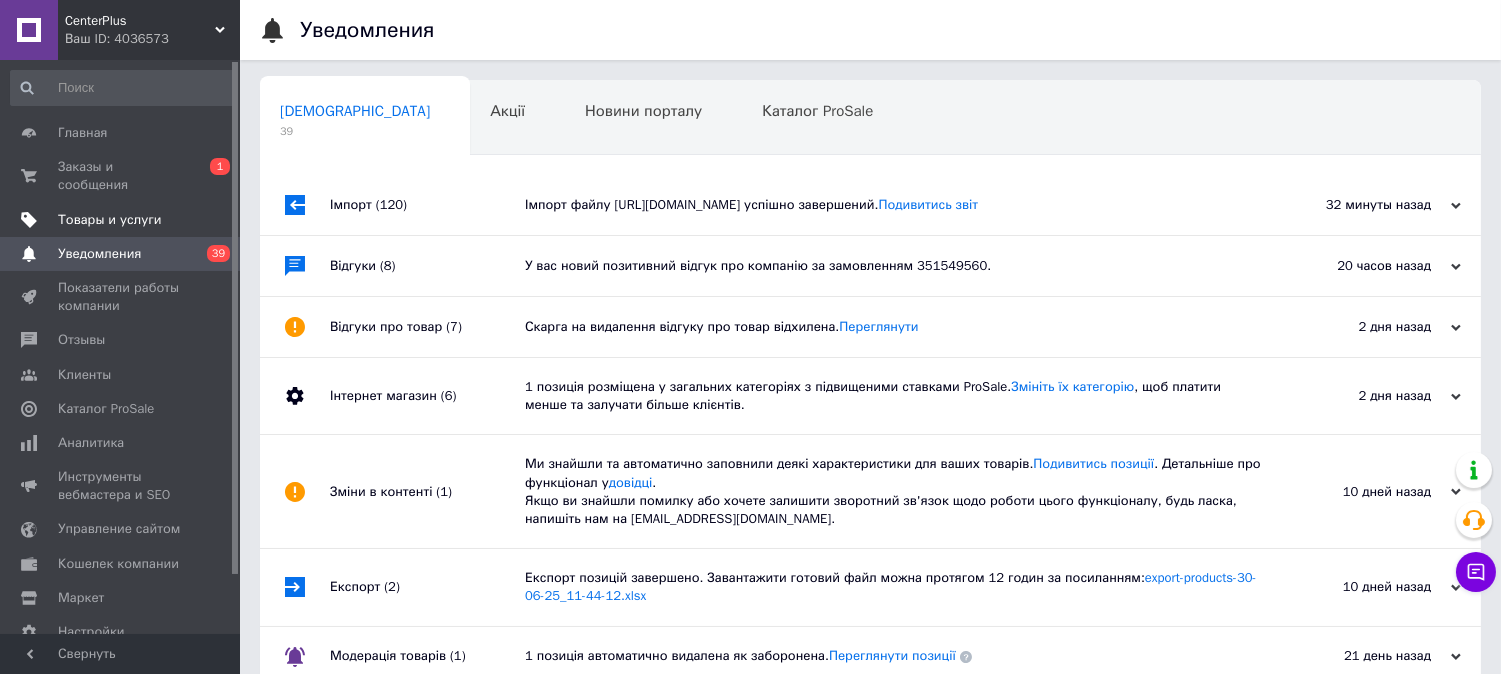 click on "Товары и услуги" at bounding box center (110, 220) 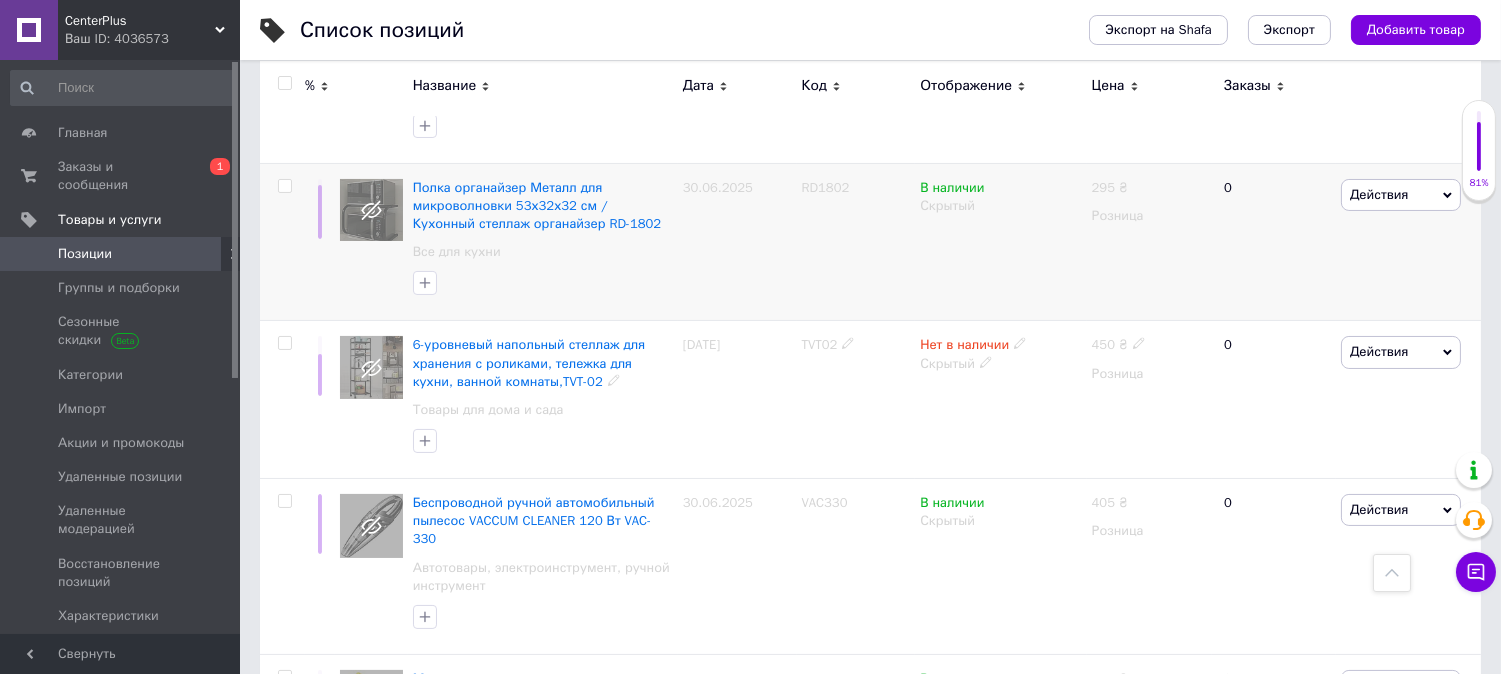 scroll, scrollTop: 111, scrollLeft: 0, axis: vertical 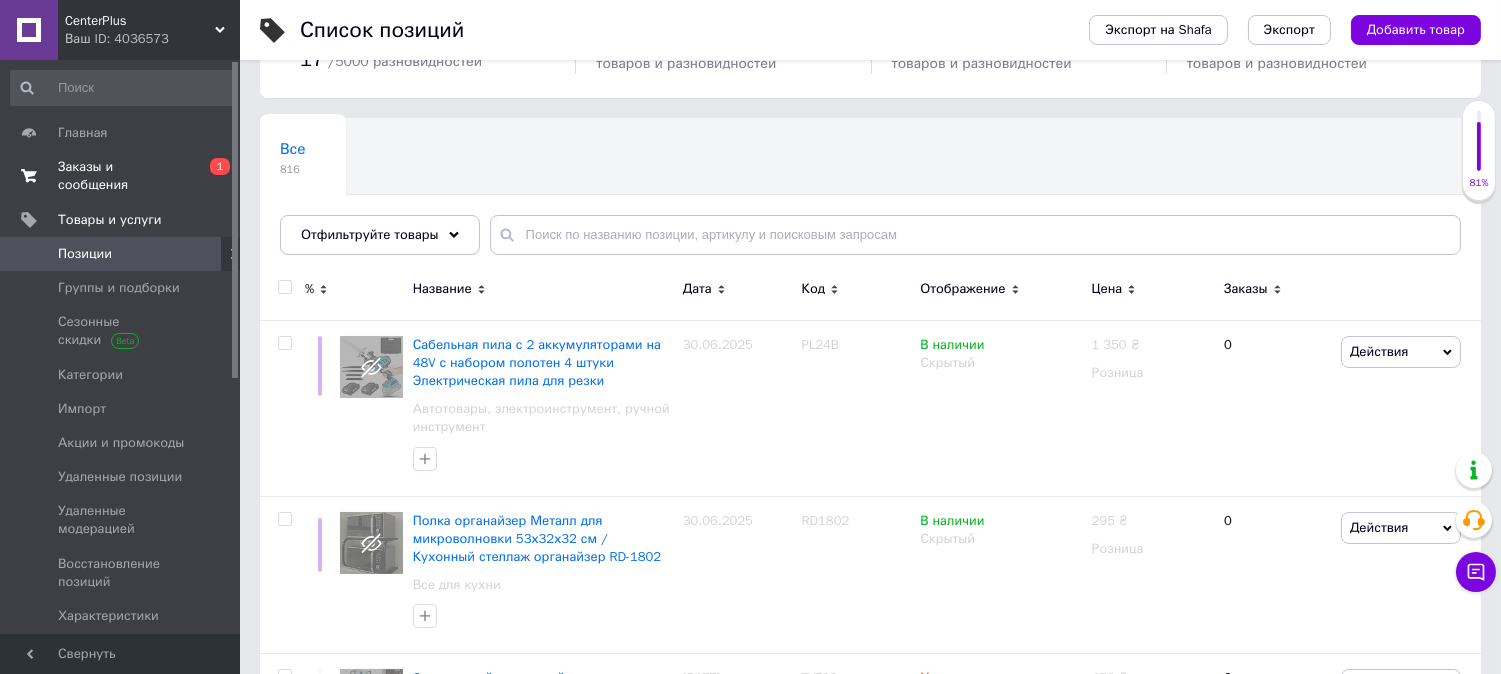 click on "Заказы и сообщения" at bounding box center [121, 176] 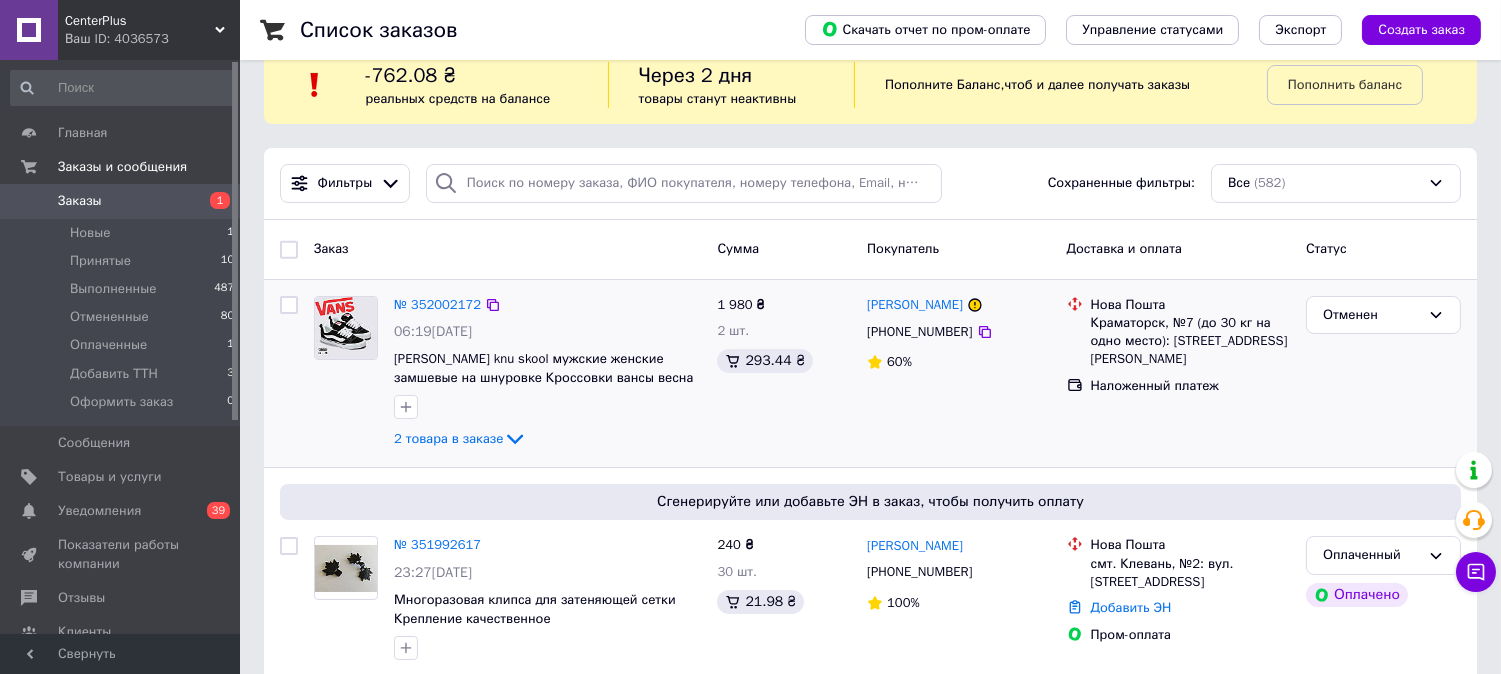 scroll, scrollTop: 111, scrollLeft: 0, axis: vertical 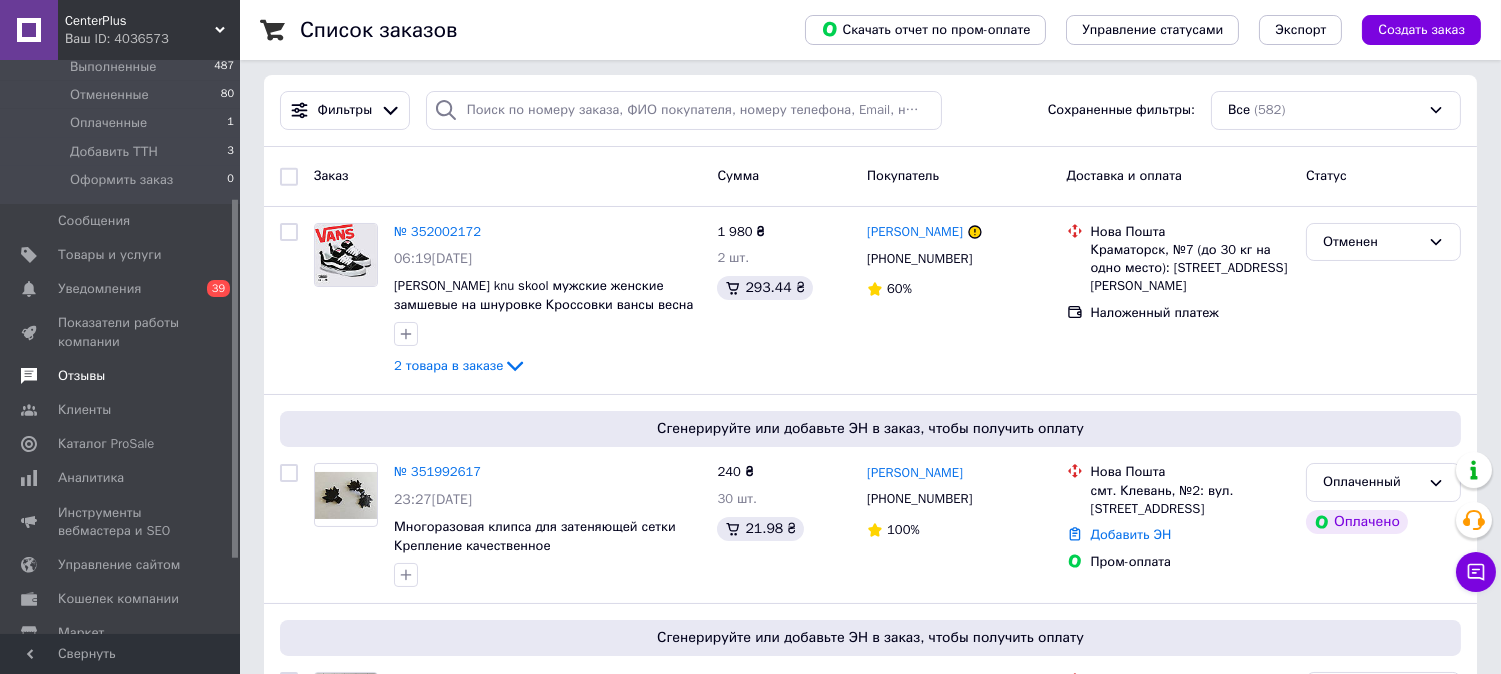 click on "Отзывы" at bounding box center (81, 376) 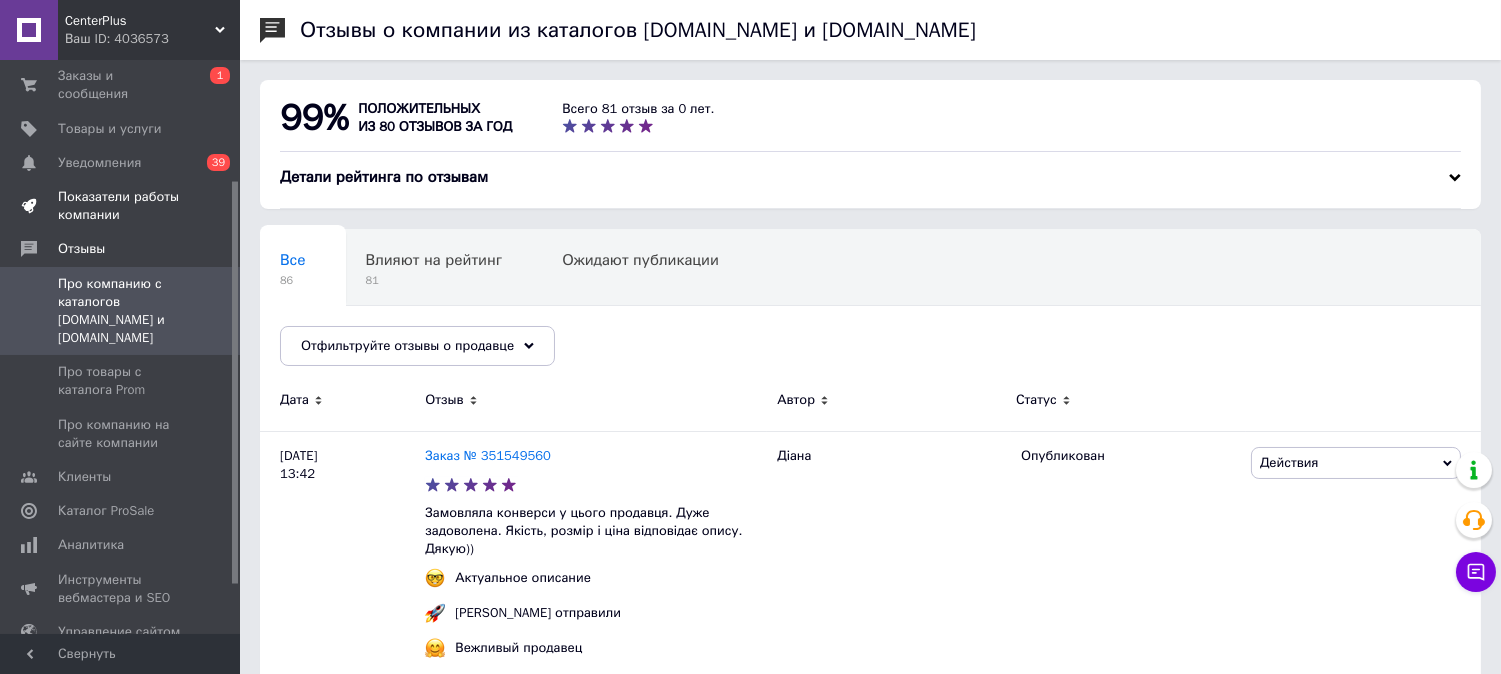 scroll, scrollTop: 0, scrollLeft: 0, axis: both 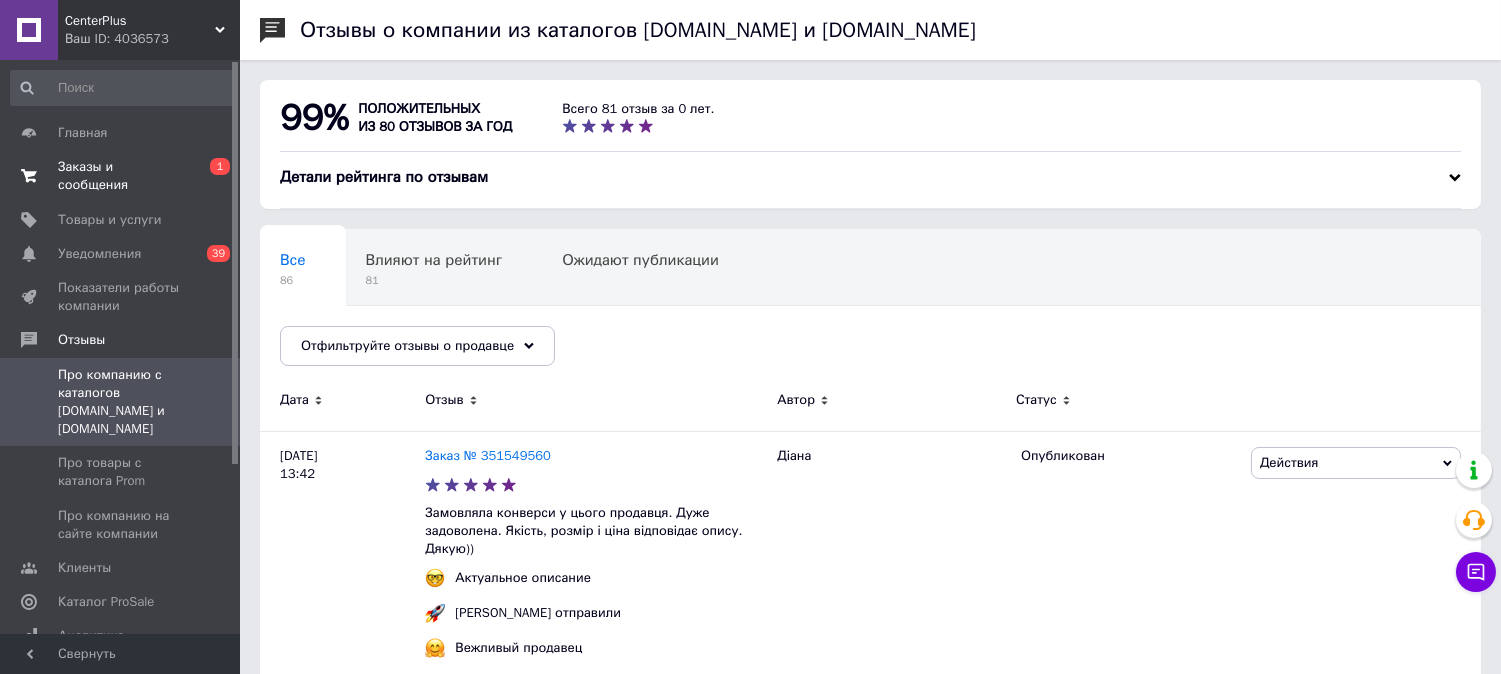 click on "Заказы и сообщения" at bounding box center (121, 176) 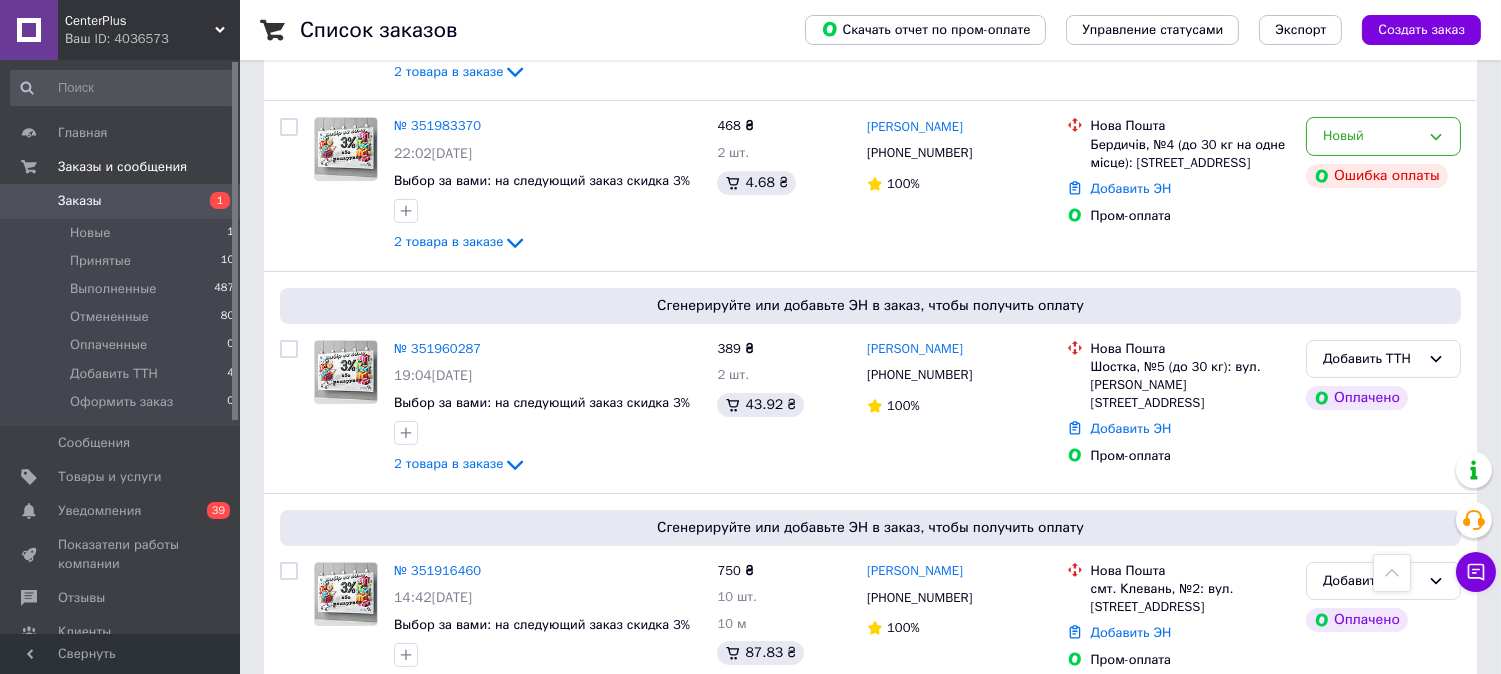 scroll, scrollTop: 888, scrollLeft: 0, axis: vertical 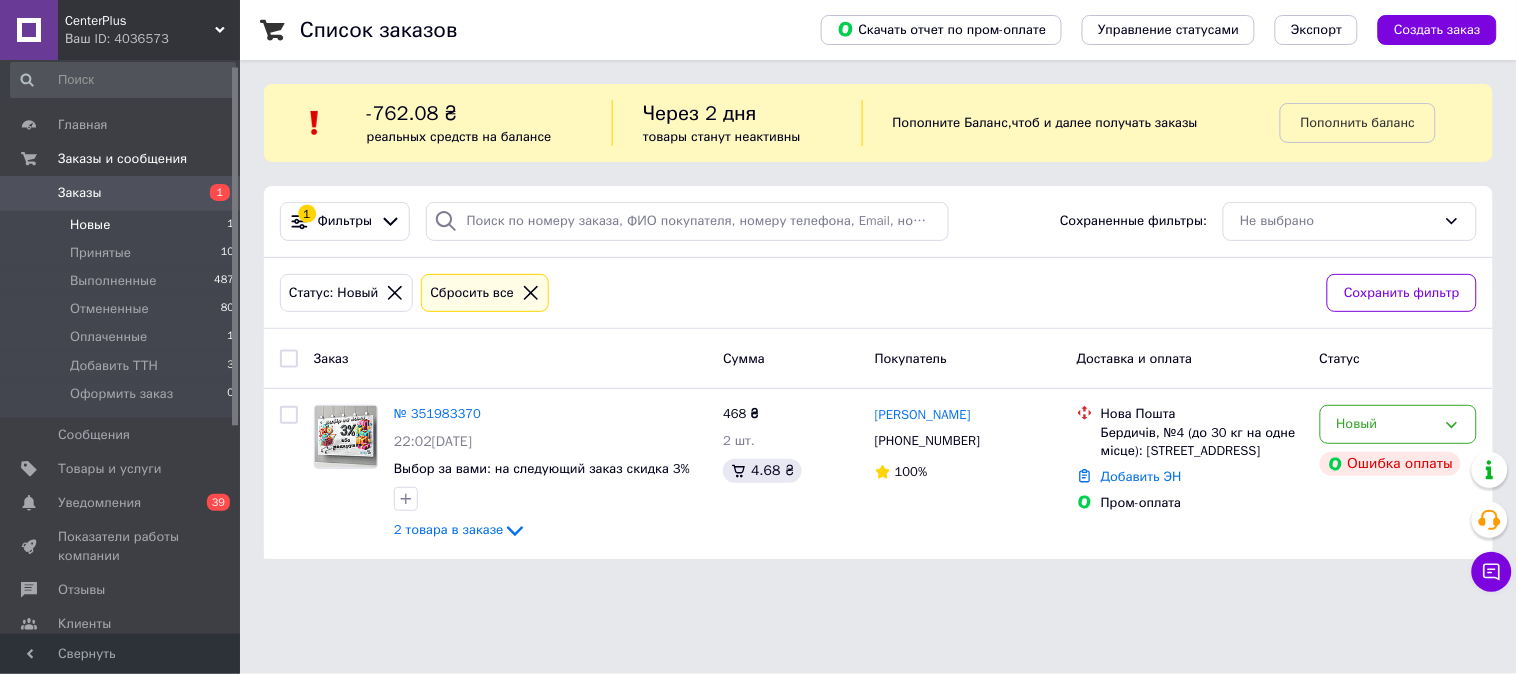 click on "Новые" at bounding box center [90, 225] 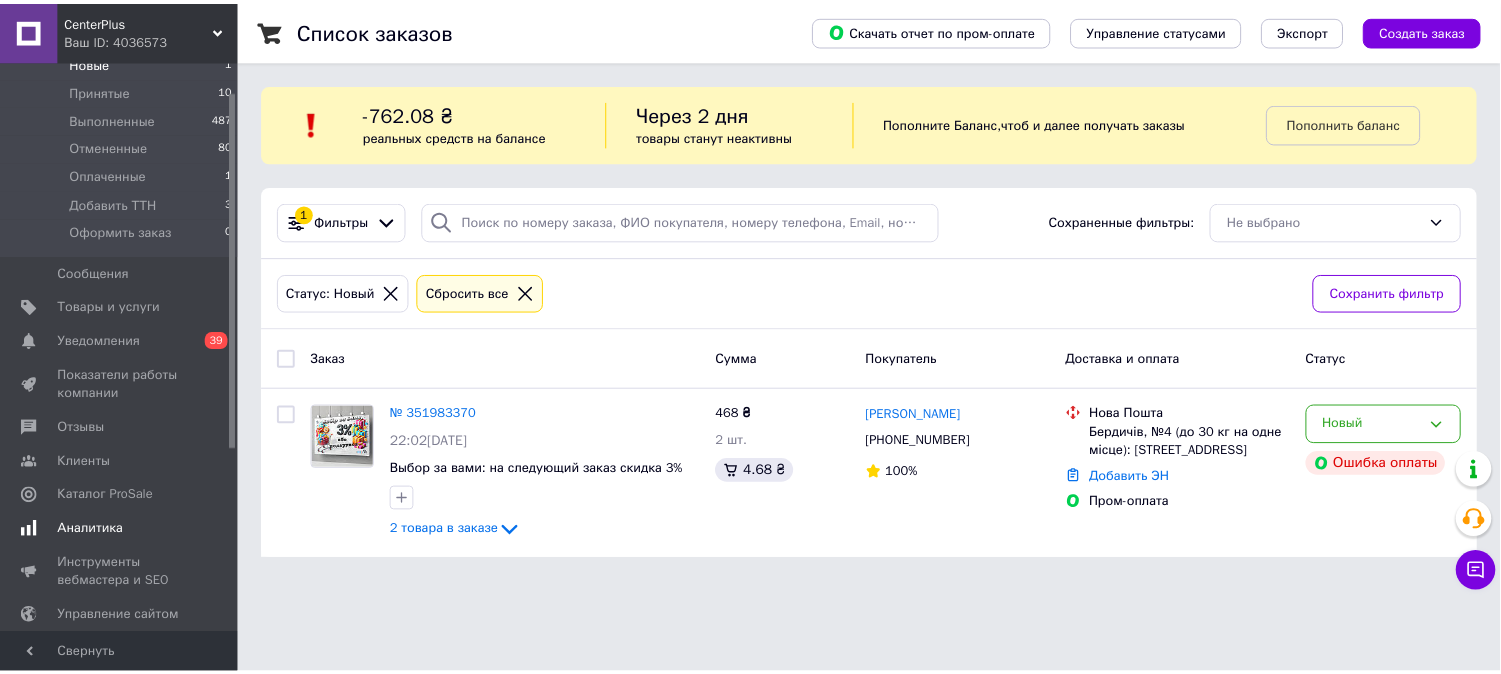 scroll, scrollTop: 231, scrollLeft: 0, axis: vertical 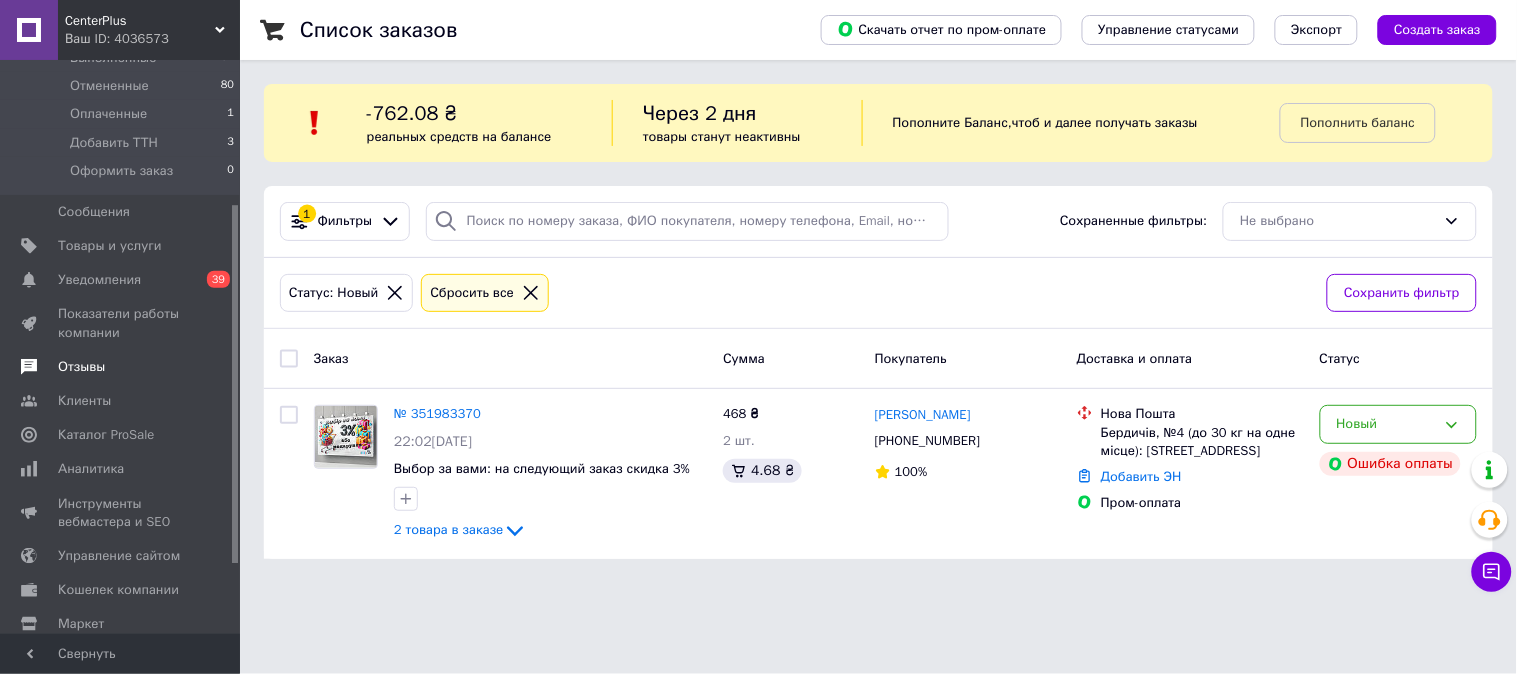 click on "Отзывы" at bounding box center [81, 367] 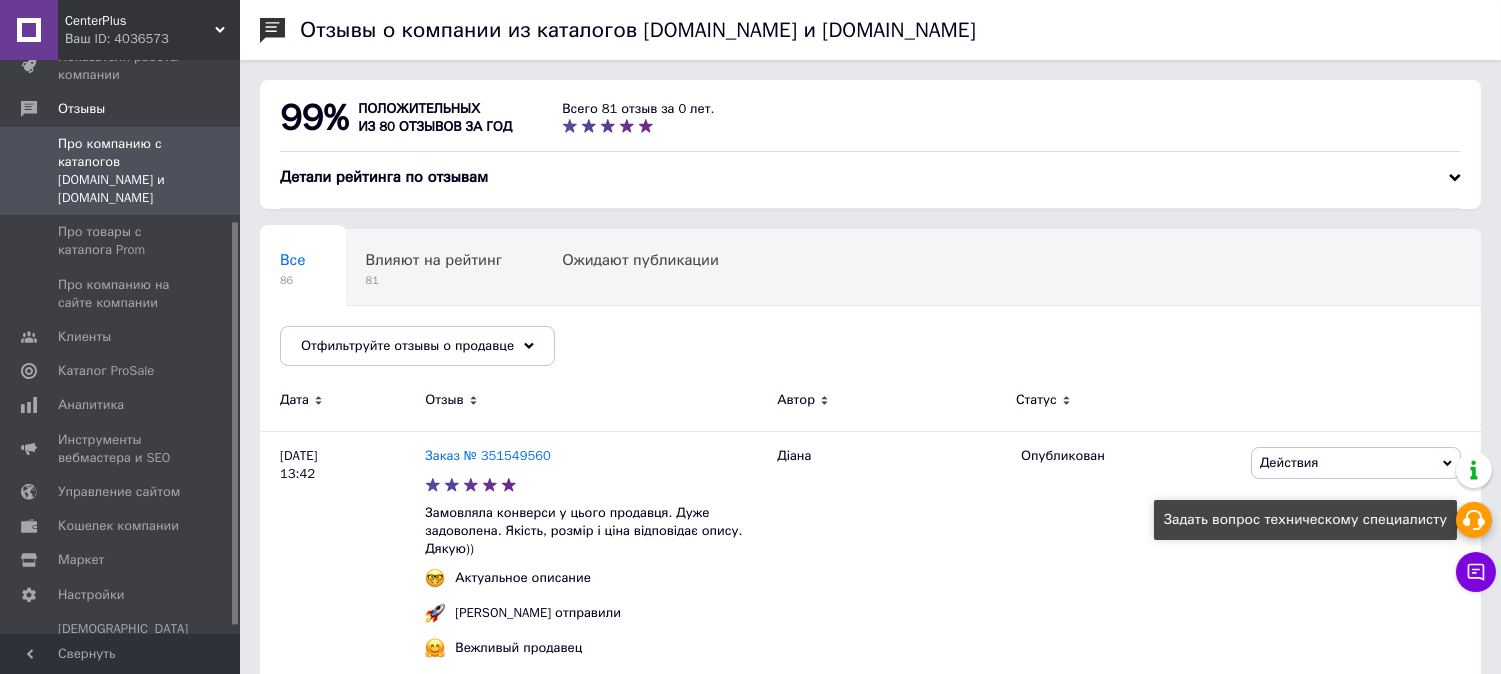 click 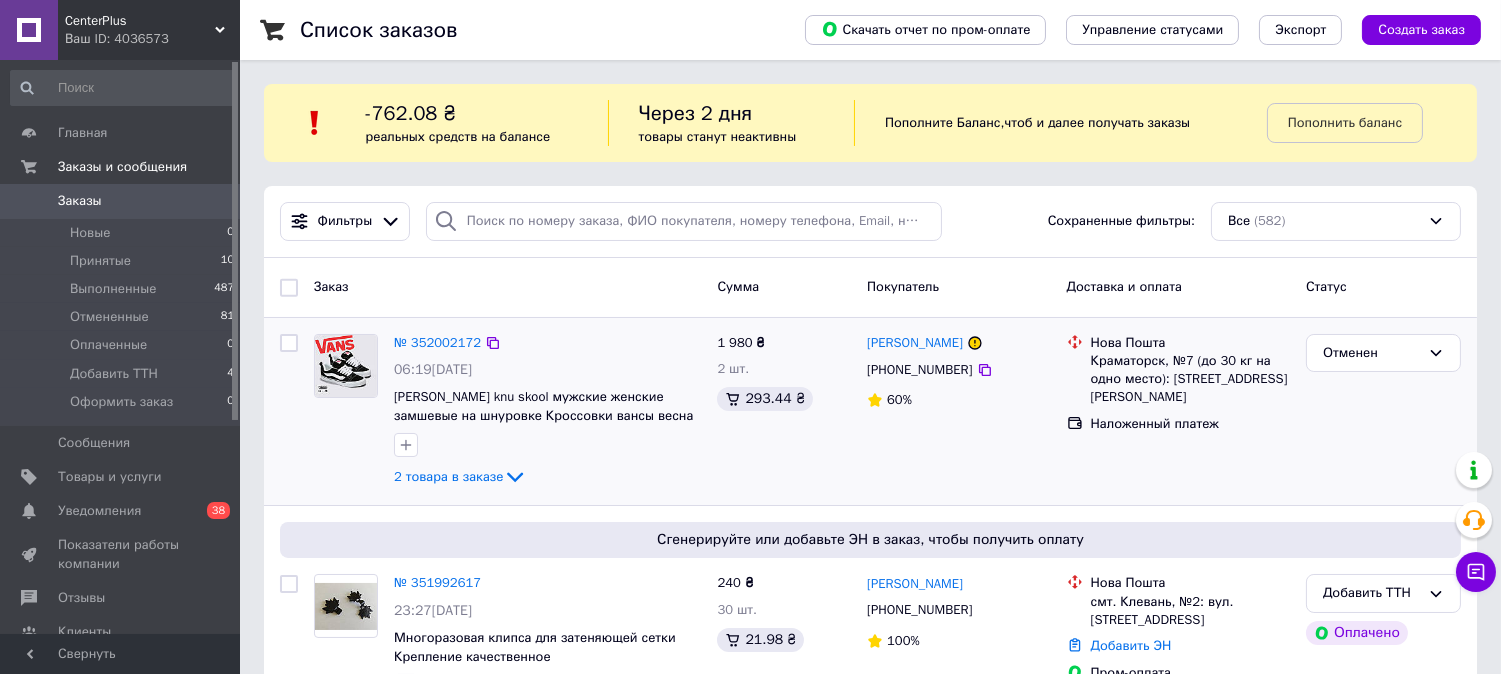 scroll, scrollTop: 111, scrollLeft: 0, axis: vertical 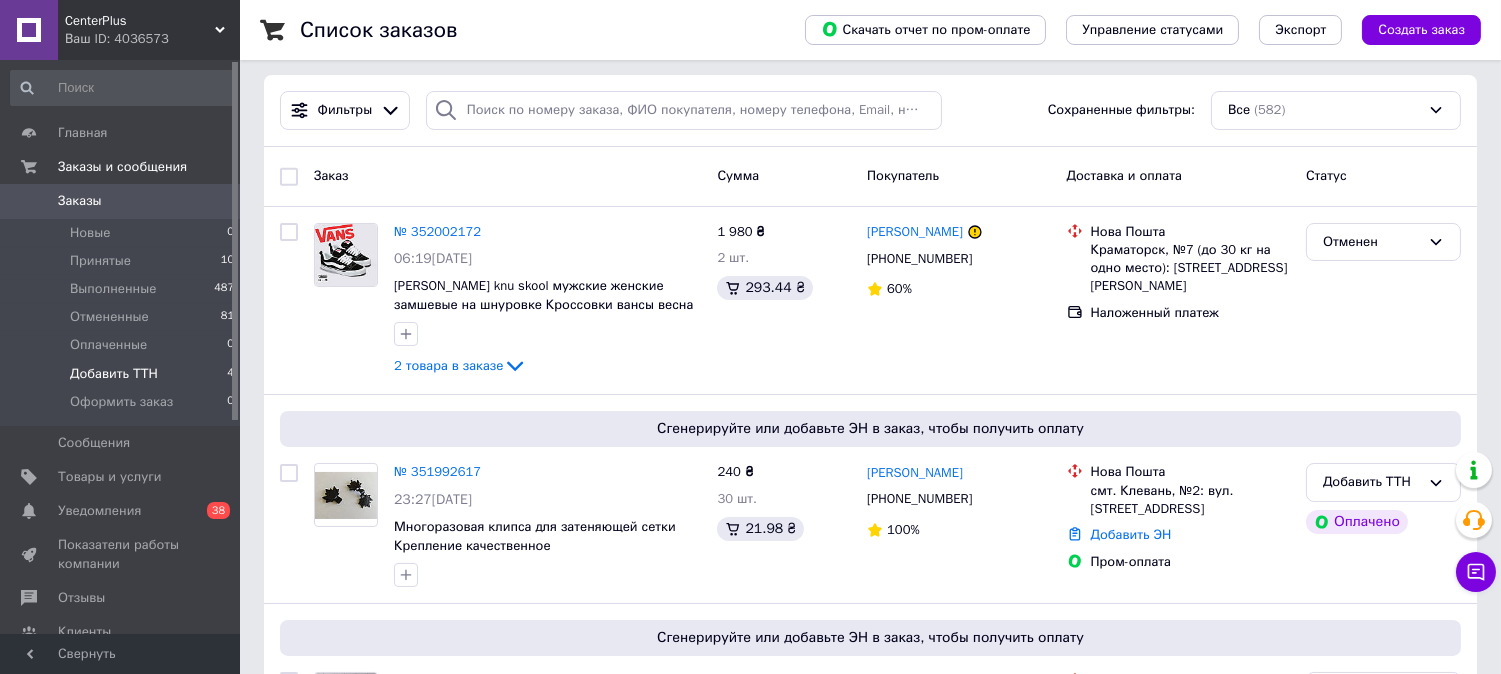 click on "Добавить ТТН" at bounding box center (114, 374) 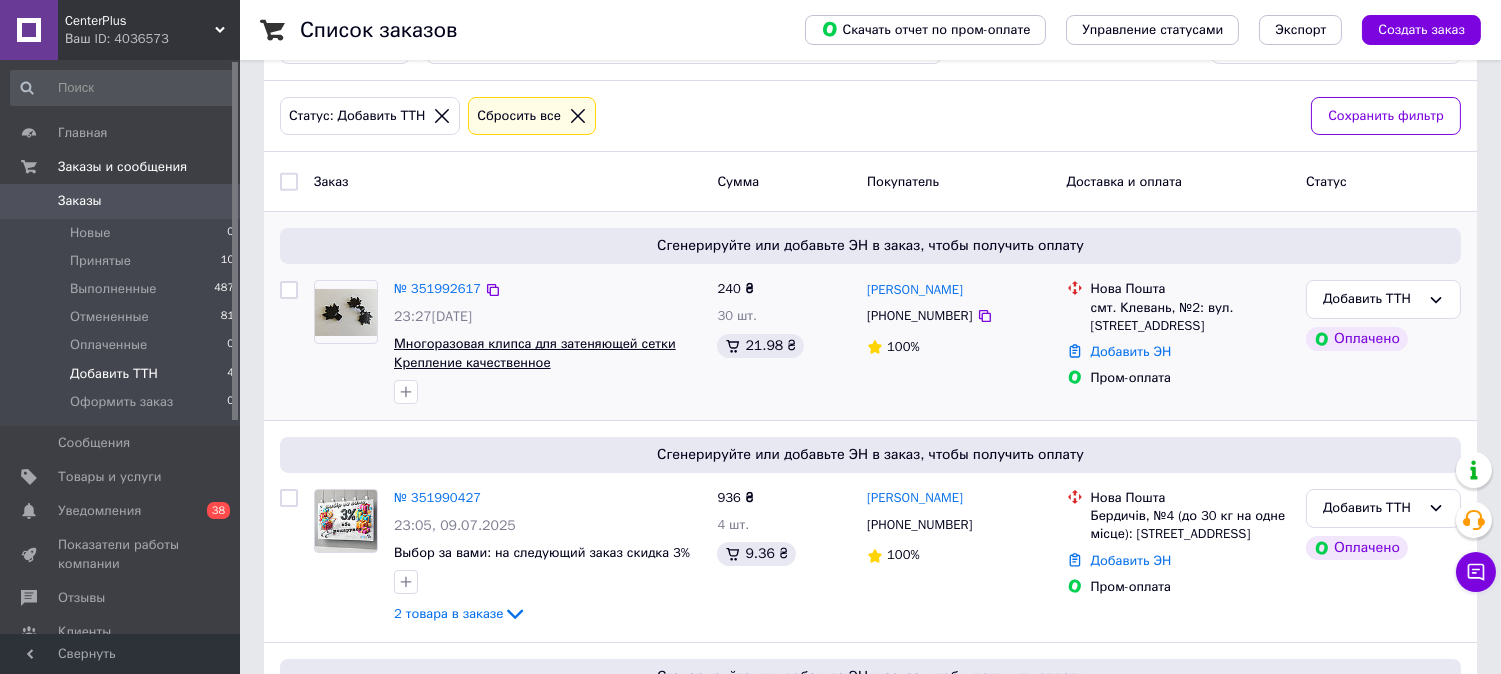 scroll, scrollTop: 222, scrollLeft: 0, axis: vertical 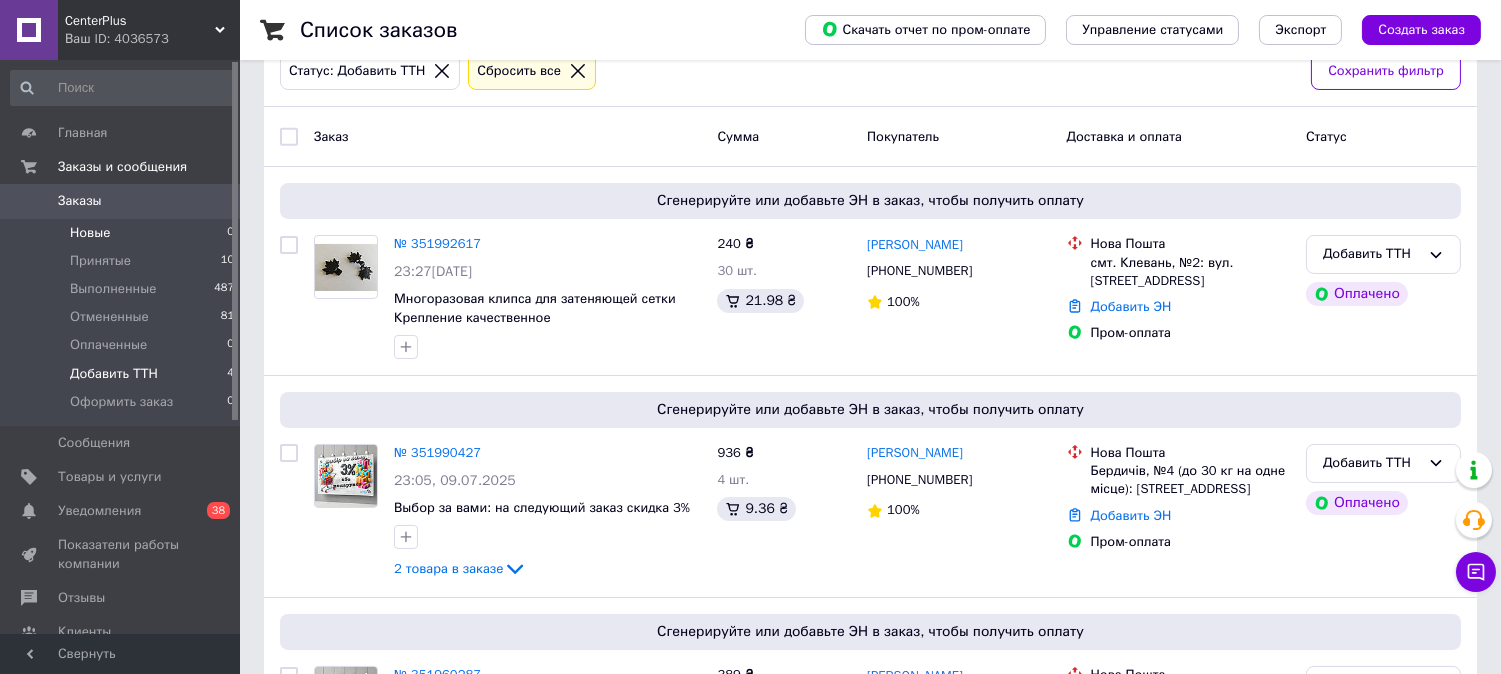 click on "Новые" at bounding box center [90, 233] 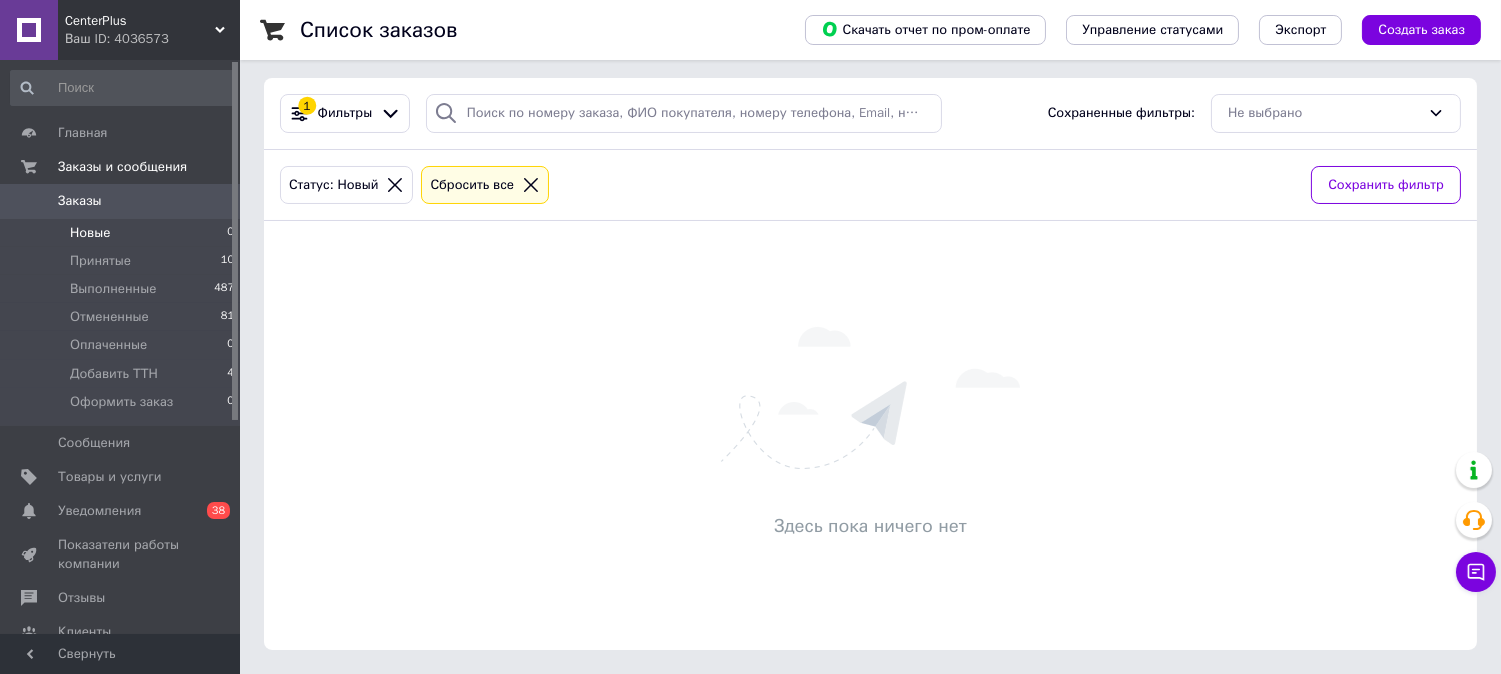 scroll, scrollTop: 0, scrollLeft: 0, axis: both 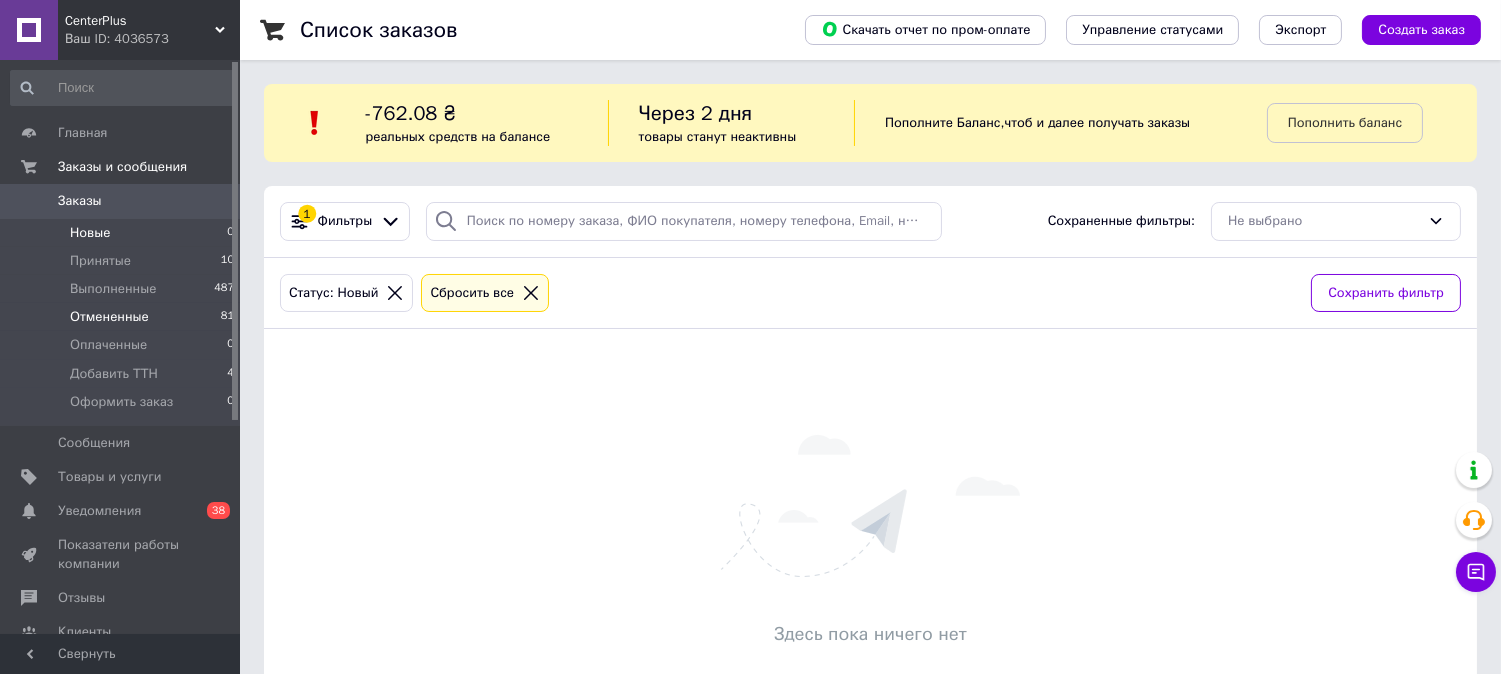 click on "Отмененные" at bounding box center [109, 317] 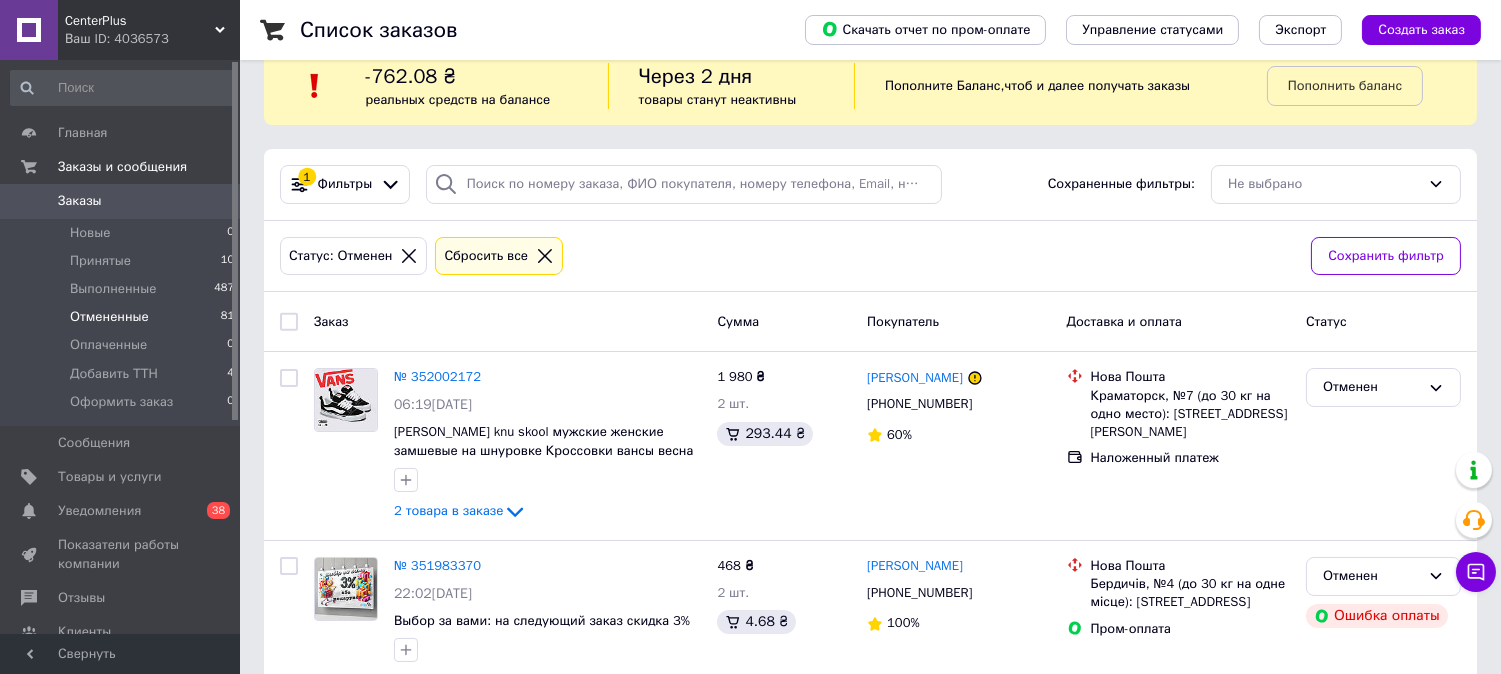 scroll, scrollTop: 111, scrollLeft: 0, axis: vertical 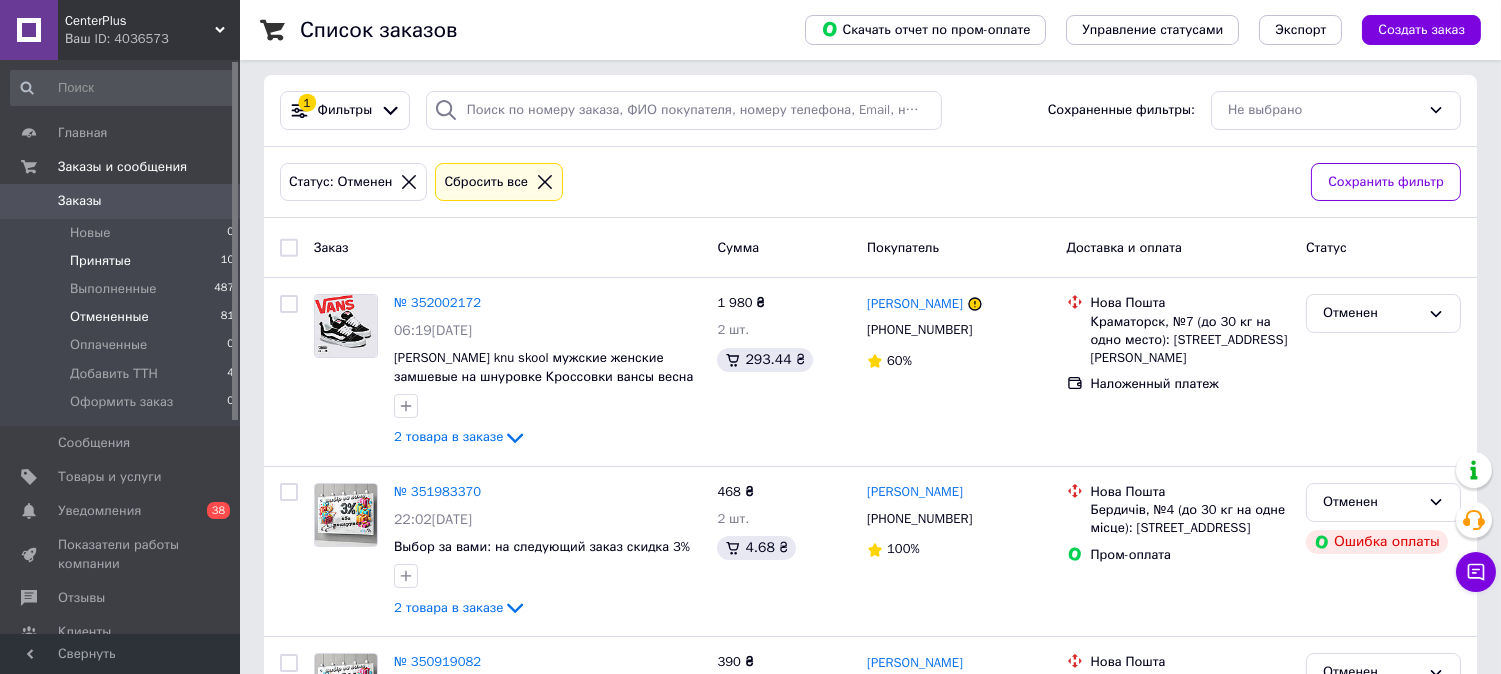 click on "Принятые" at bounding box center (100, 261) 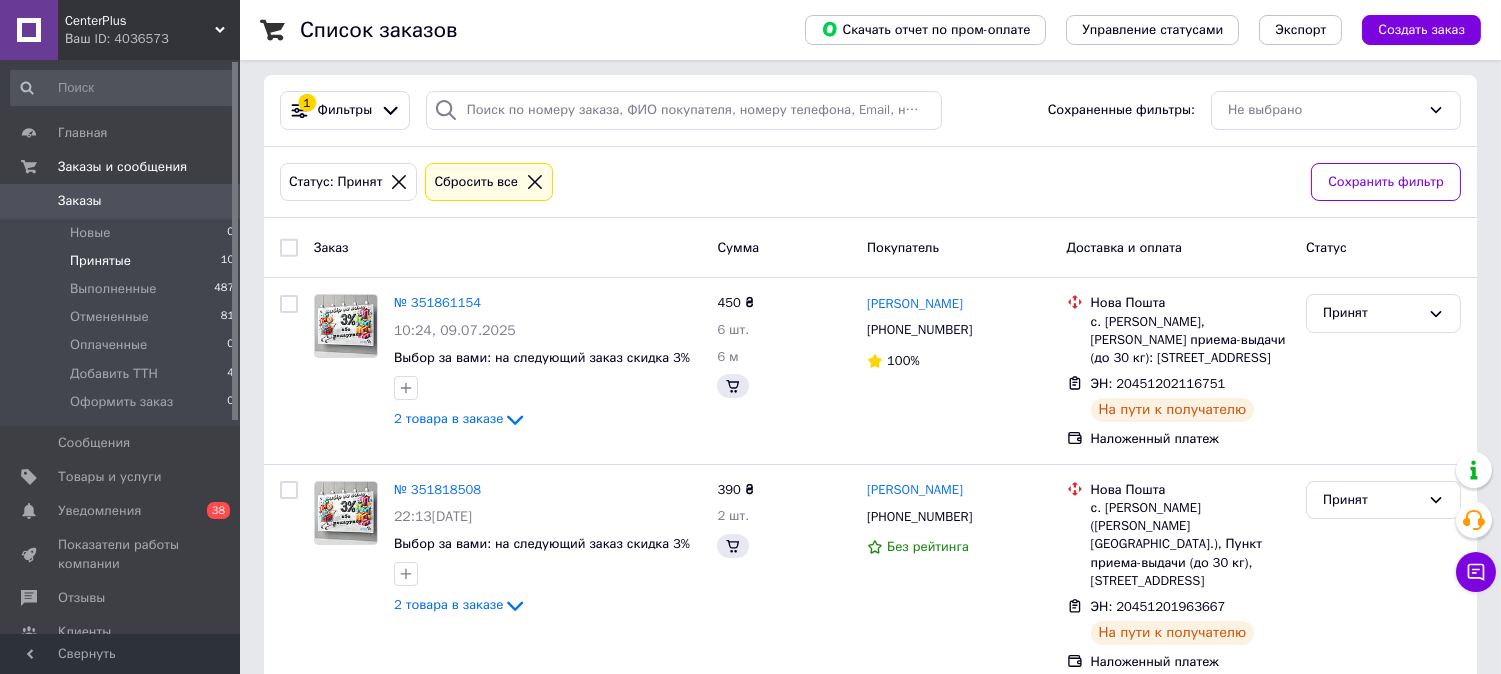 scroll, scrollTop: 0, scrollLeft: 0, axis: both 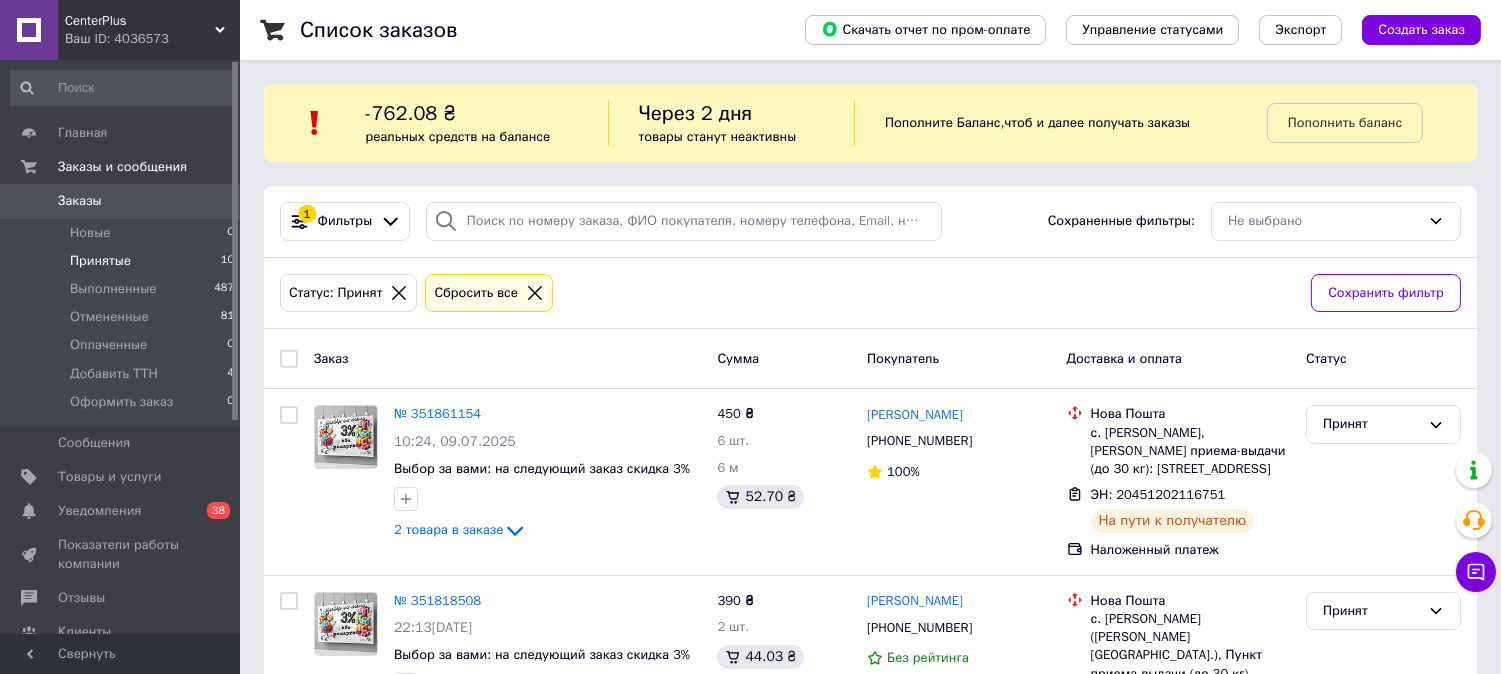 click on "Принятые" at bounding box center [100, 261] 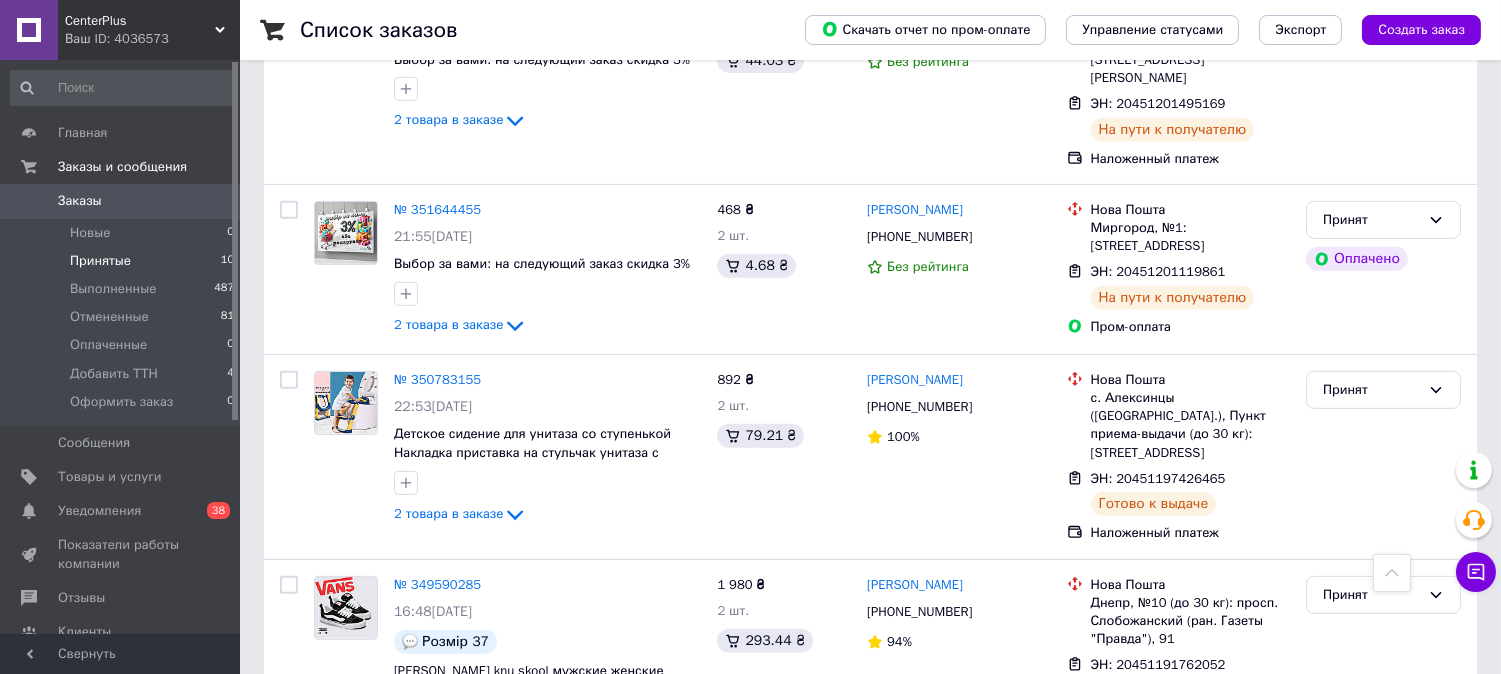scroll, scrollTop: 1591, scrollLeft: 0, axis: vertical 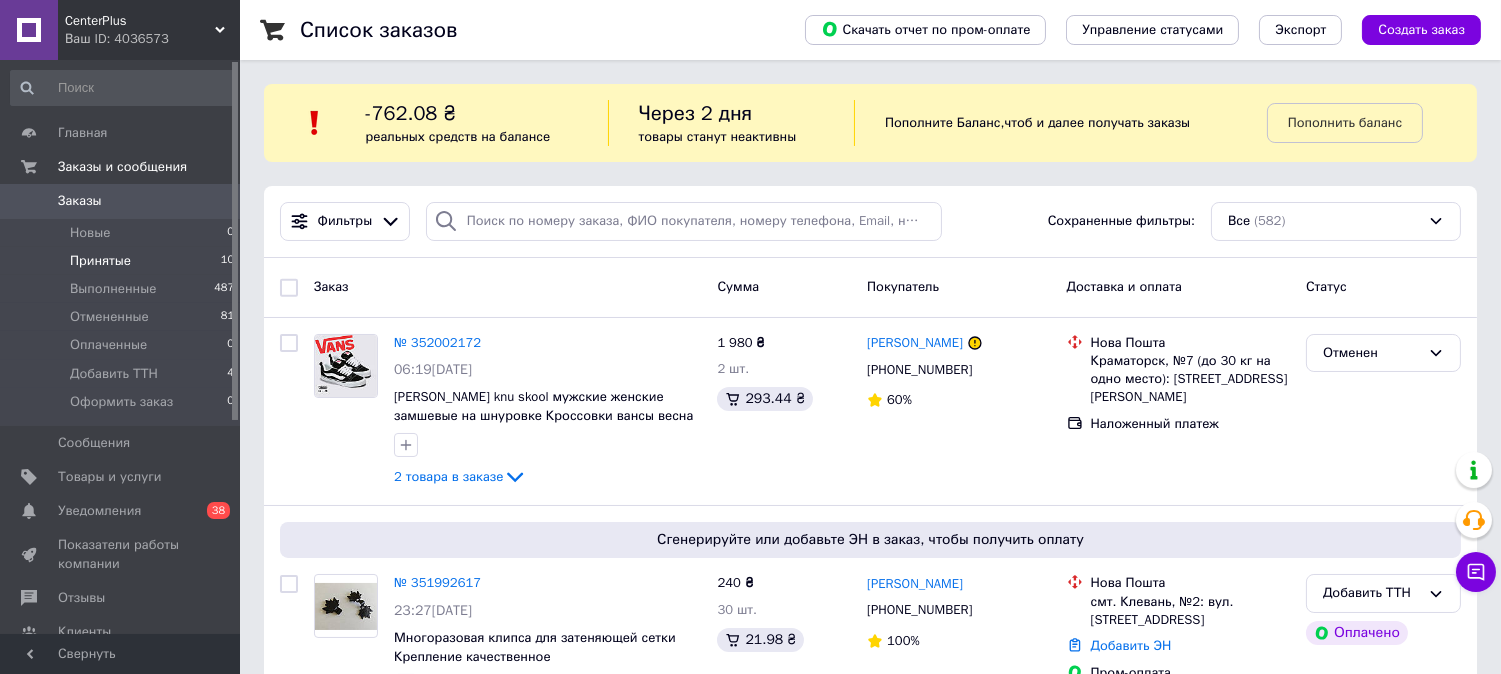 click on "Принятые" at bounding box center [100, 261] 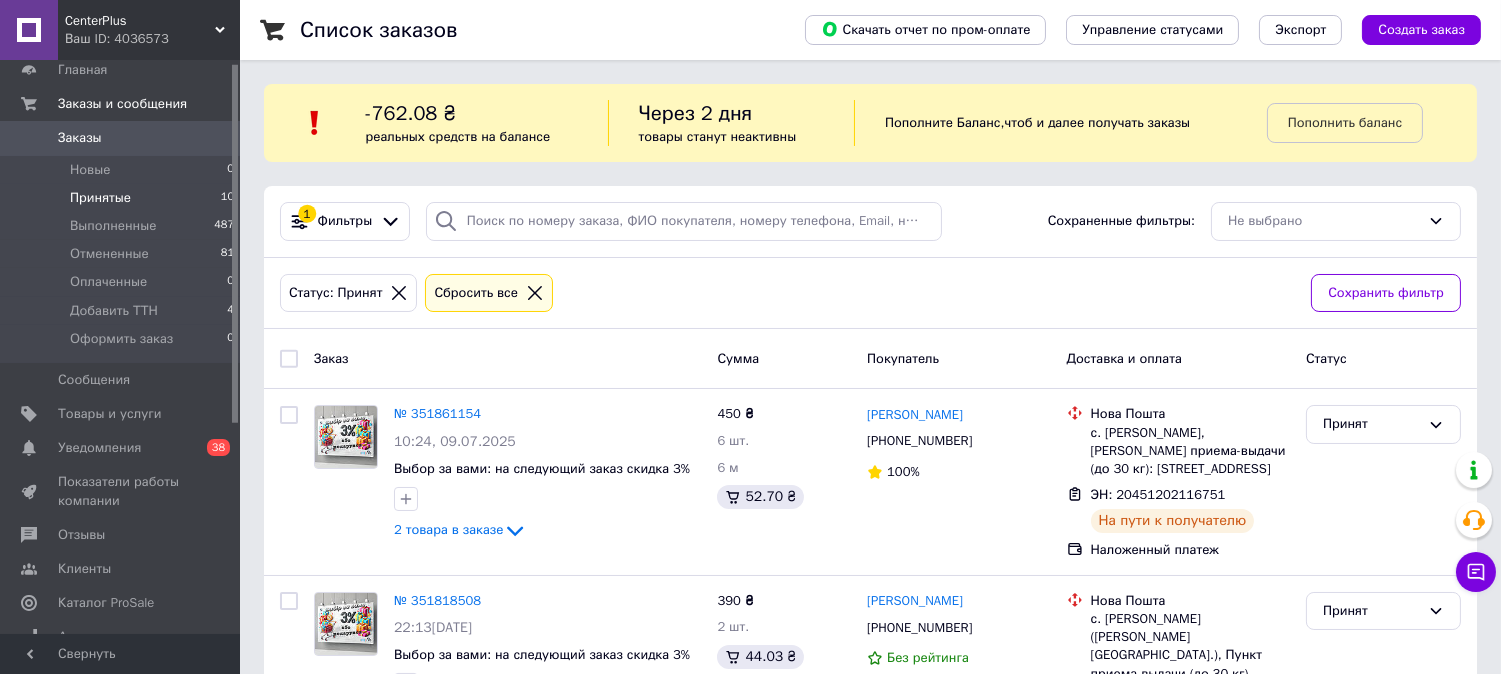 scroll, scrollTop: 111, scrollLeft: 0, axis: vertical 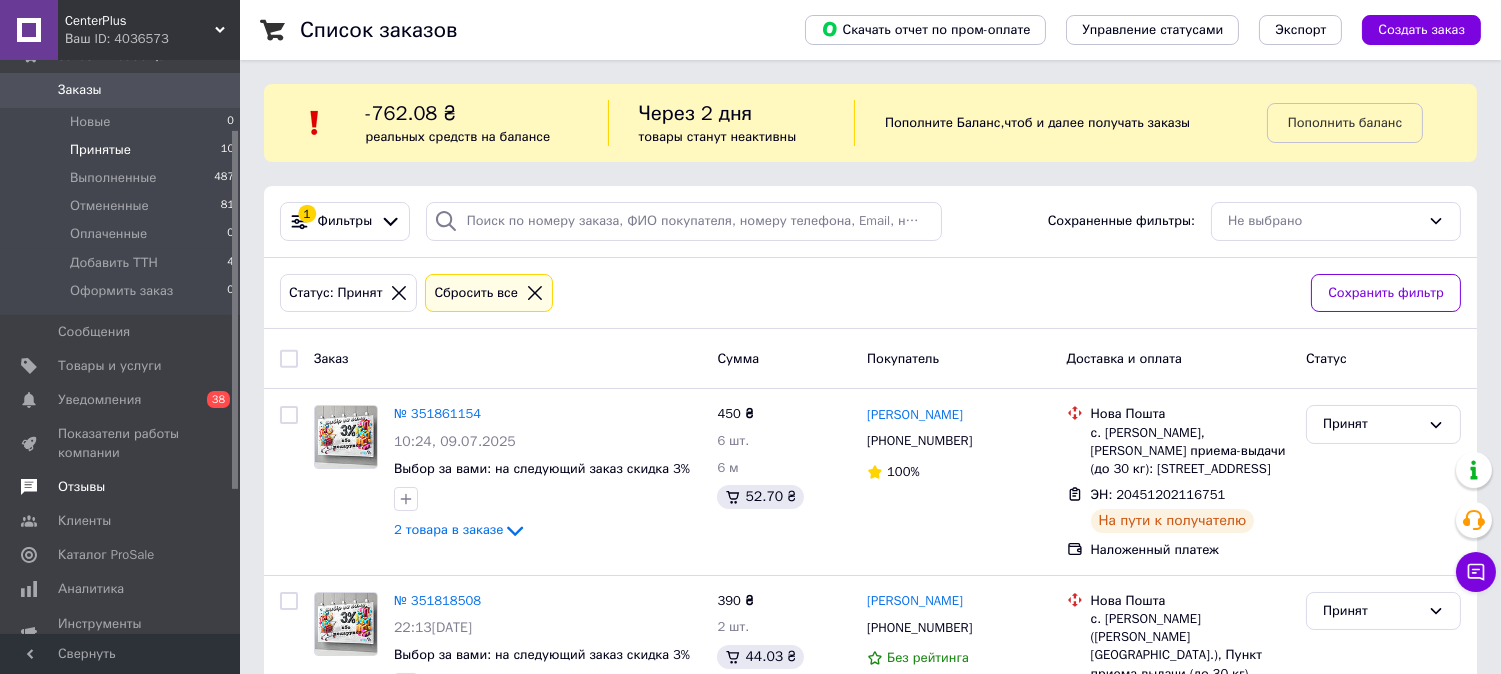 click on "Отзывы" at bounding box center (81, 487) 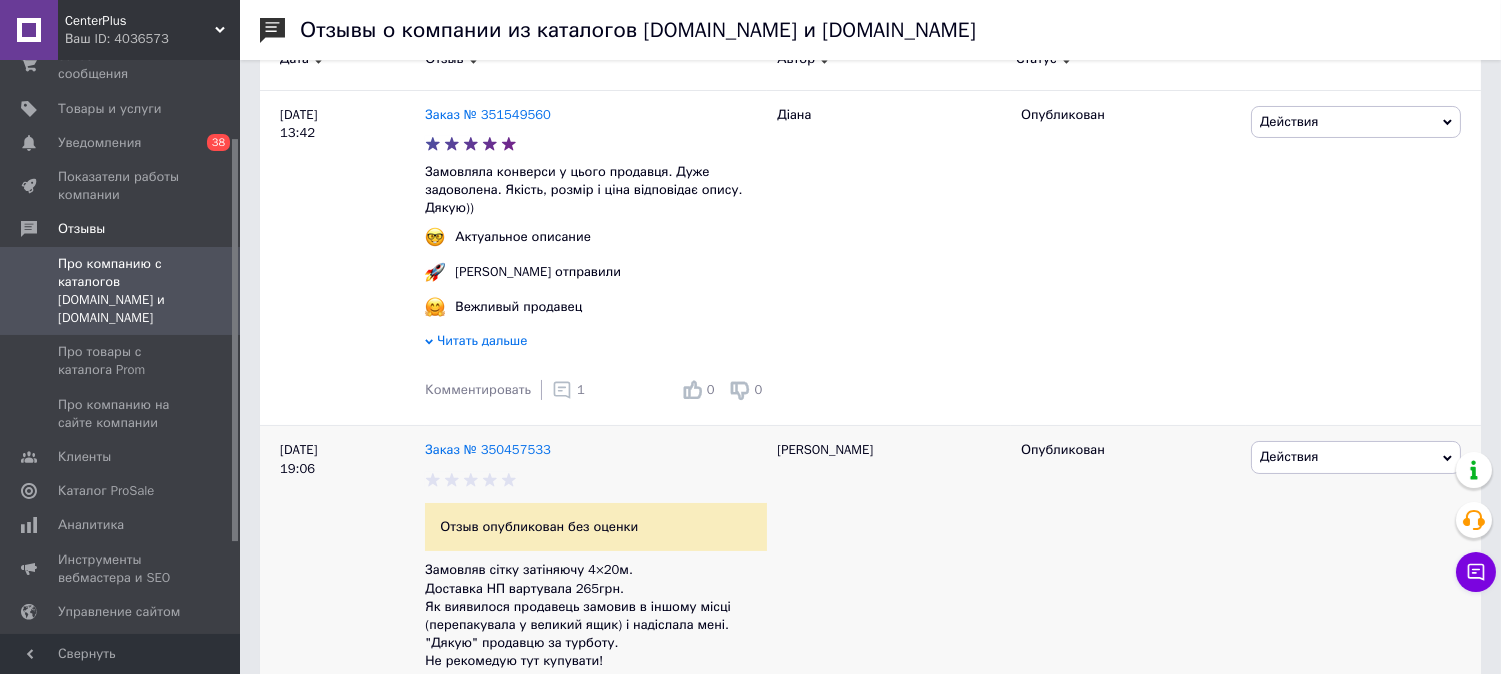 scroll, scrollTop: 555, scrollLeft: 0, axis: vertical 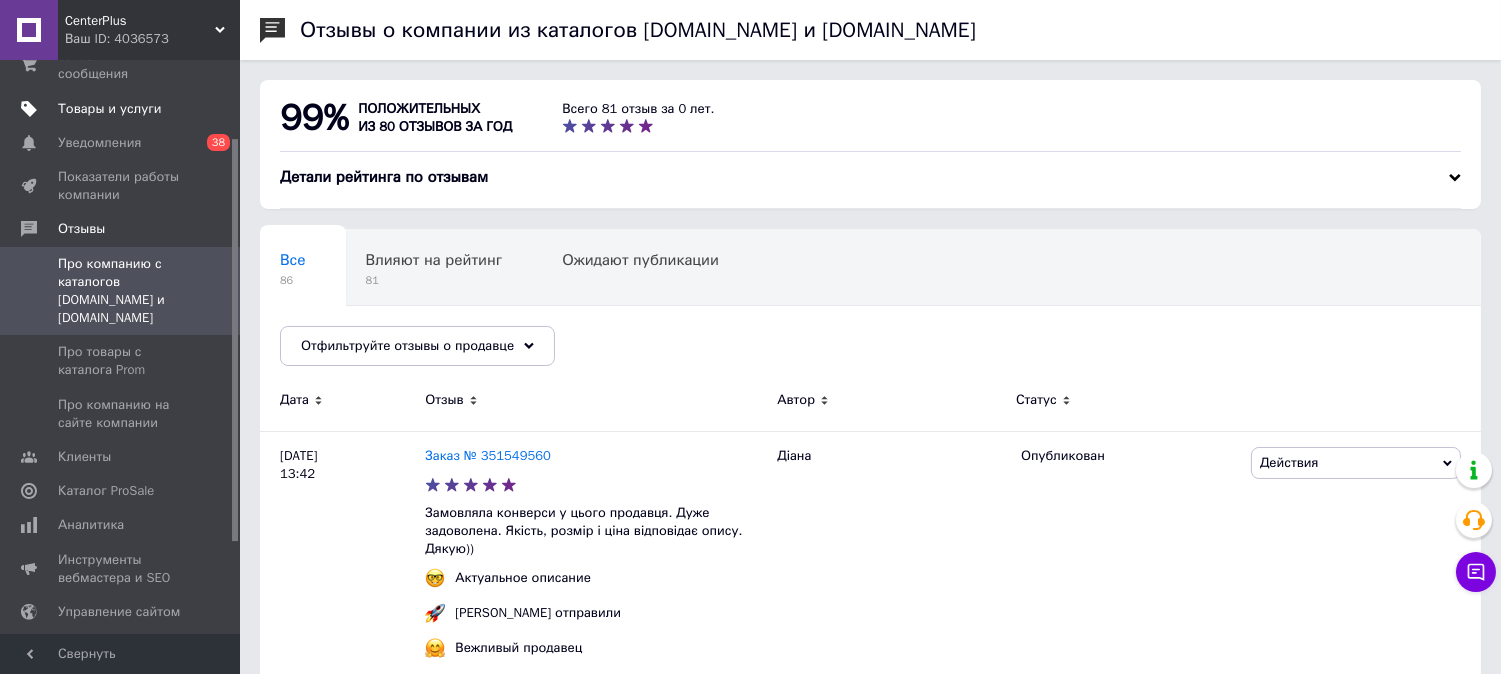 click on "Товары и услуги" at bounding box center [110, 109] 